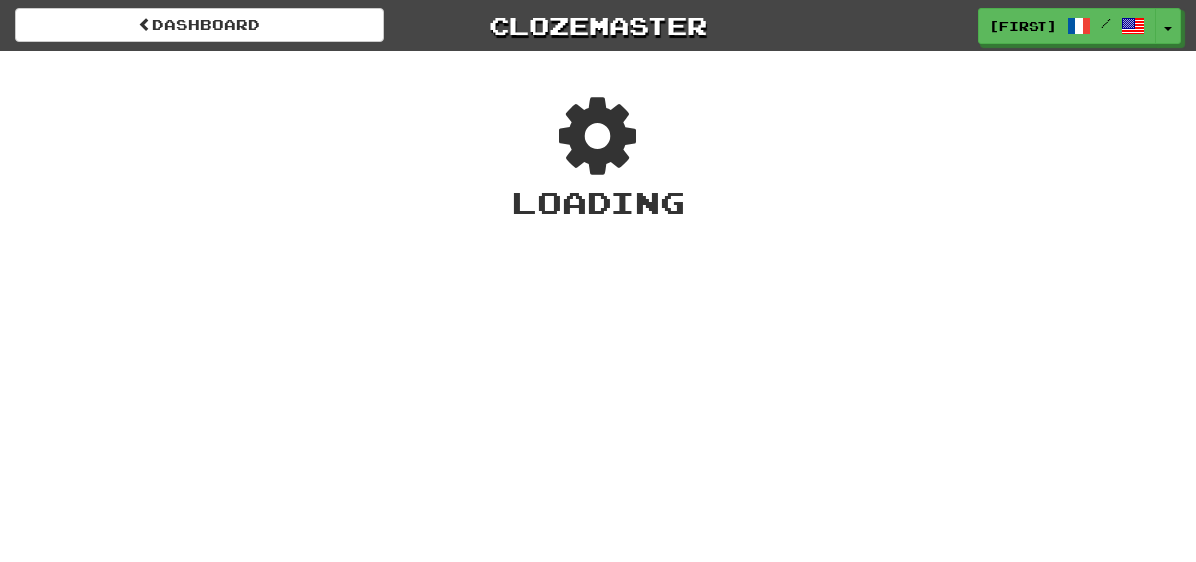 scroll, scrollTop: 0, scrollLeft: 0, axis: both 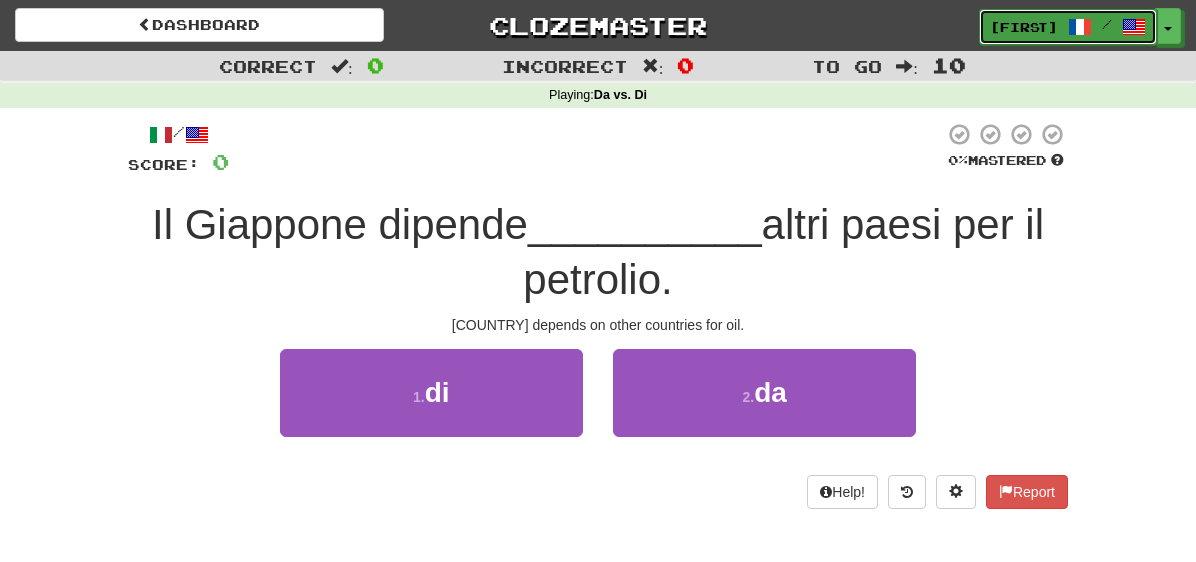 click on "[LAST]" at bounding box center [1024, 27] 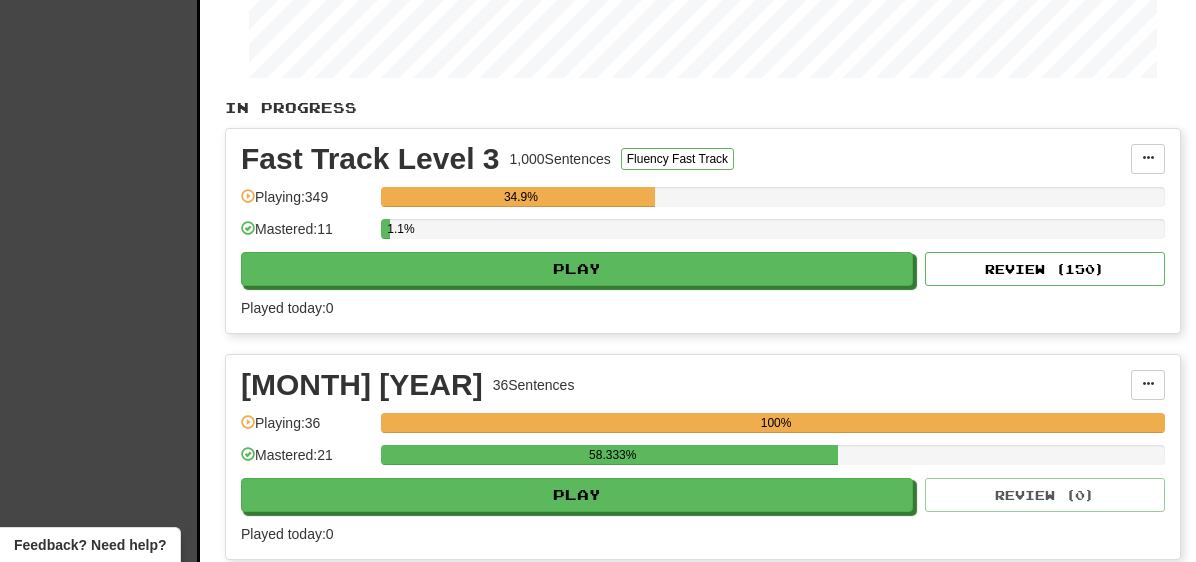 scroll, scrollTop: 369, scrollLeft: 0, axis: vertical 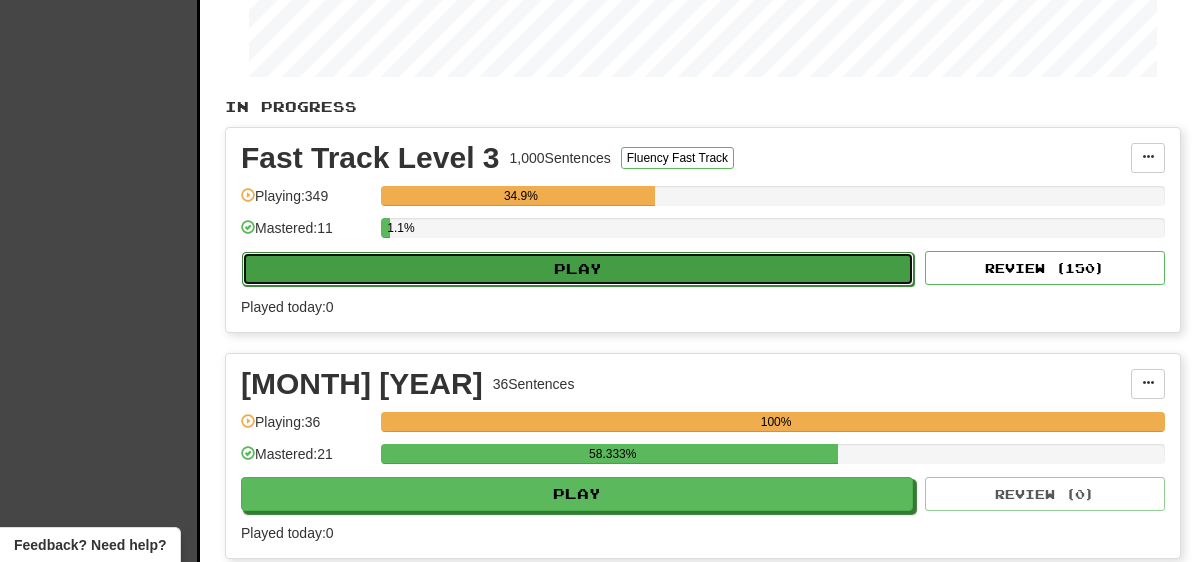click on "Play" at bounding box center (578, 269) 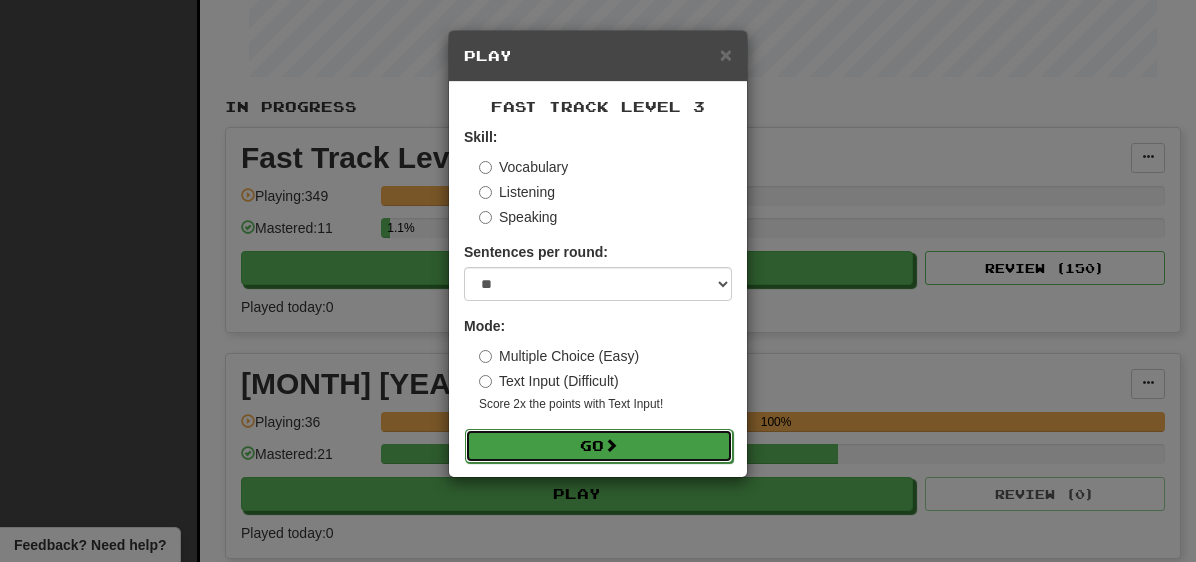 click at bounding box center (611, 445) 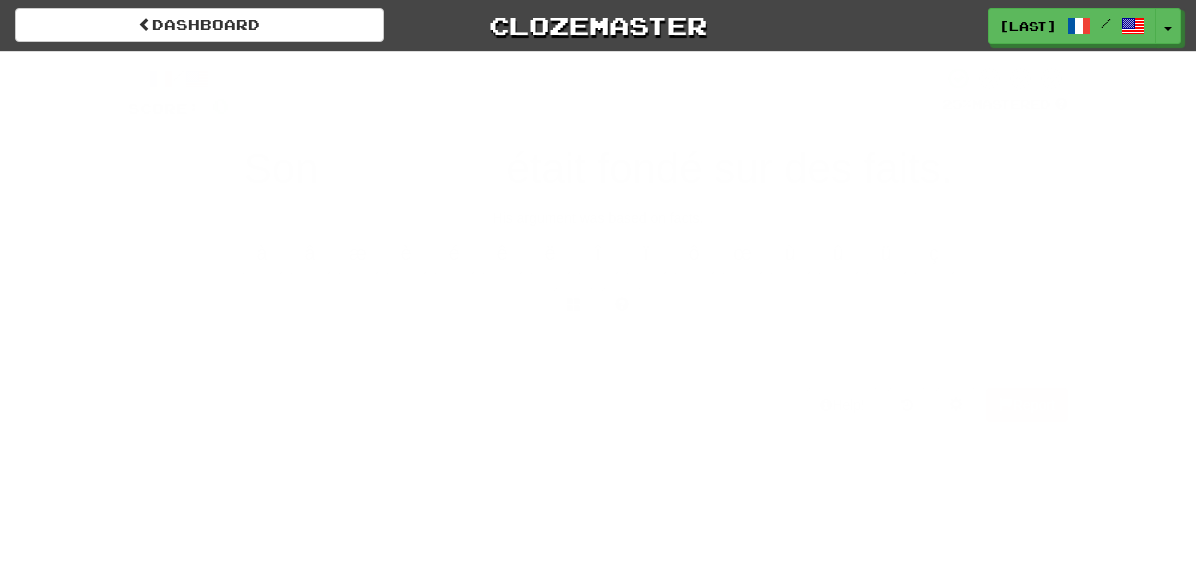 scroll, scrollTop: 0, scrollLeft: 0, axis: both 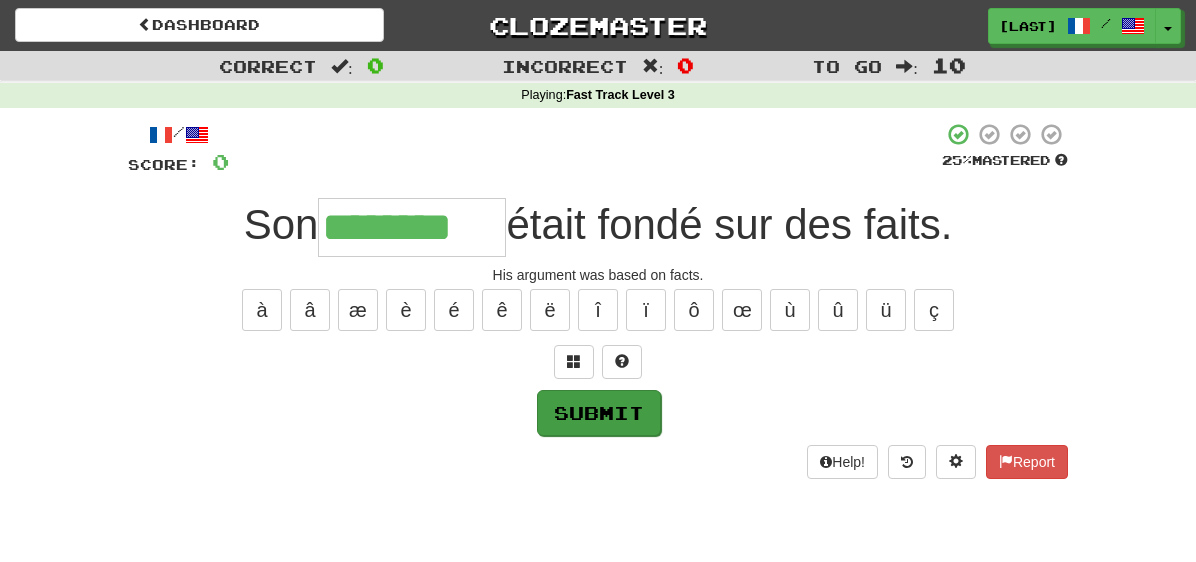 type on "********" 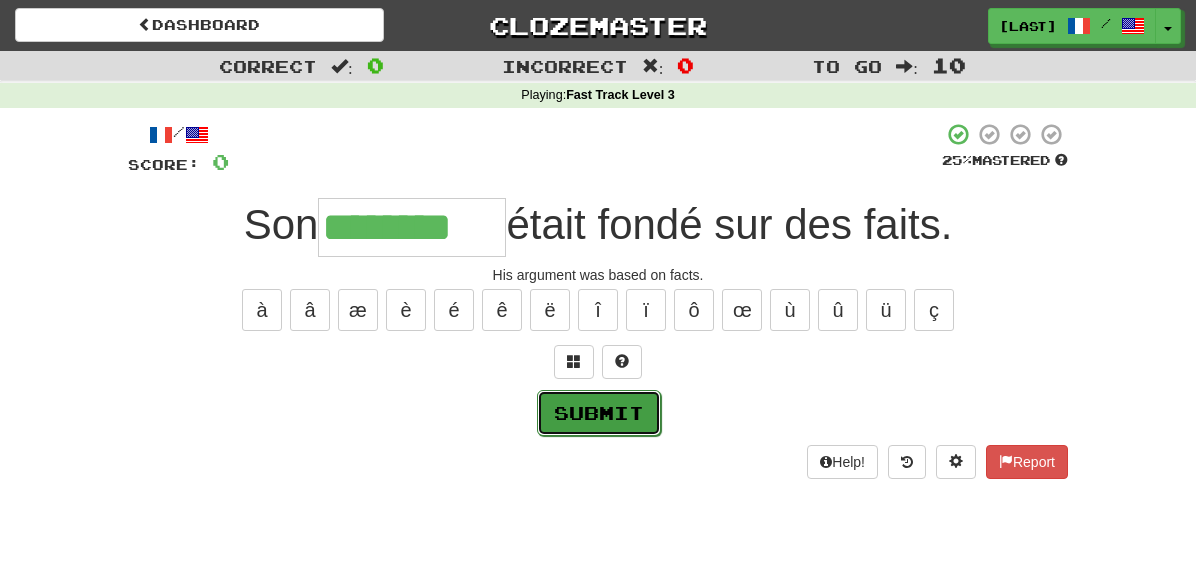 click on "Submit" at bounding box center [599, 413] 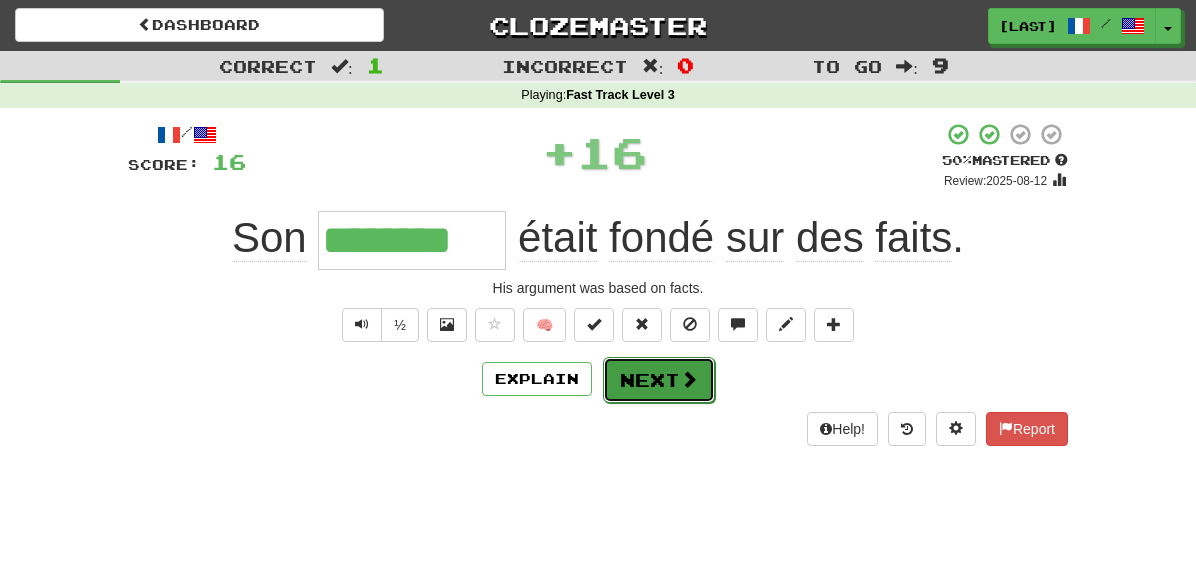 click on "Next" at bounding box center (659, 380) 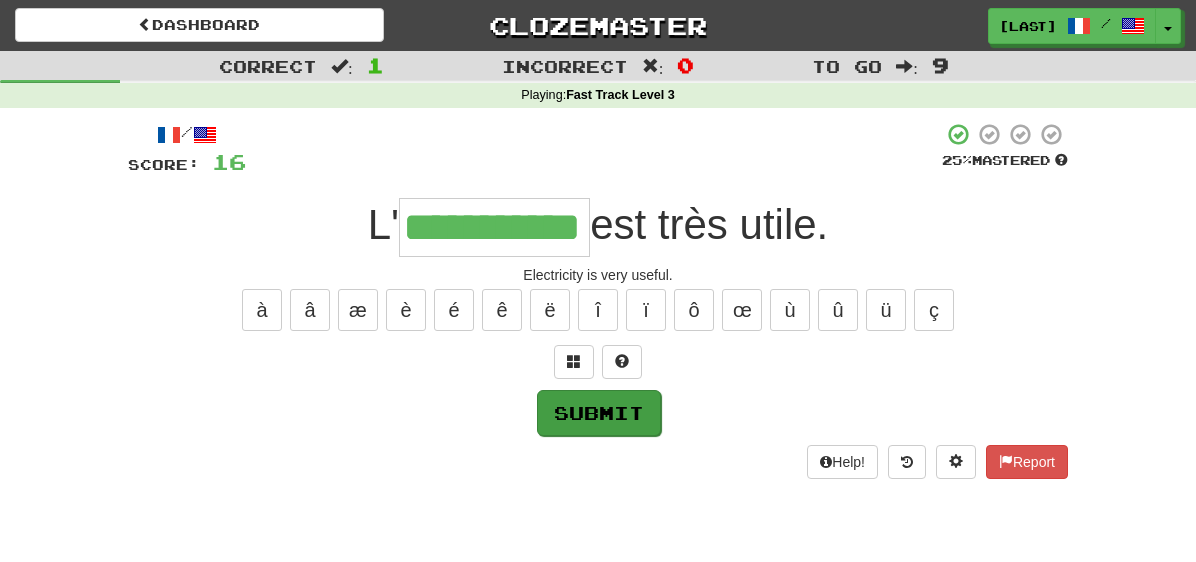 type on "**********" 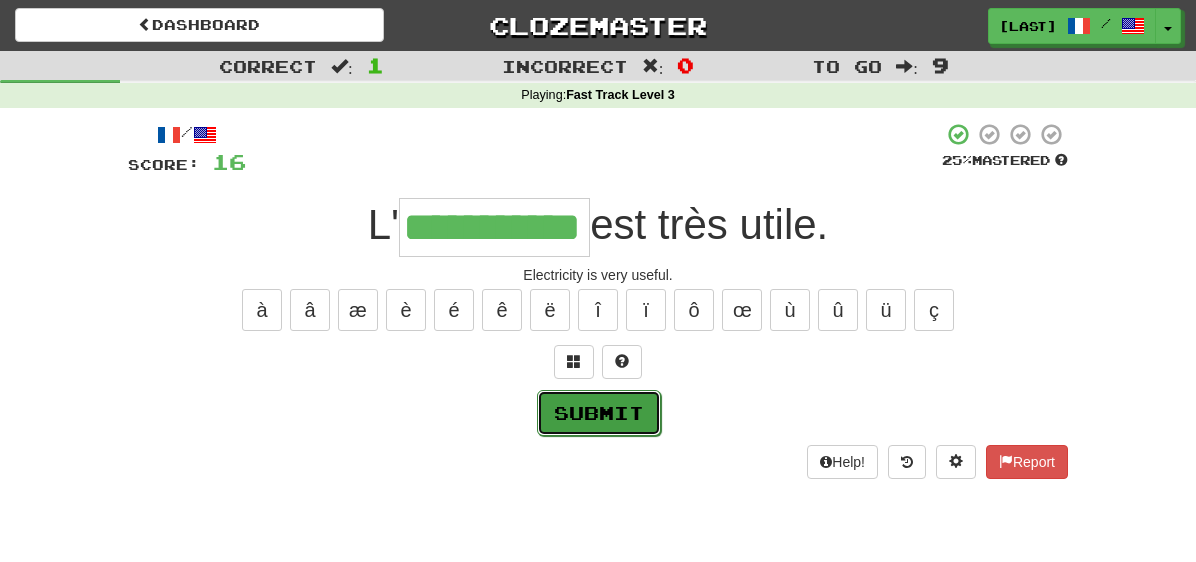 click on "Submit" at bounding box center (599, 413) 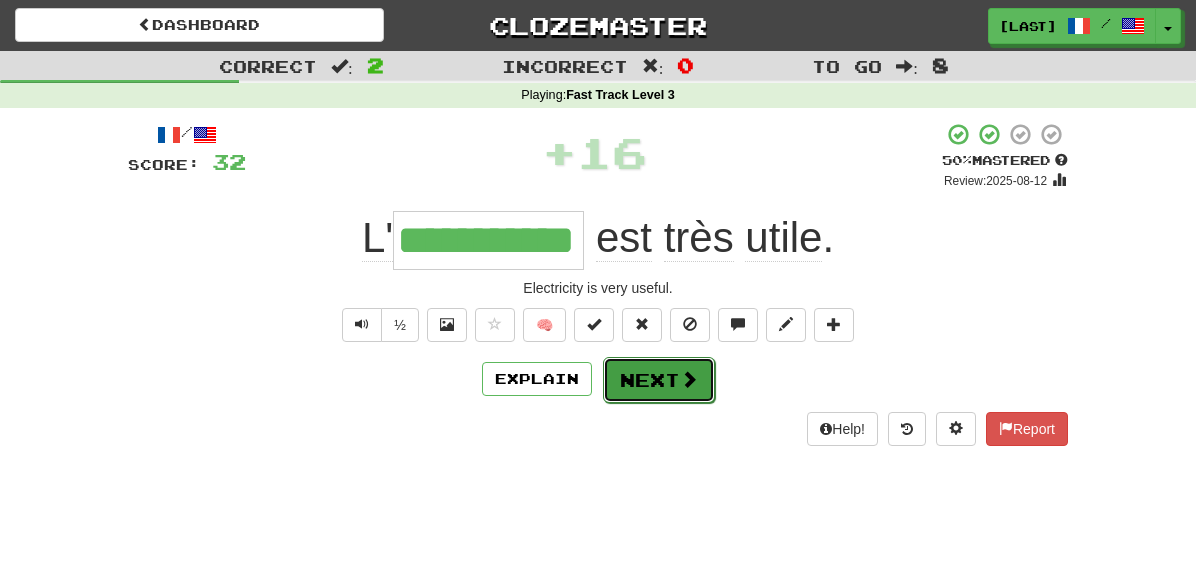 click on "Next" at bounding box center [659, 380] 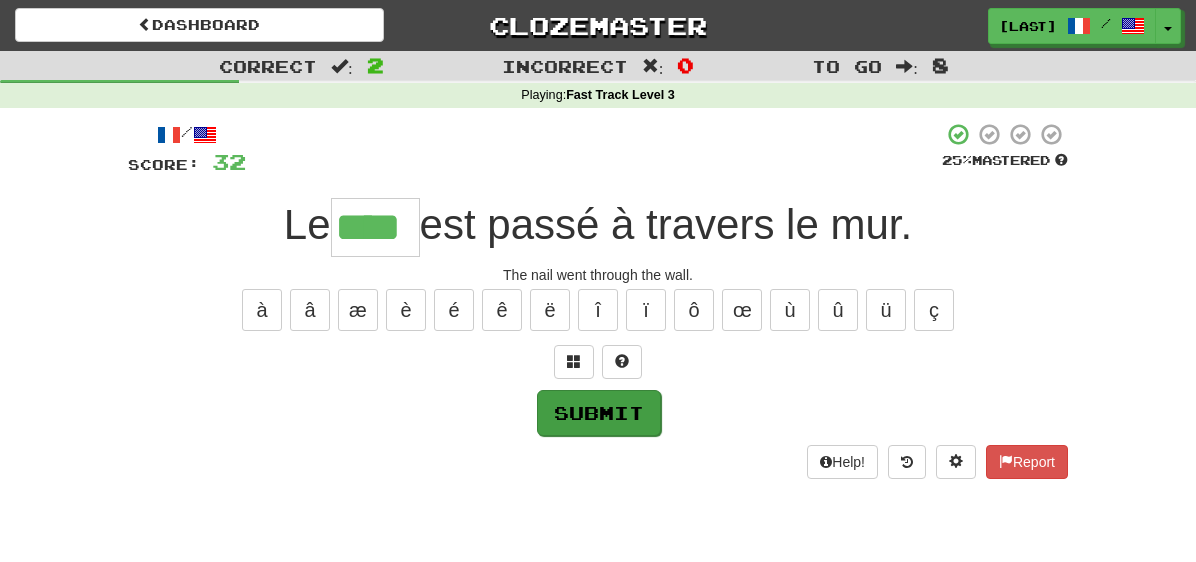 type on "****" 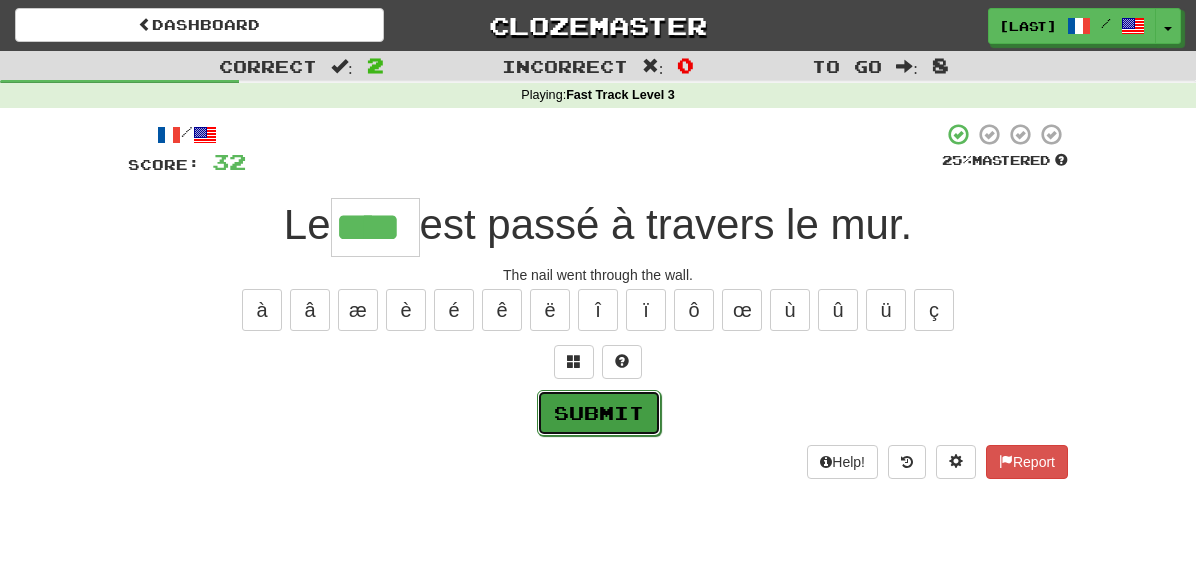 click on "Submit" at bounding box center (599, 413) 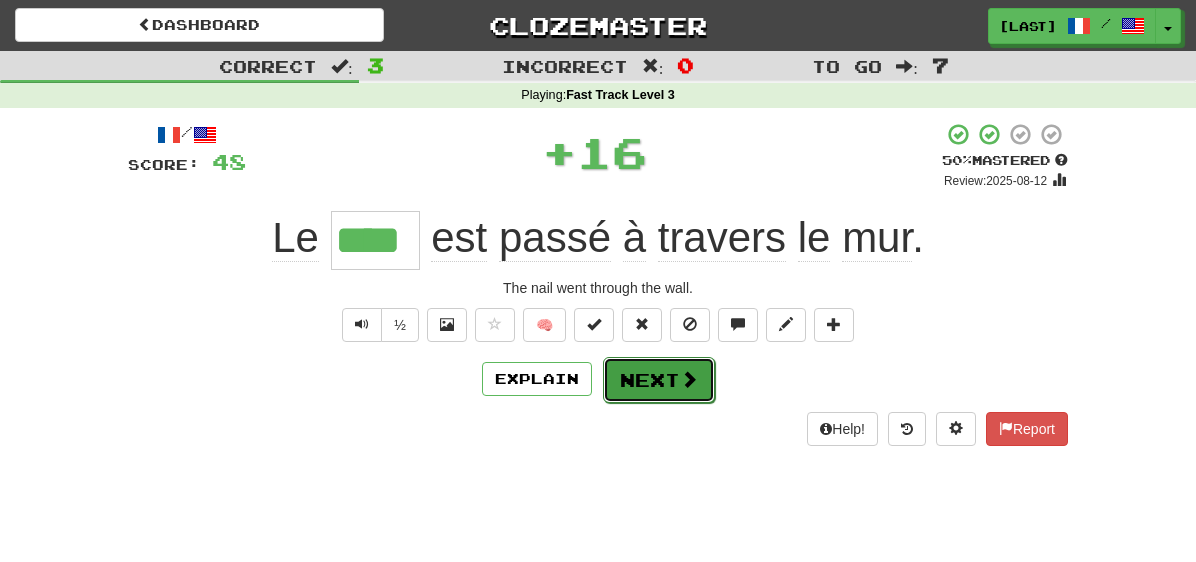 click on "Next" at bounding box center (659, 380) 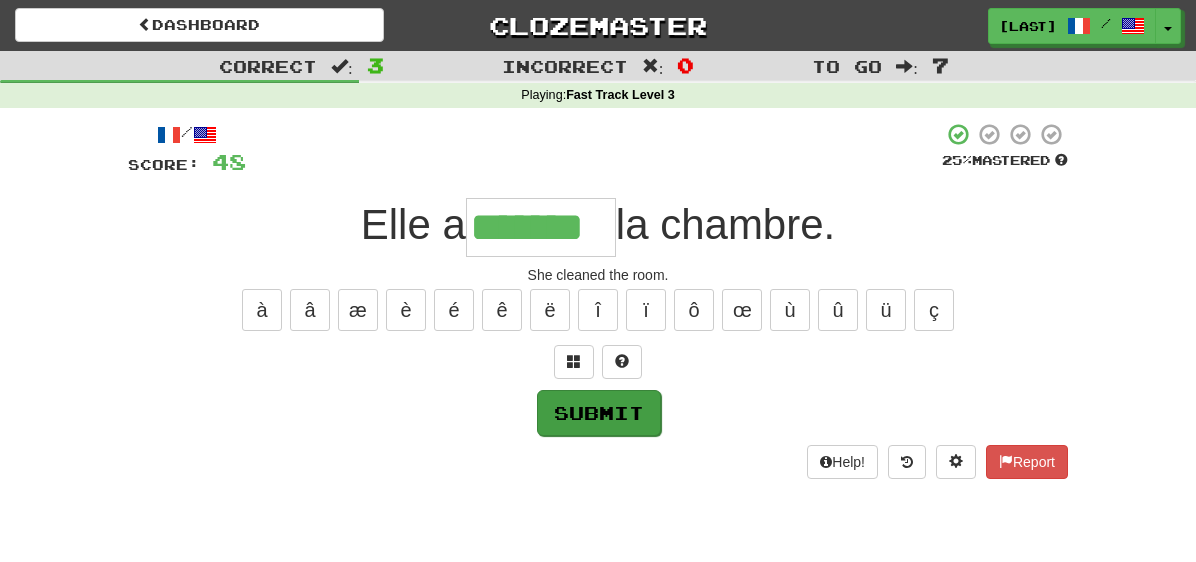 type on "*******" 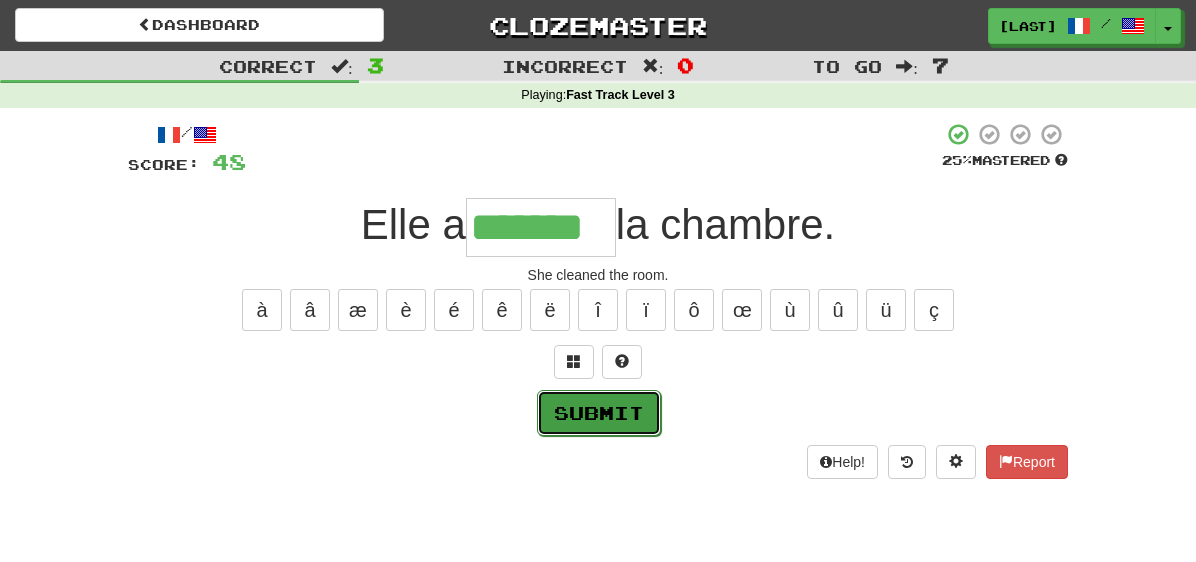 click on "Submit" at bounding box center [599, 413] 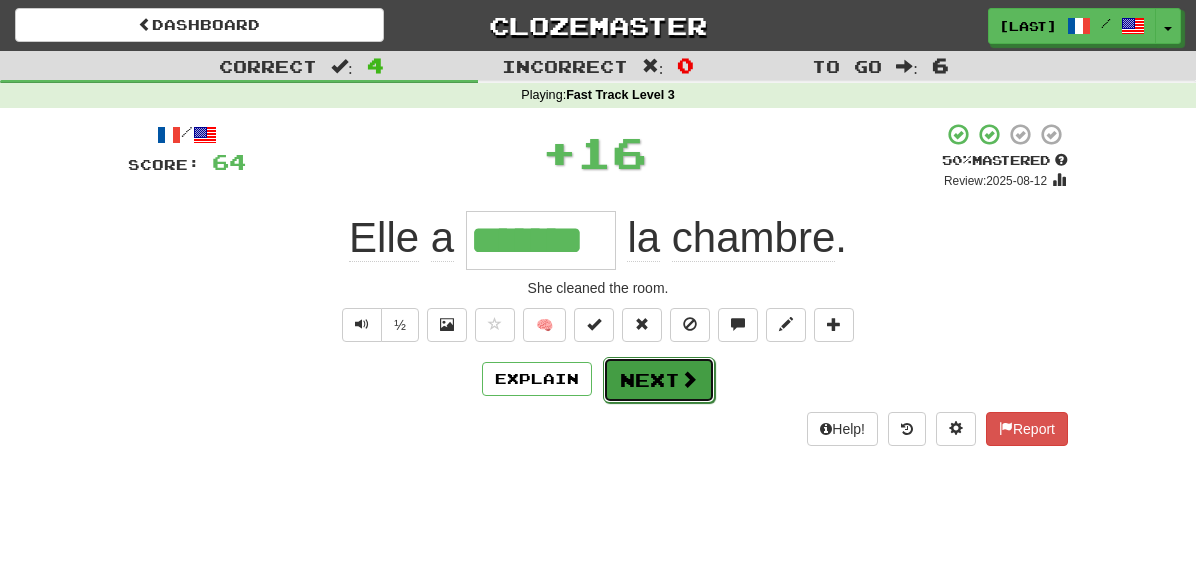 click on "Next" at bounding box center (659, 380) 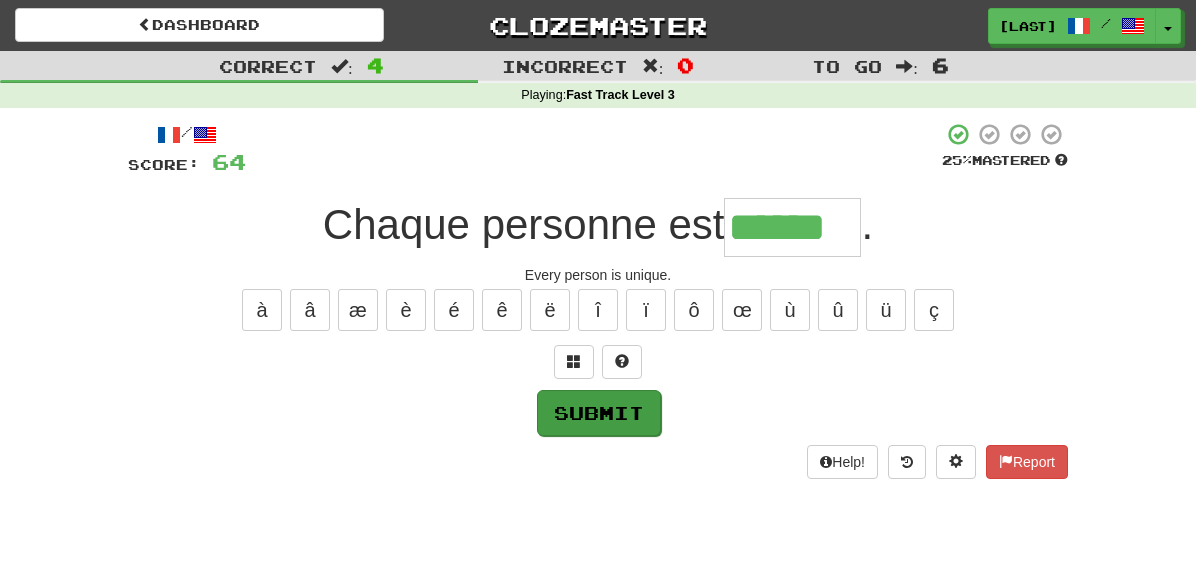 type on "******" 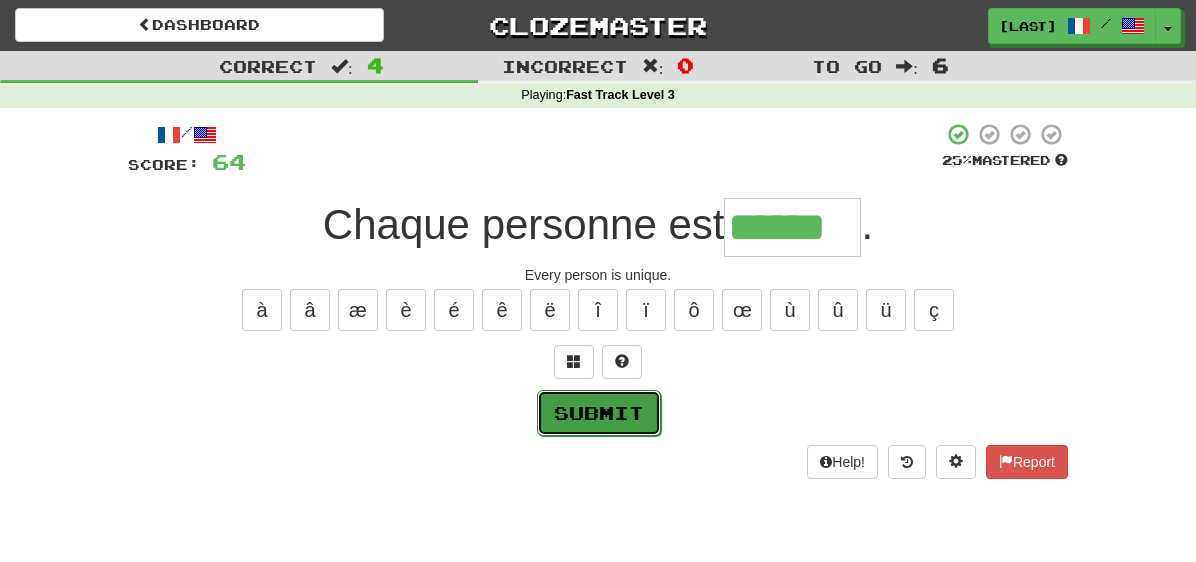 click on "Submit" at bounding box center [599, 413] 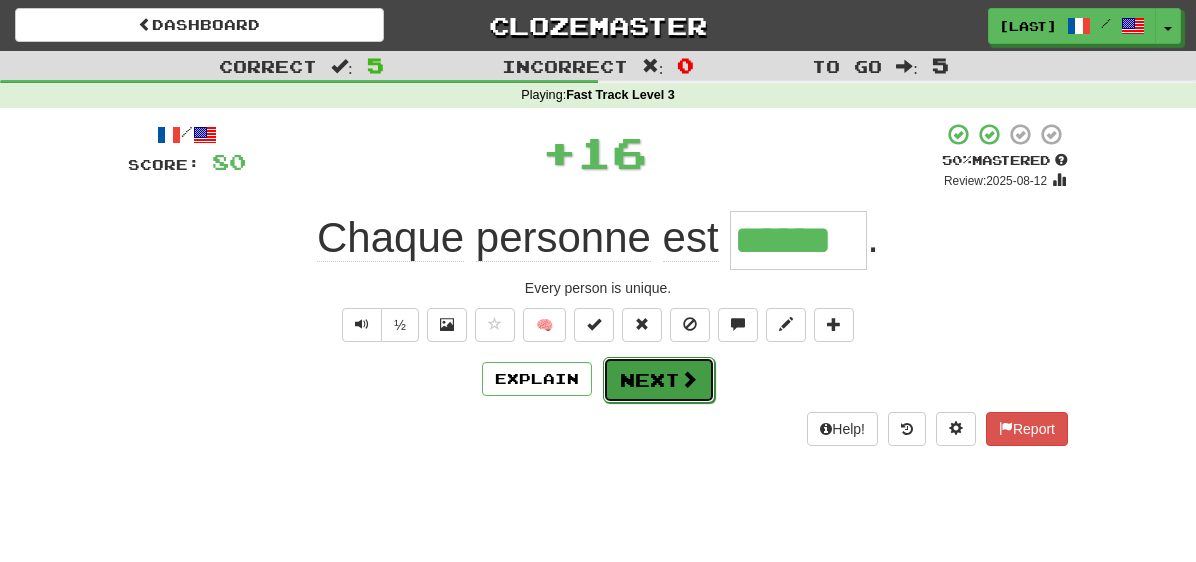 click on "Next" at bounding box center [659, 380] 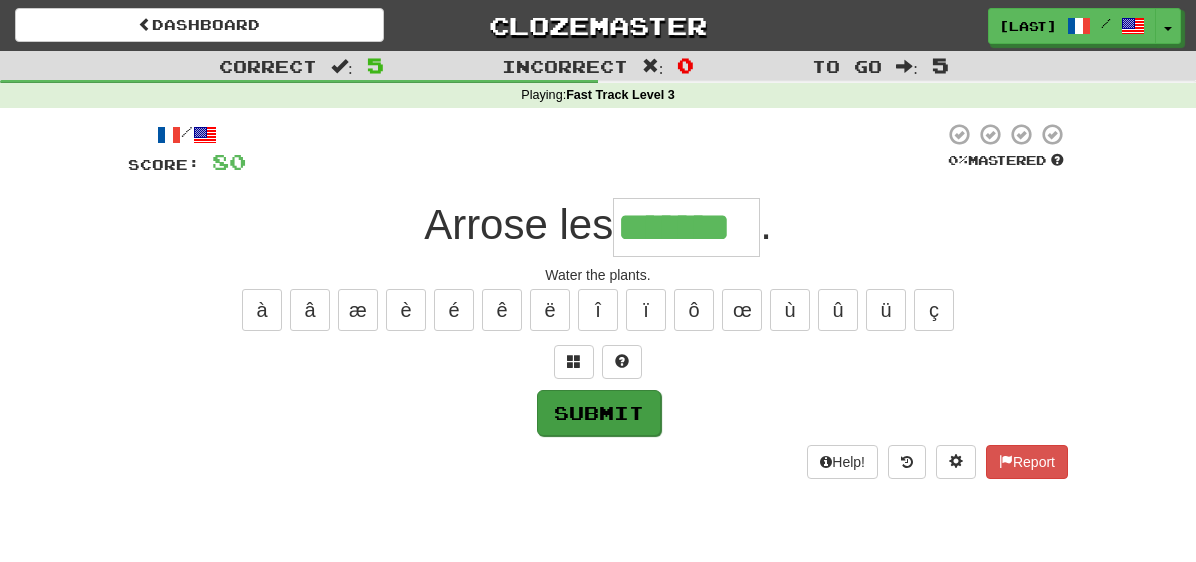 type on "*******" 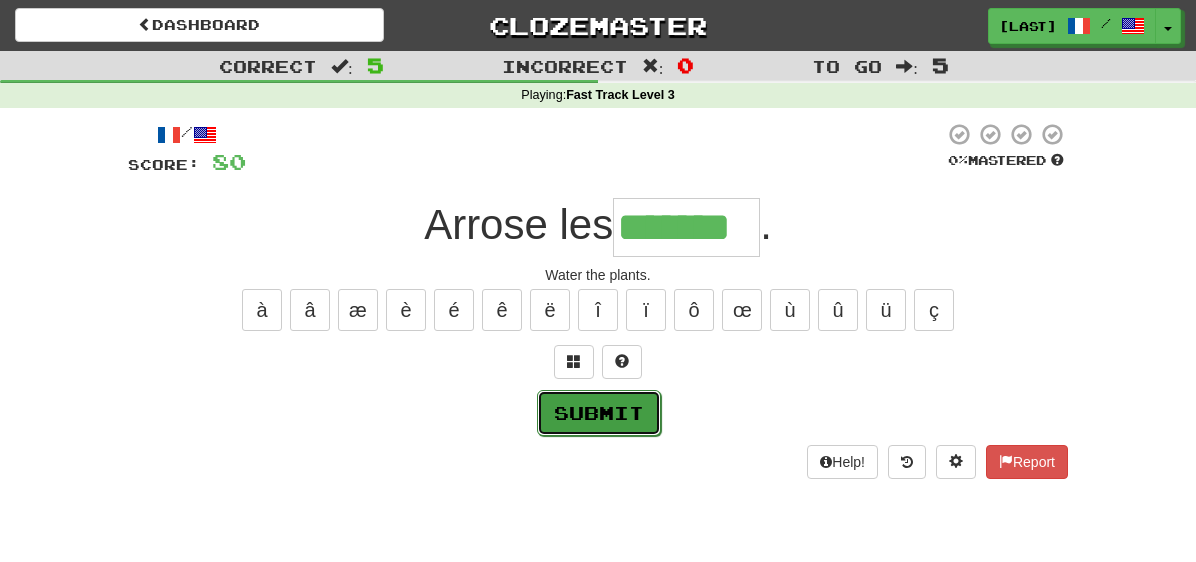click on "Submit" at bounding box center [599, 413] 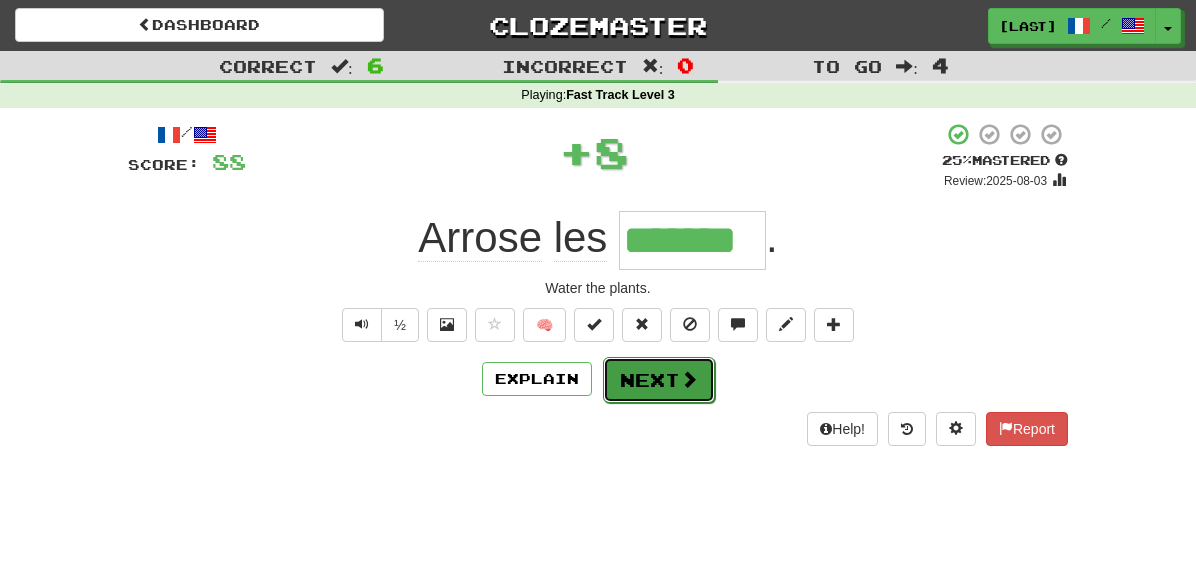 click on "Next" at bounding box center [659, 380] 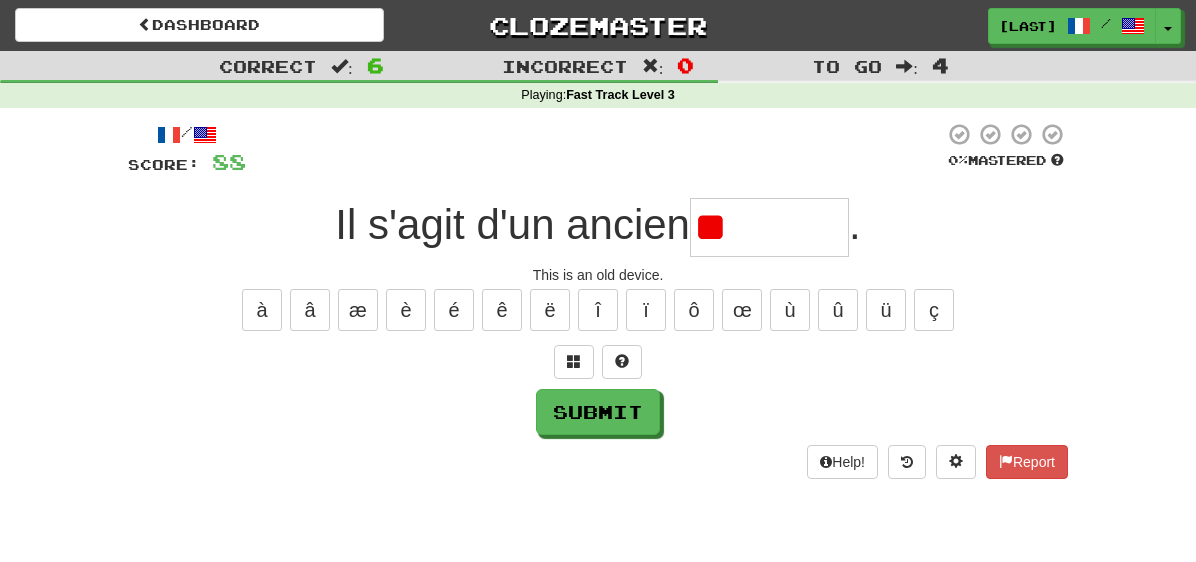 type on "*" 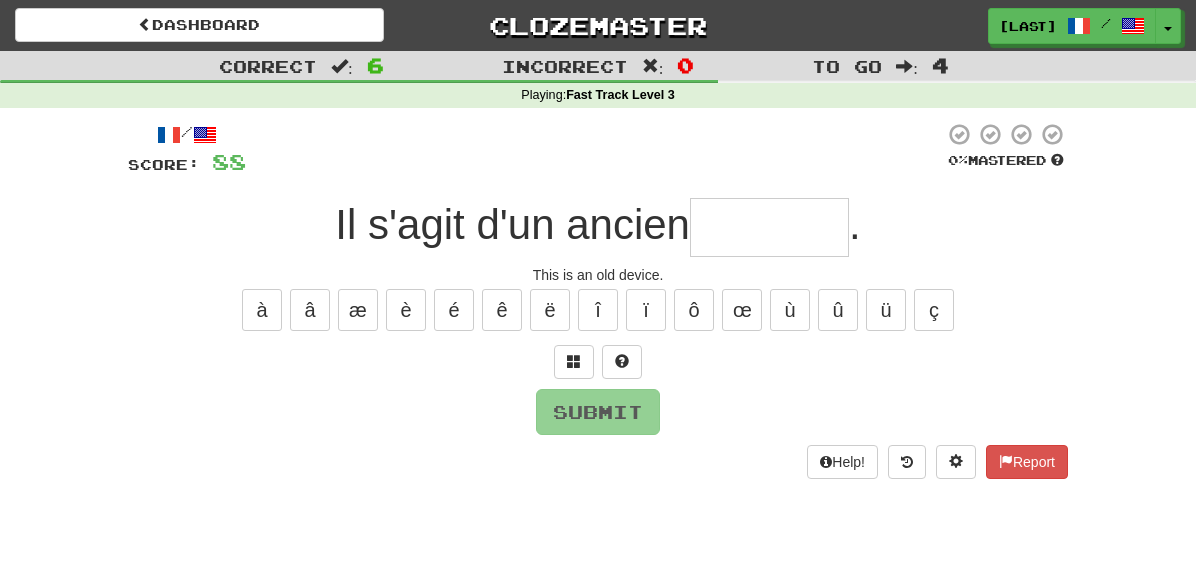 type on "*" 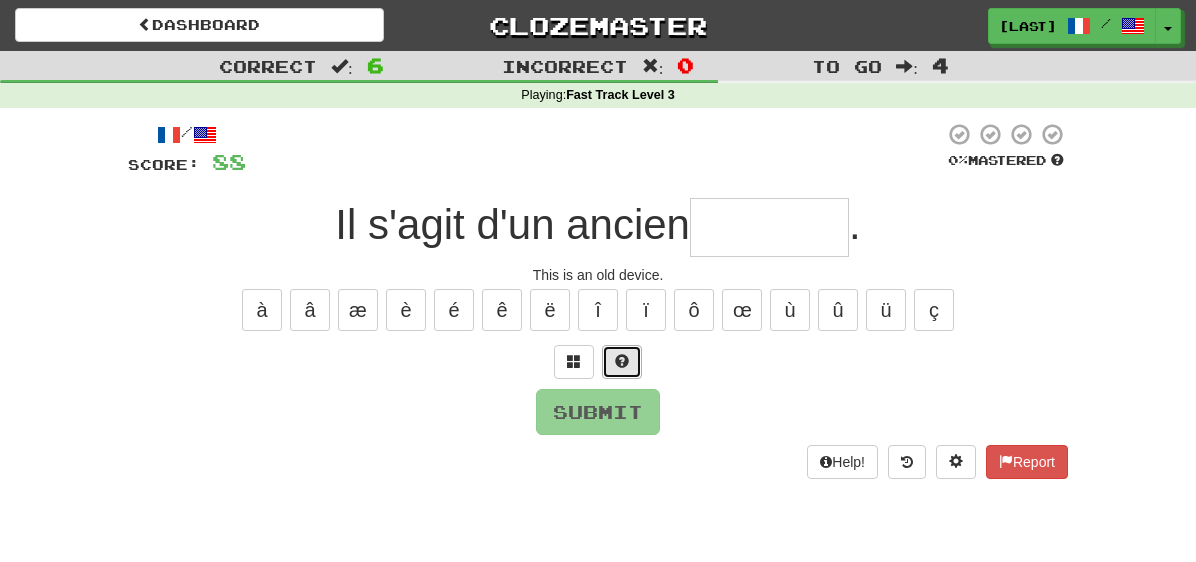 click at bounding box center [622, 361] 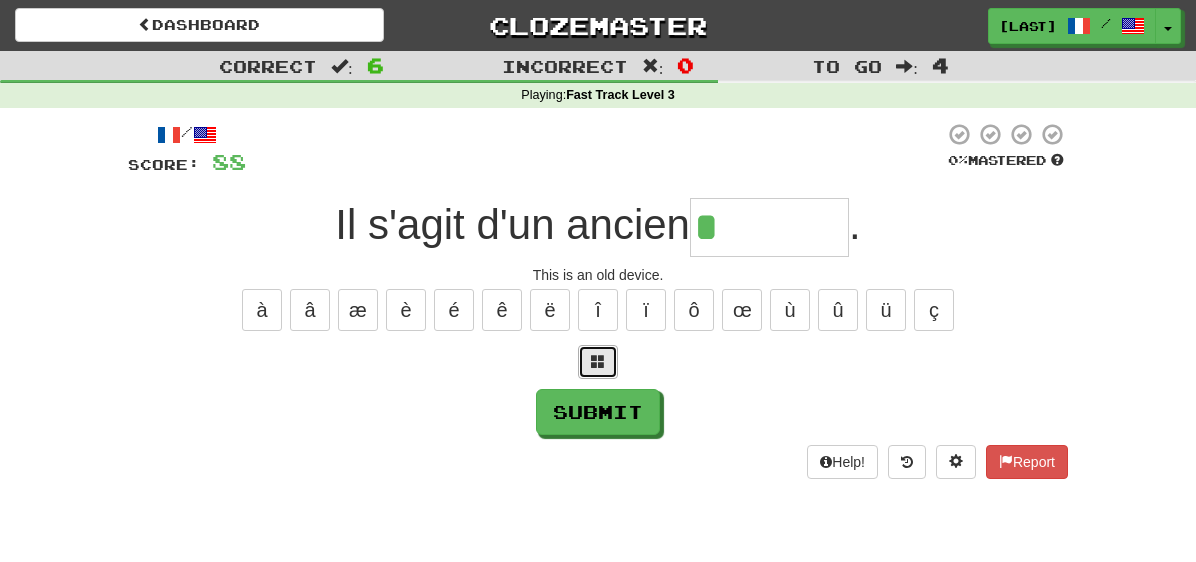 click at bounding box center (598, 362) 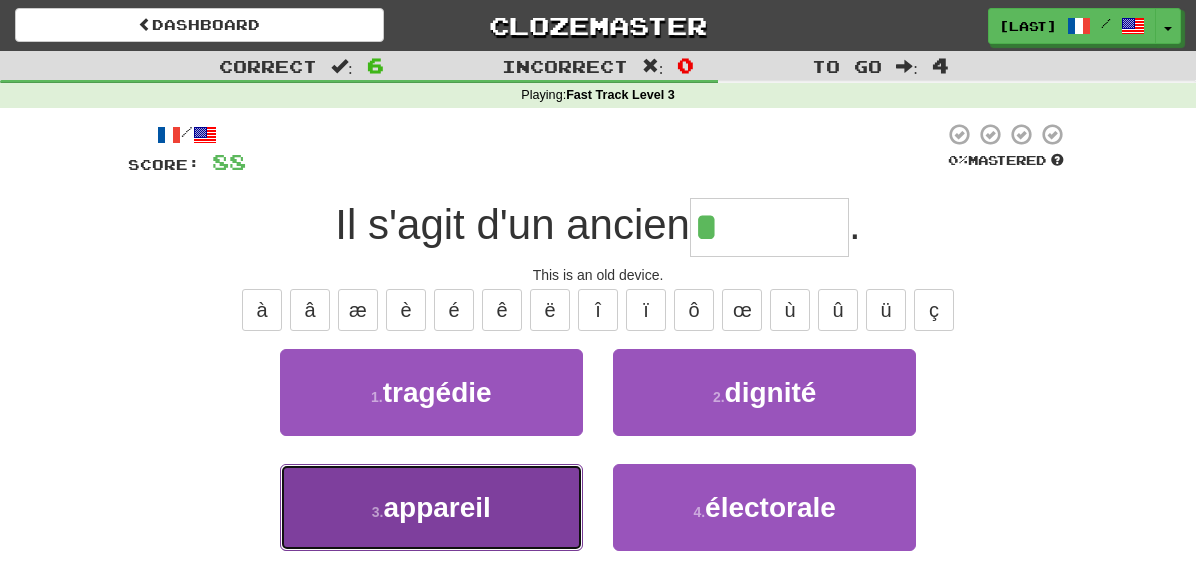click on "3 .  appareil" at bounding box center (431, 507) 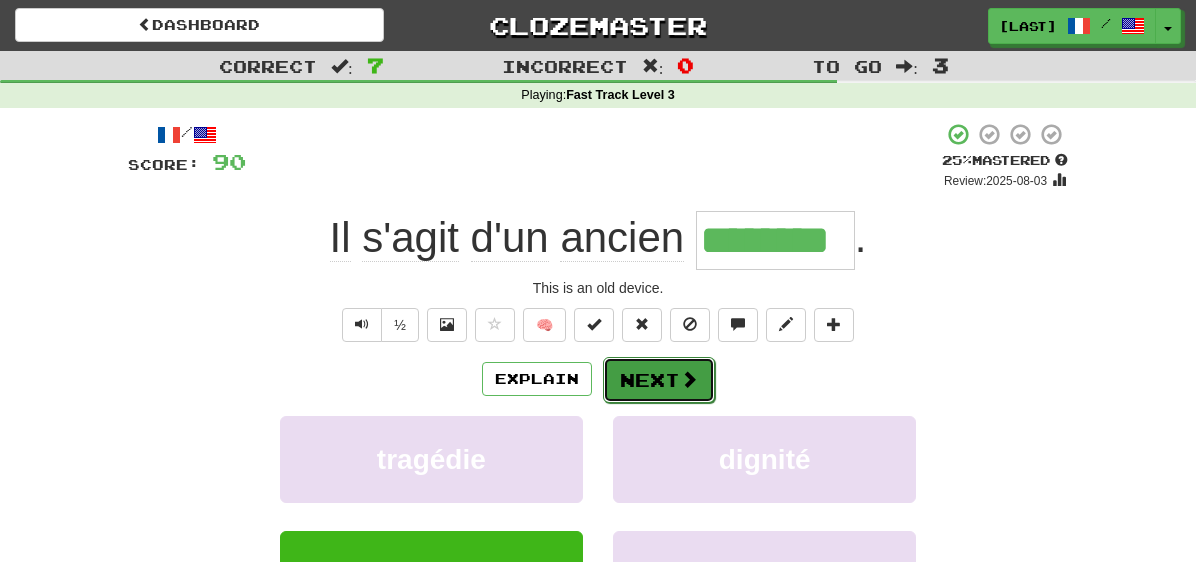 click on "Next" at bounding box center (659, 380) 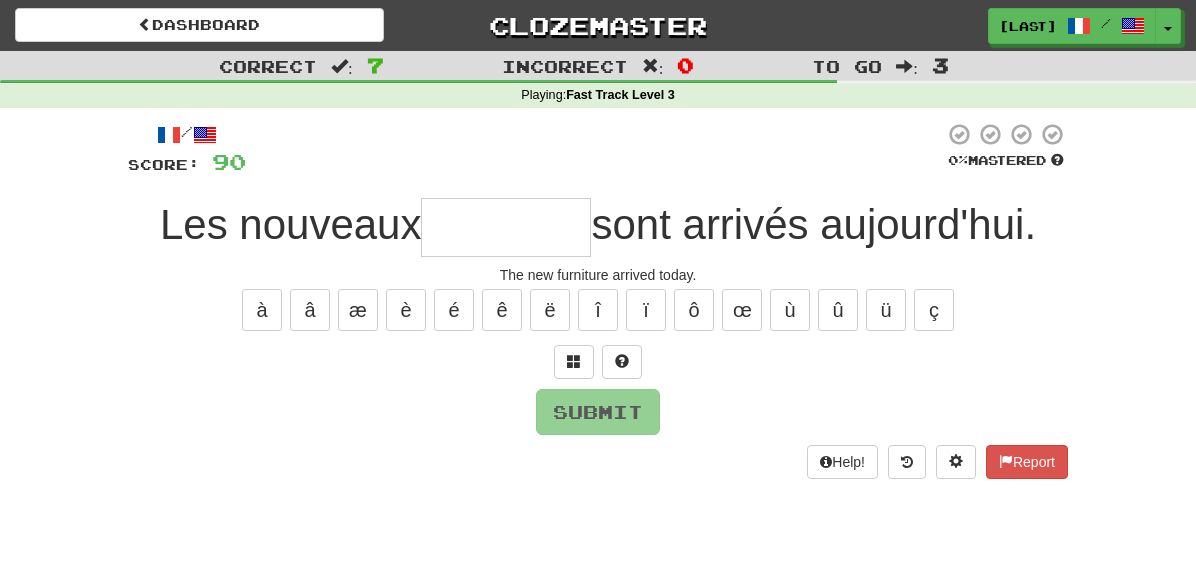type on "*" 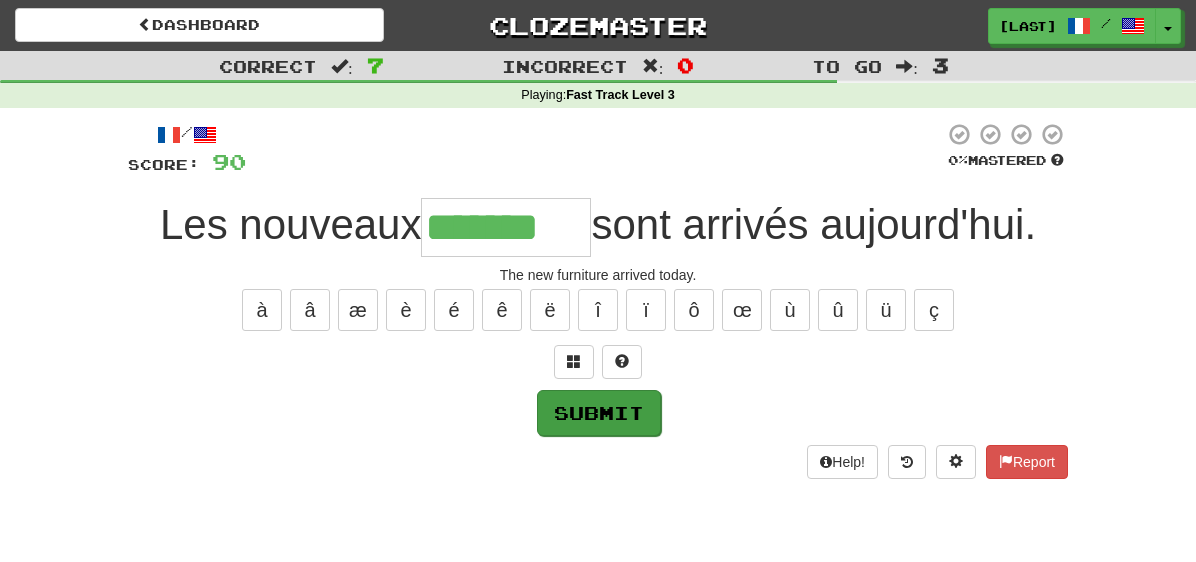 type on "*******" 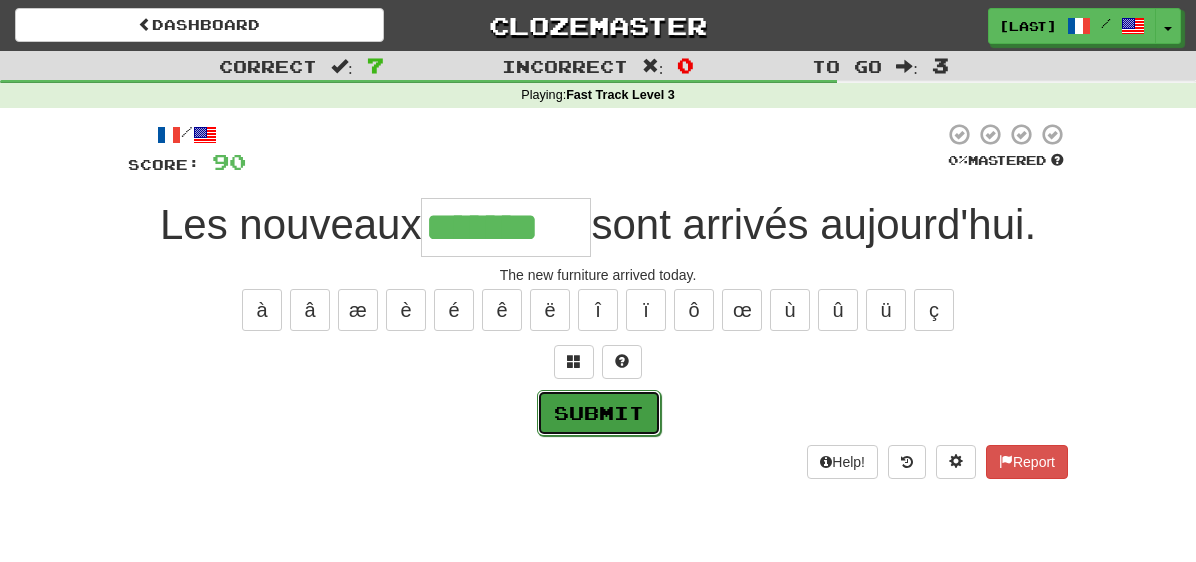 click on "Submit" at bounding box center (599, 413) 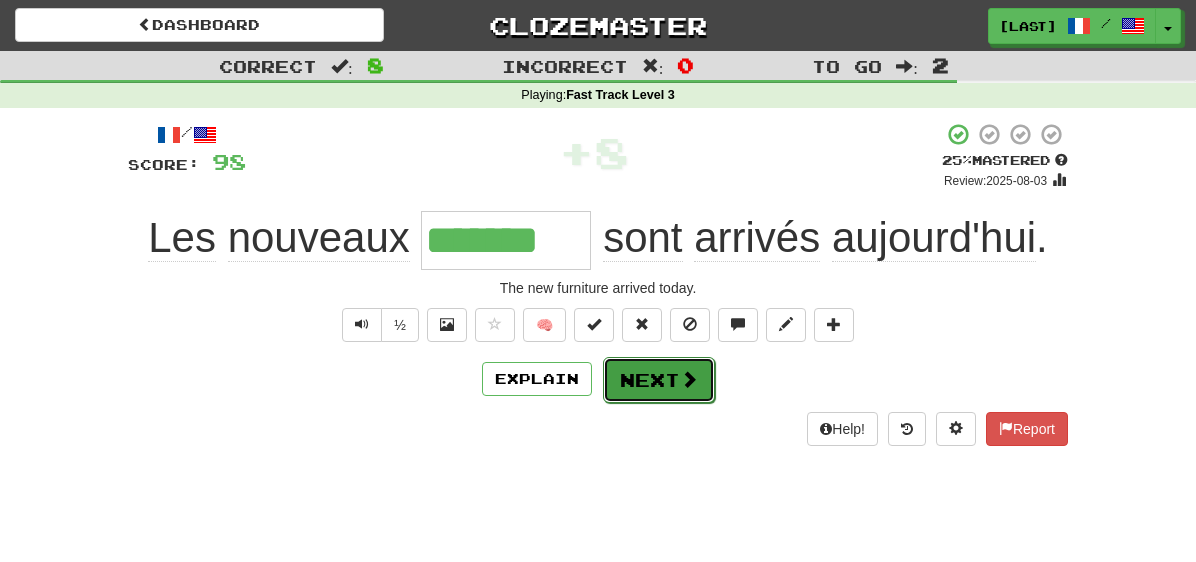 click on "Next" at bounding box center [659, 380] 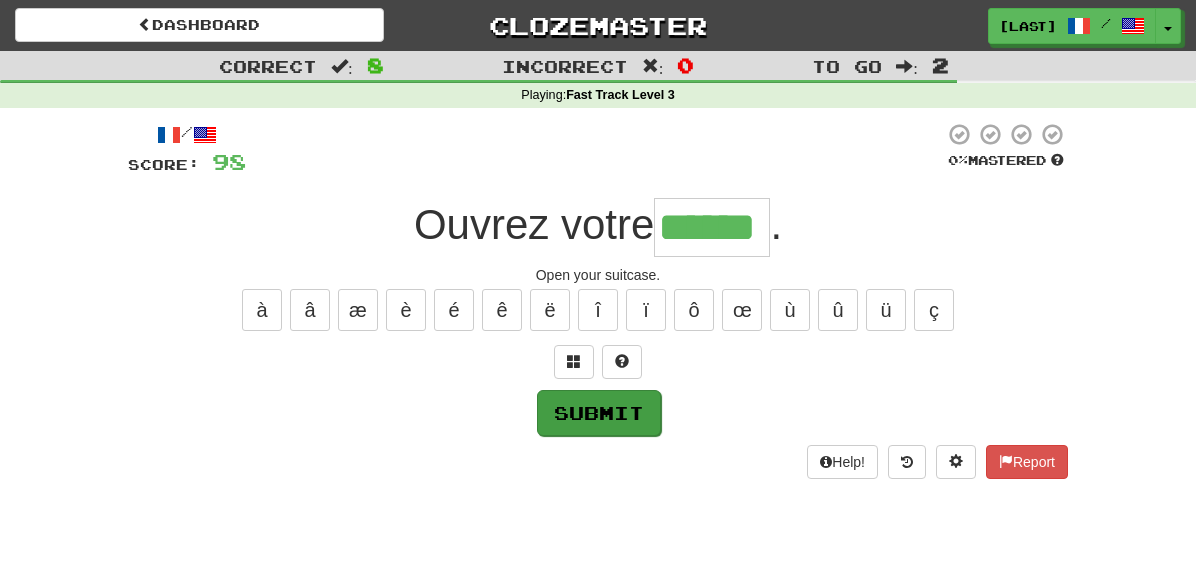 type on "******" 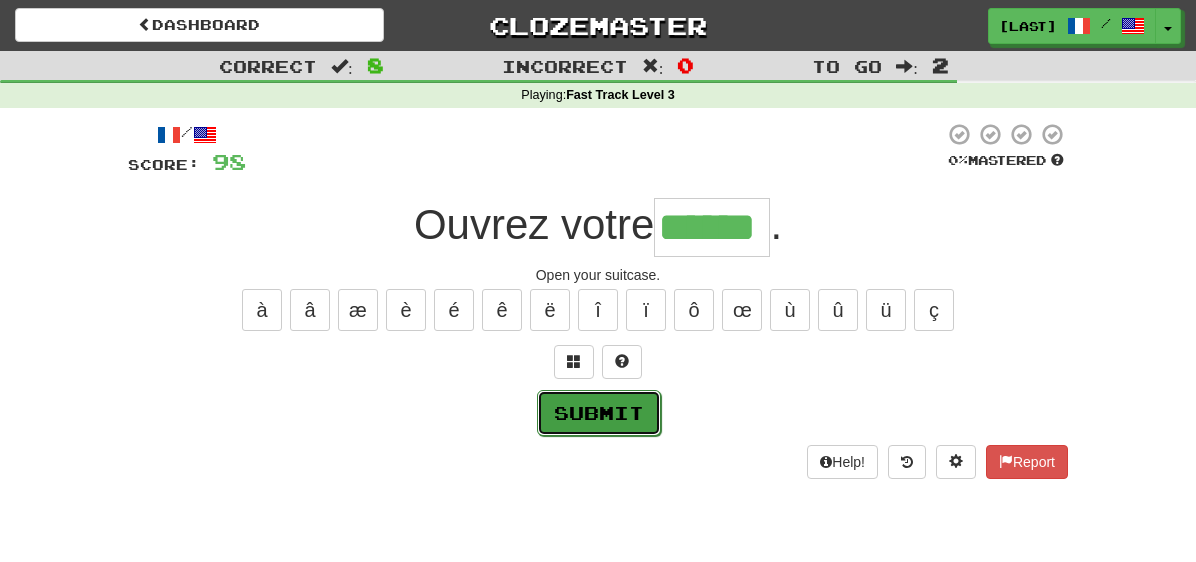 click on "Submit" at bounding box center [599, 413] 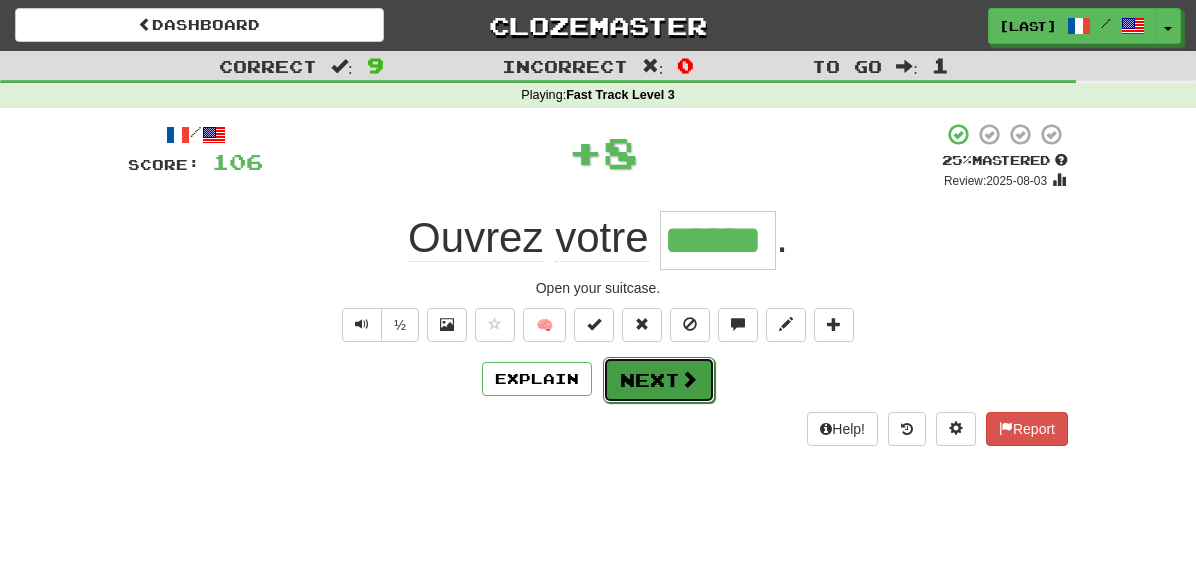 click on "Next" at bounding box center [659, 380] 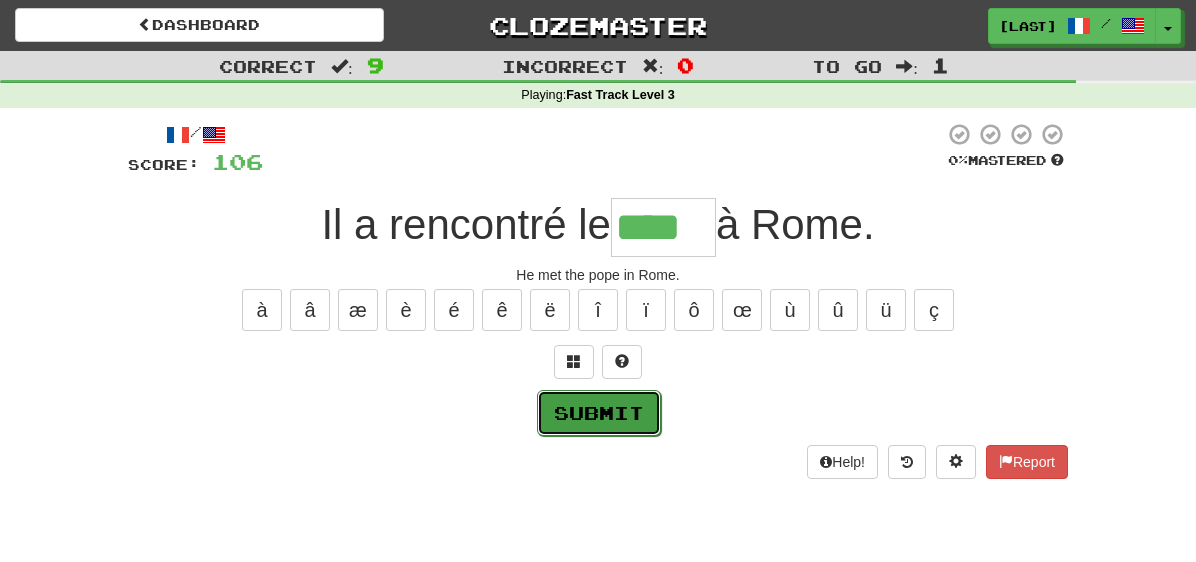click on "Submit" at bounding box center (599, 413) 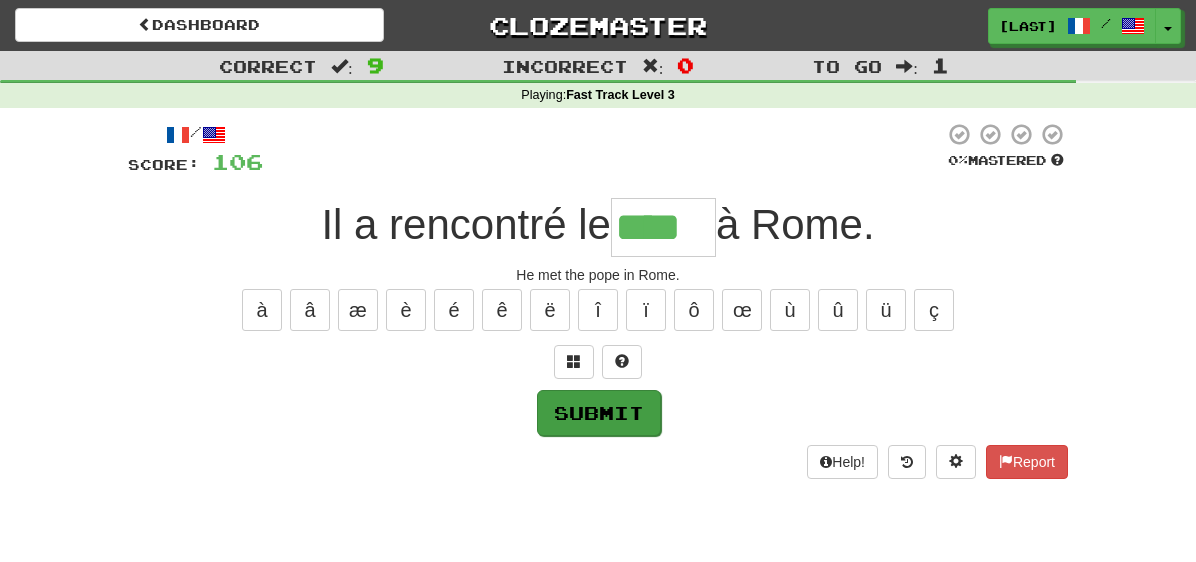 type on "****" 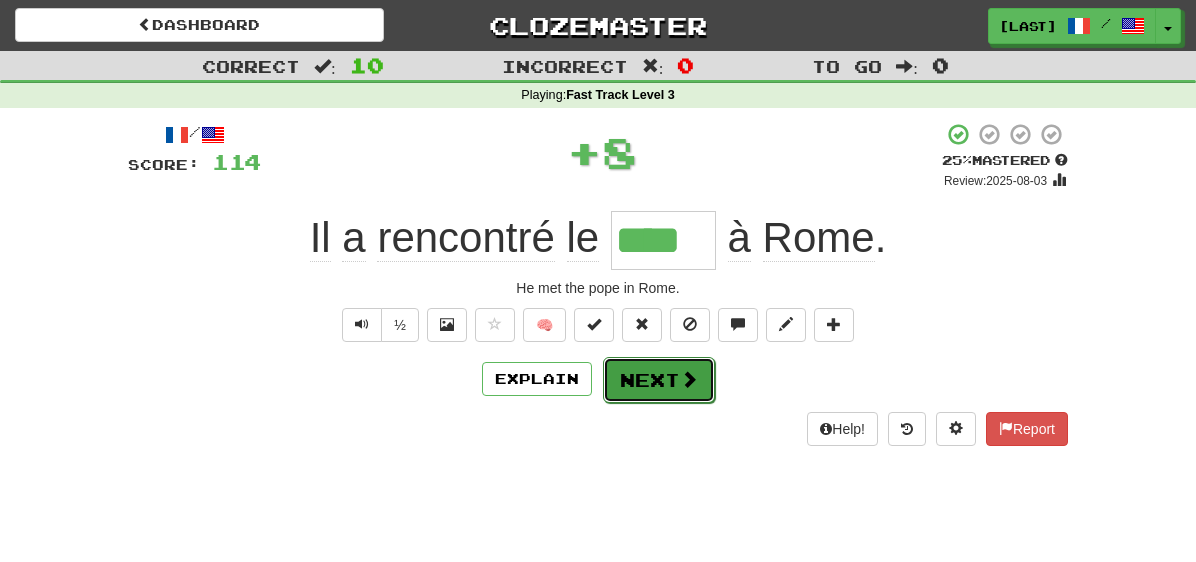 click on "Next" at bounding box center [659, 380] 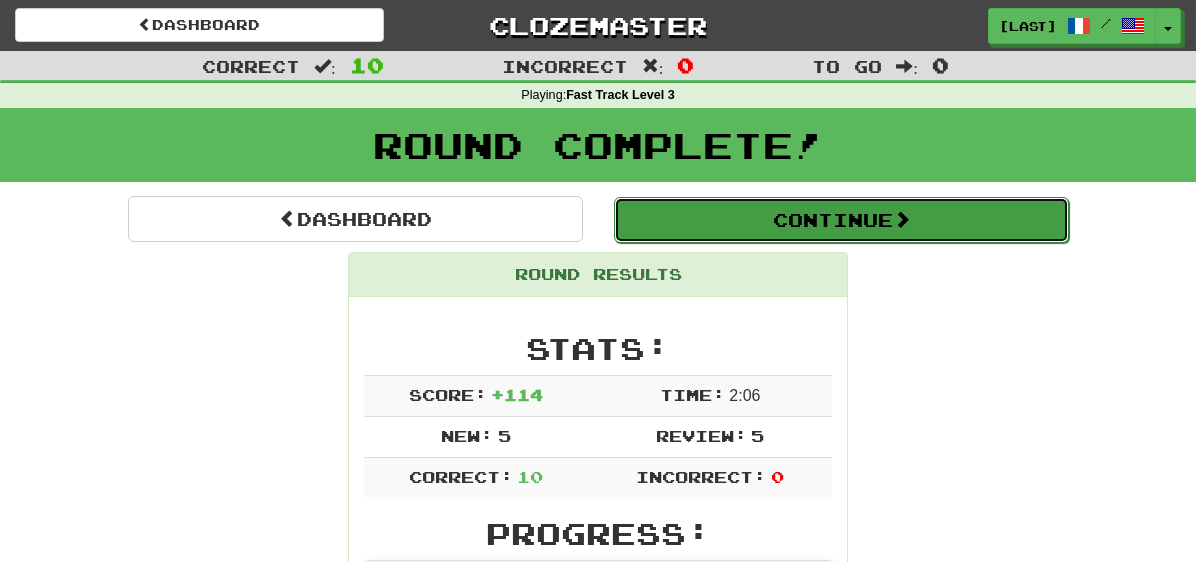 click on "Continue" at bounding box center (841, 220) 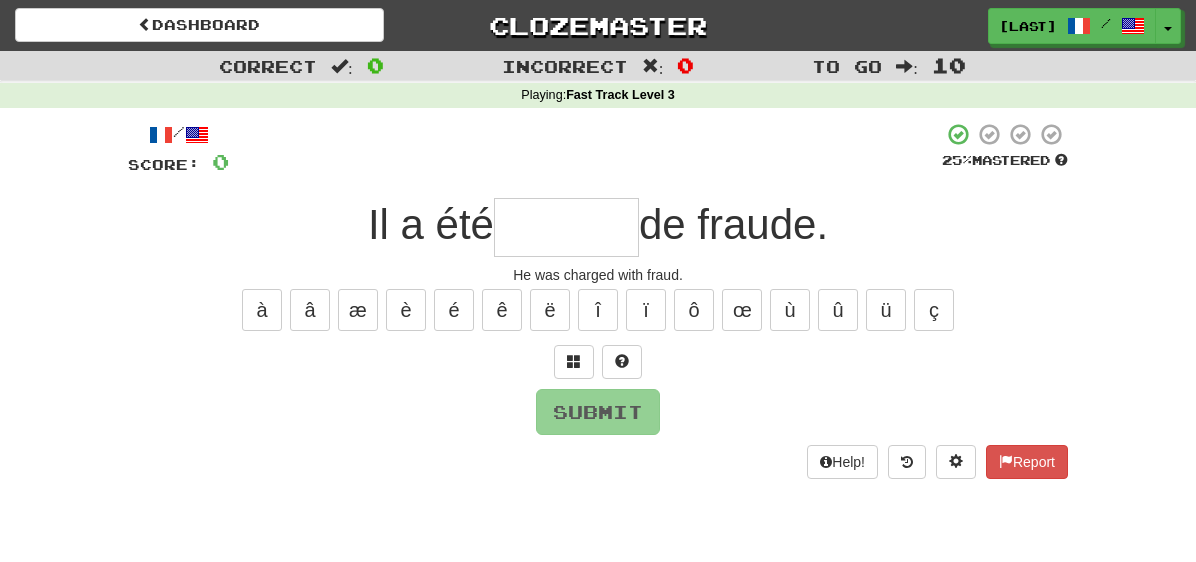 type on "*" 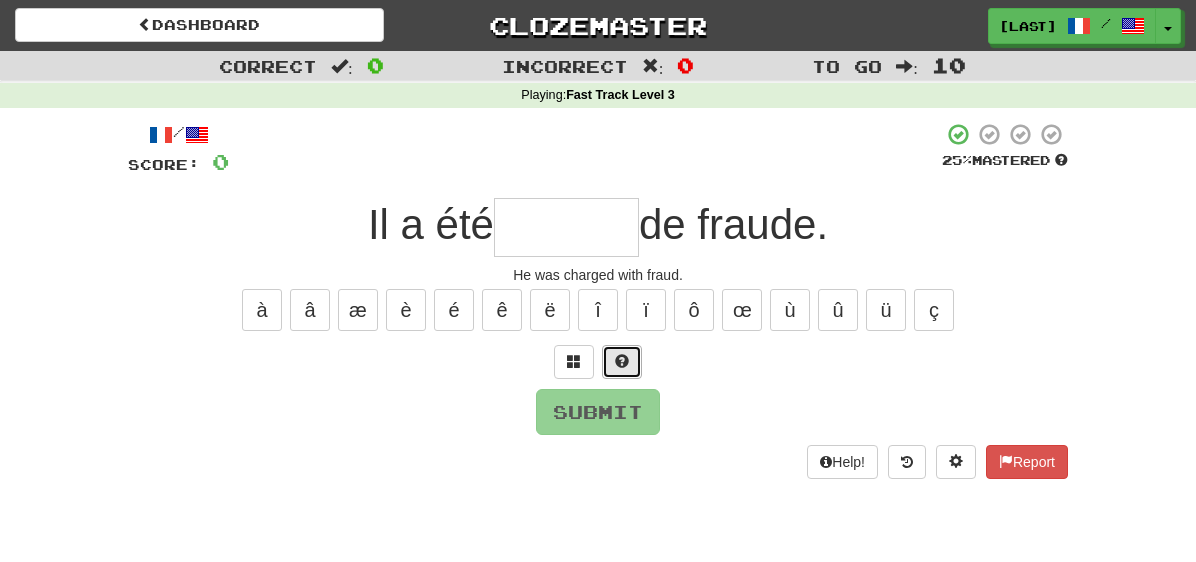 click at bounding box center [622, 361] 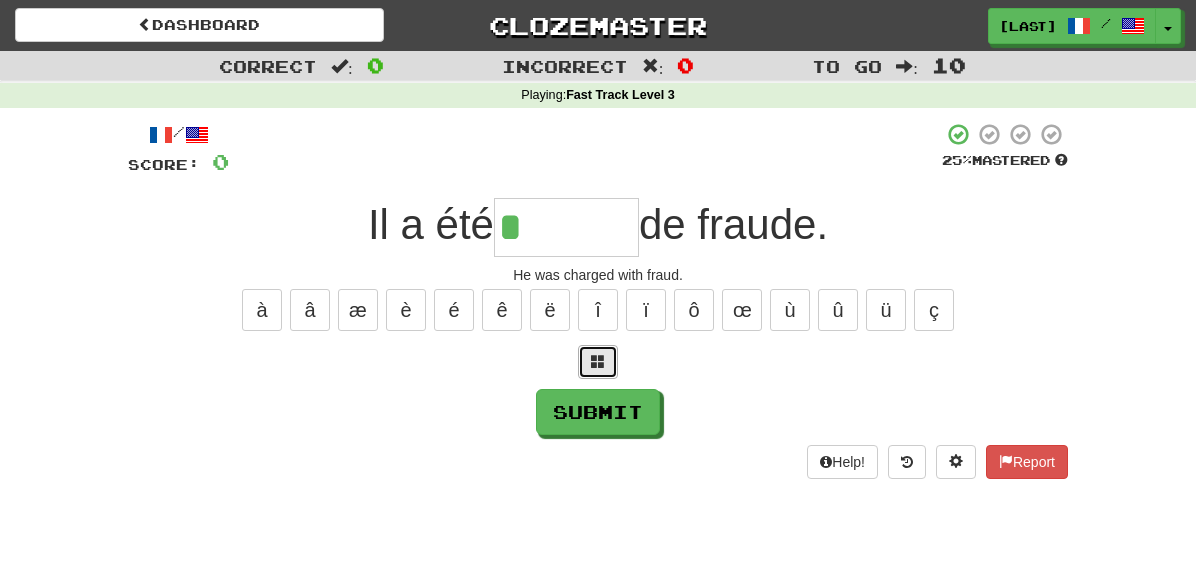 click at bounding box center [598, 361] 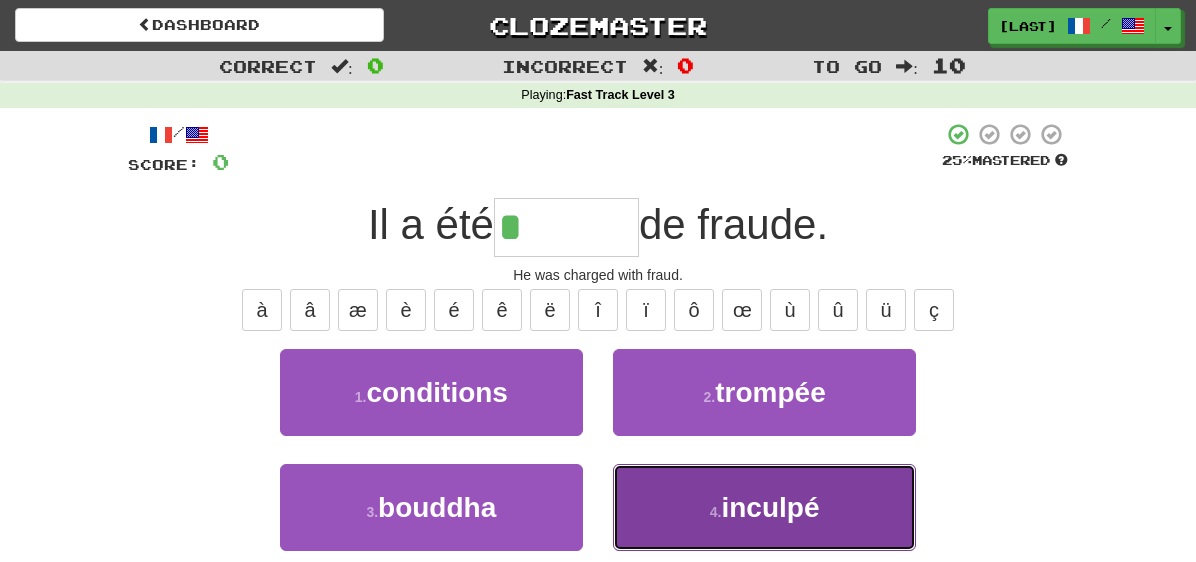 click on "4 .  inculpé" at bounding box center [764, 507] 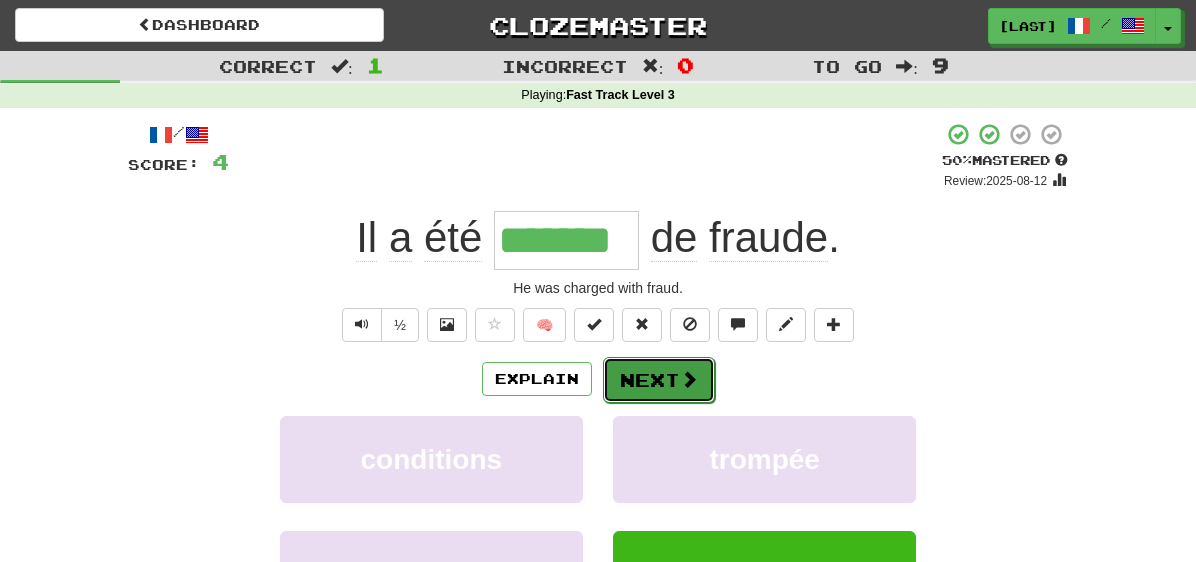 click on "Next" at bounding box center [659, 380] 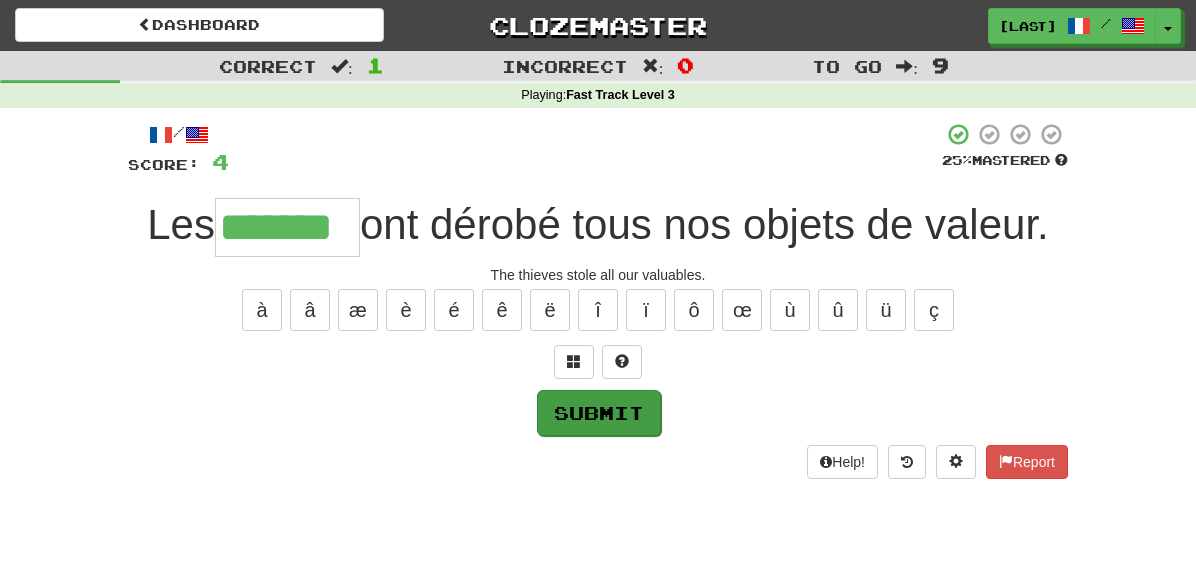 type on "*******" 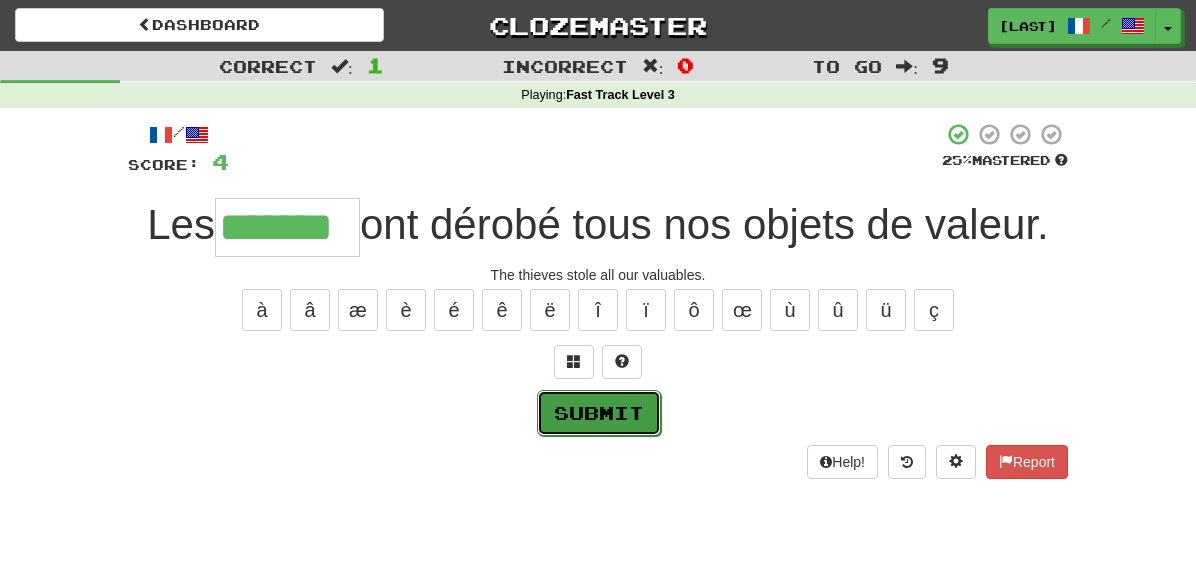 click on "Submit" at bounding box center [599, 413] 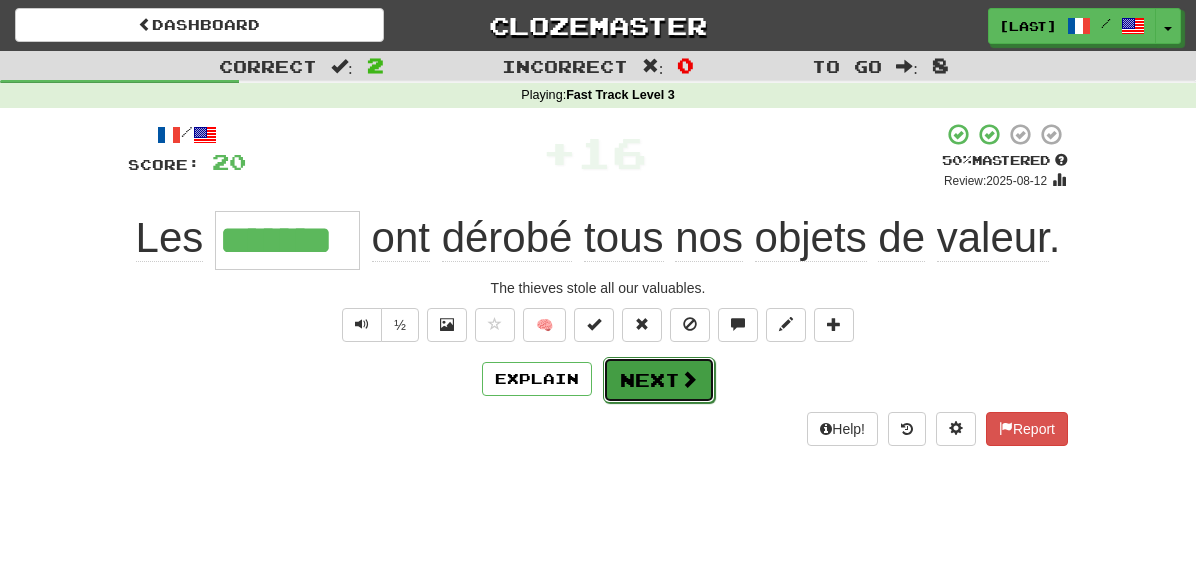 click on "Next" at bounding box center [659, 380] 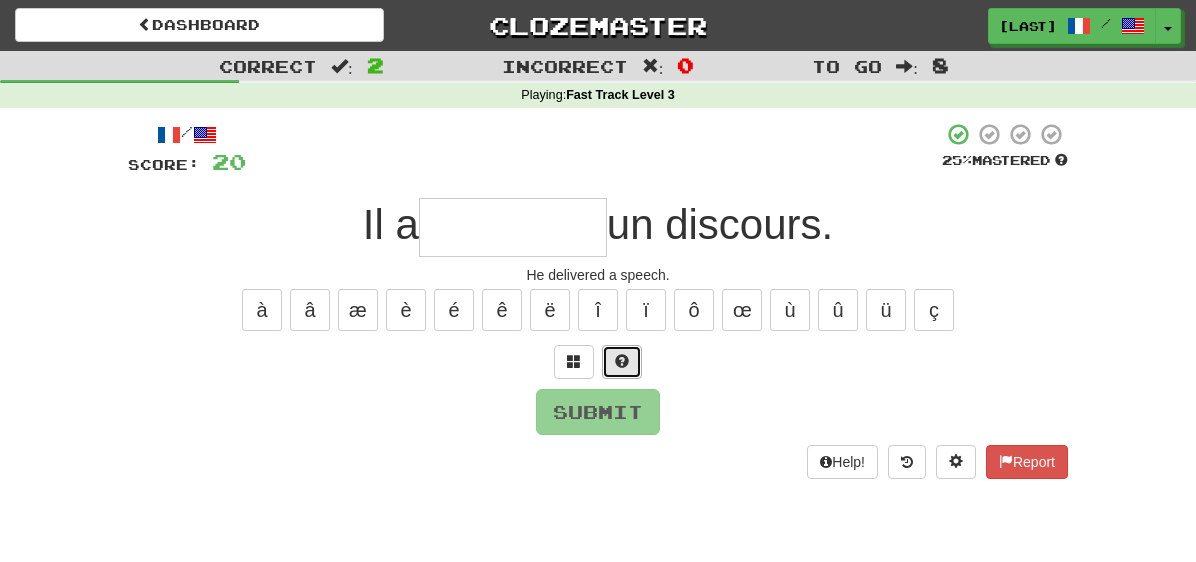 click at bounding box center (622, 361) 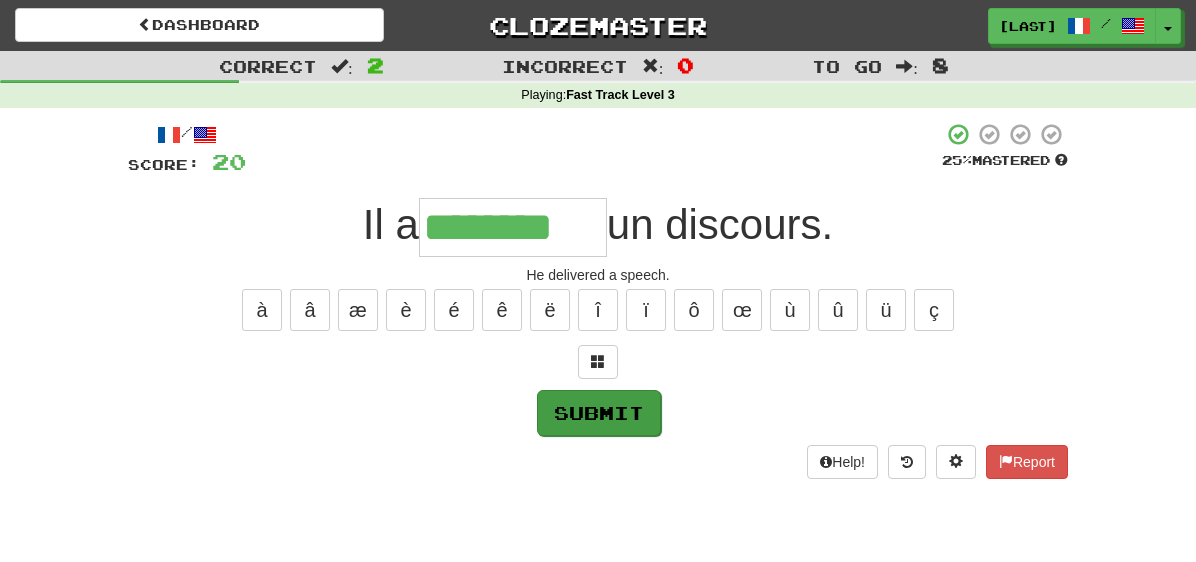 type on "********" 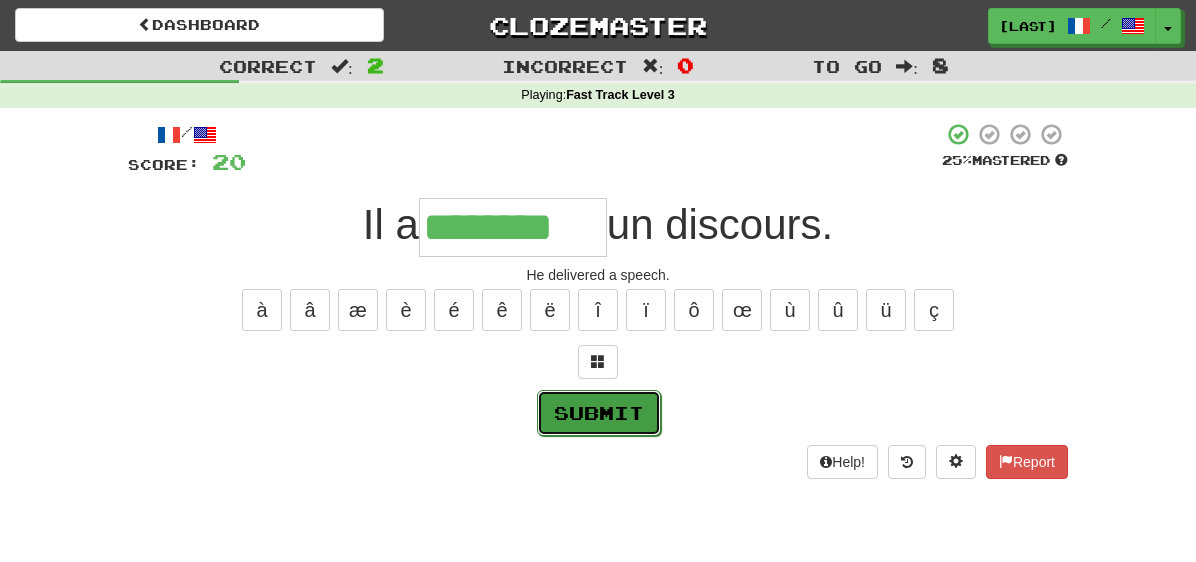 click on "Submit" at bounding box center [599, 413] 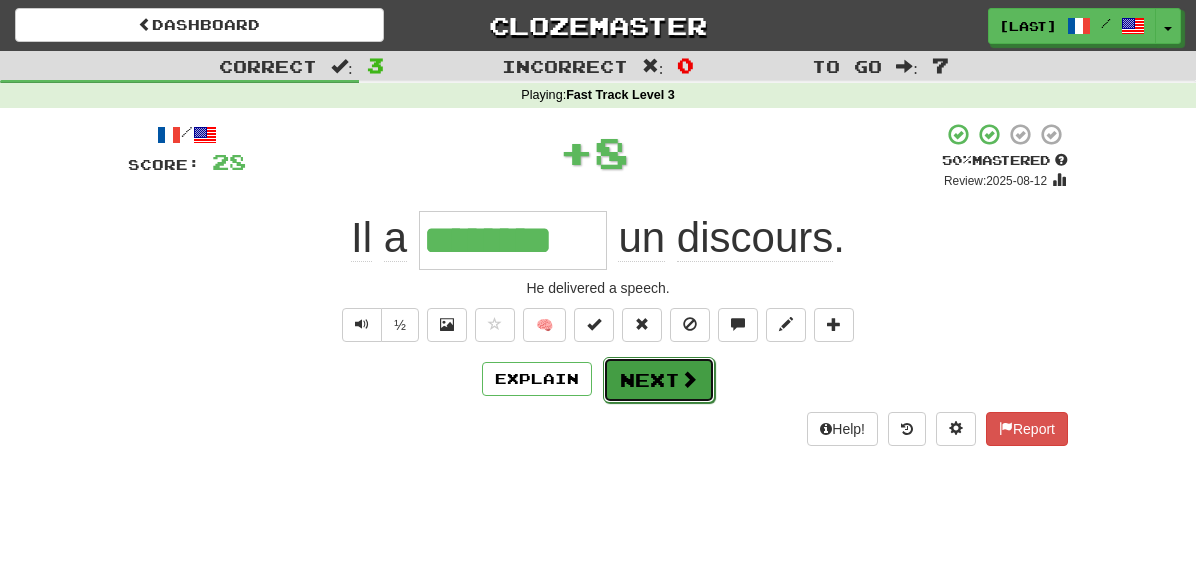click on "Next" at bounding box center (659, 380) 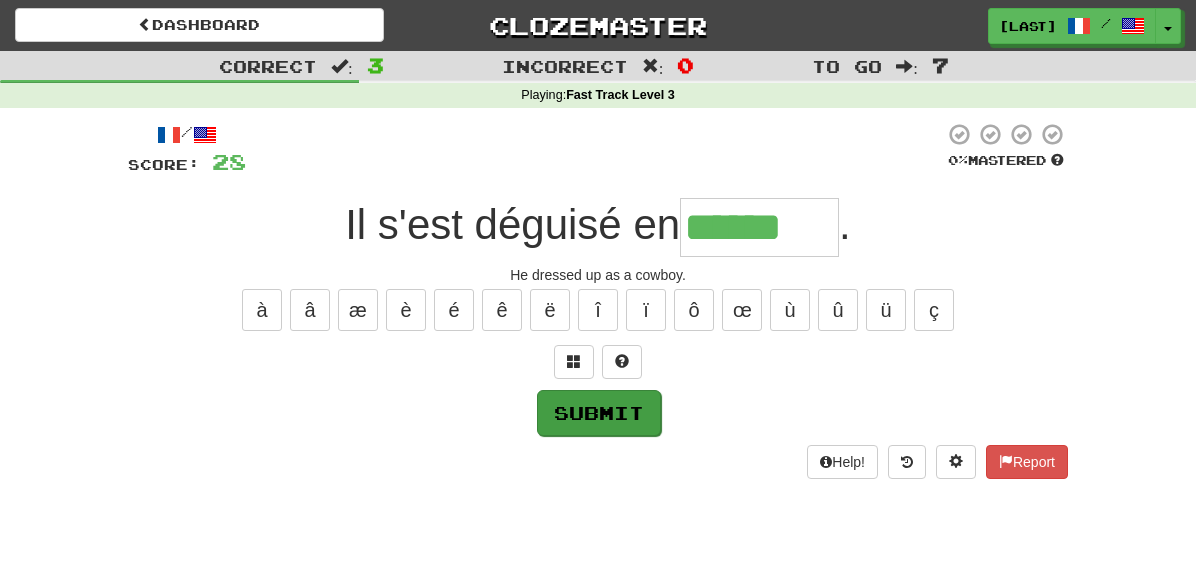 type on "******" 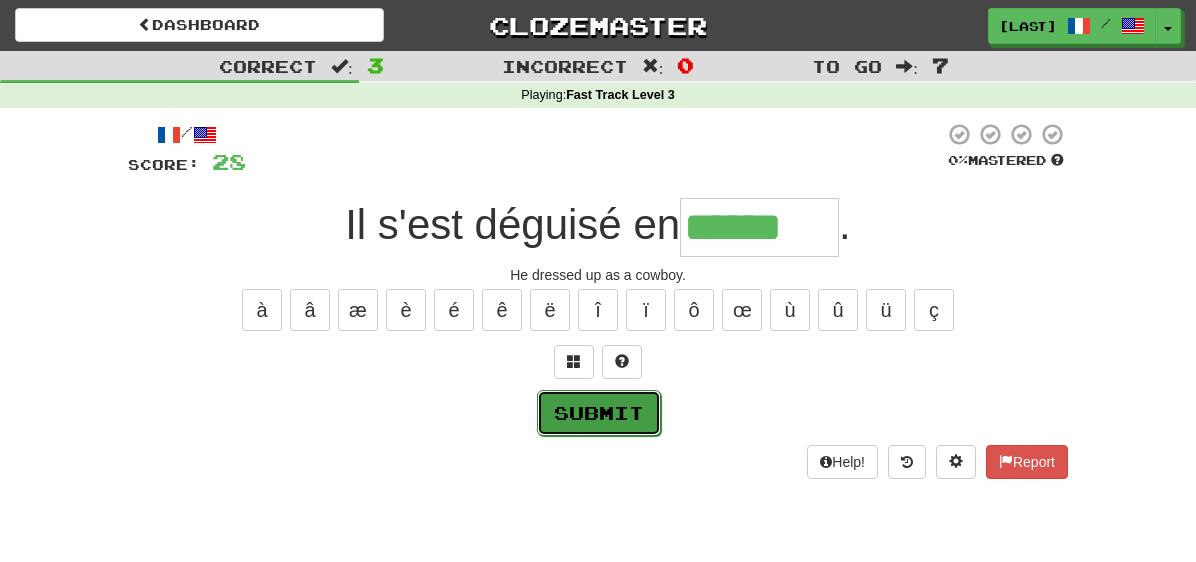 click on "Submit" at bounding box center (599, 413) 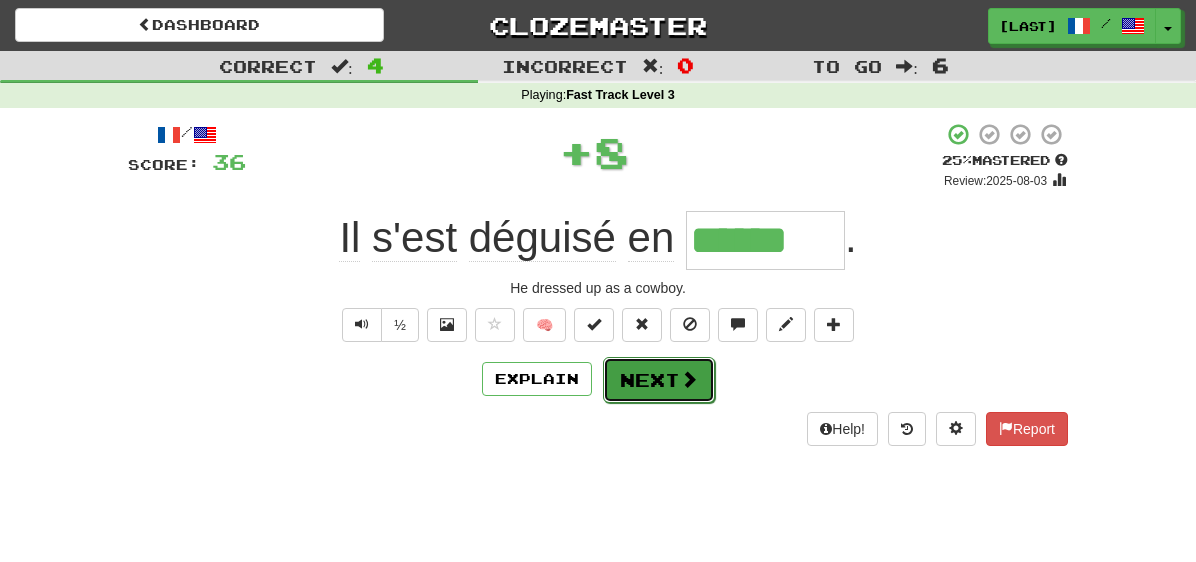 click on "Next" at bounding box center [659, 380] 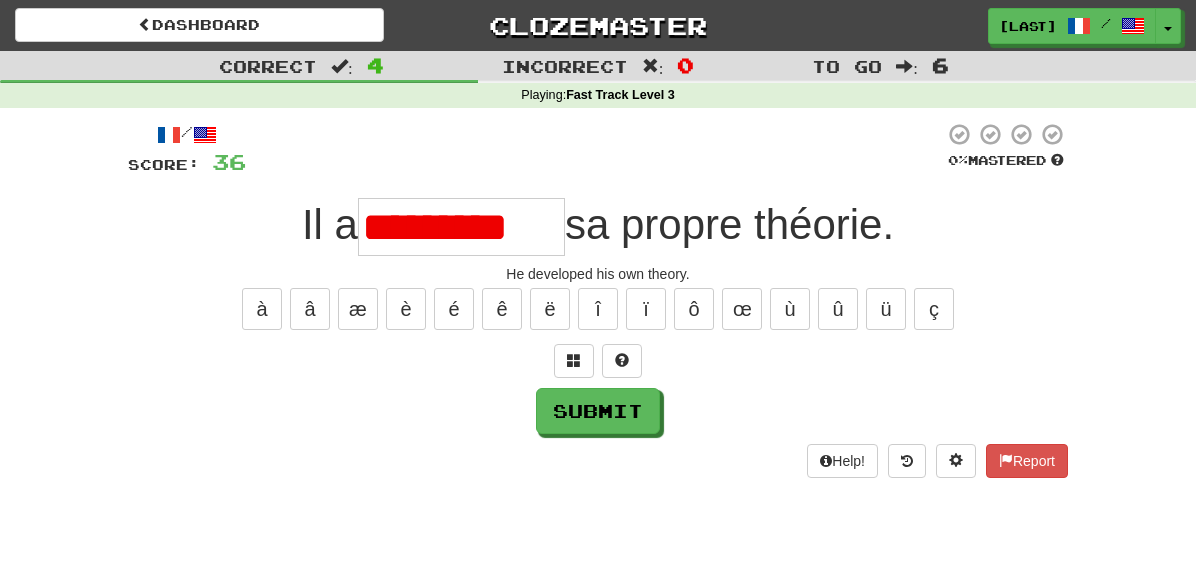 scroll, scrollTop: 0, scrollLeft: 0, axis: both 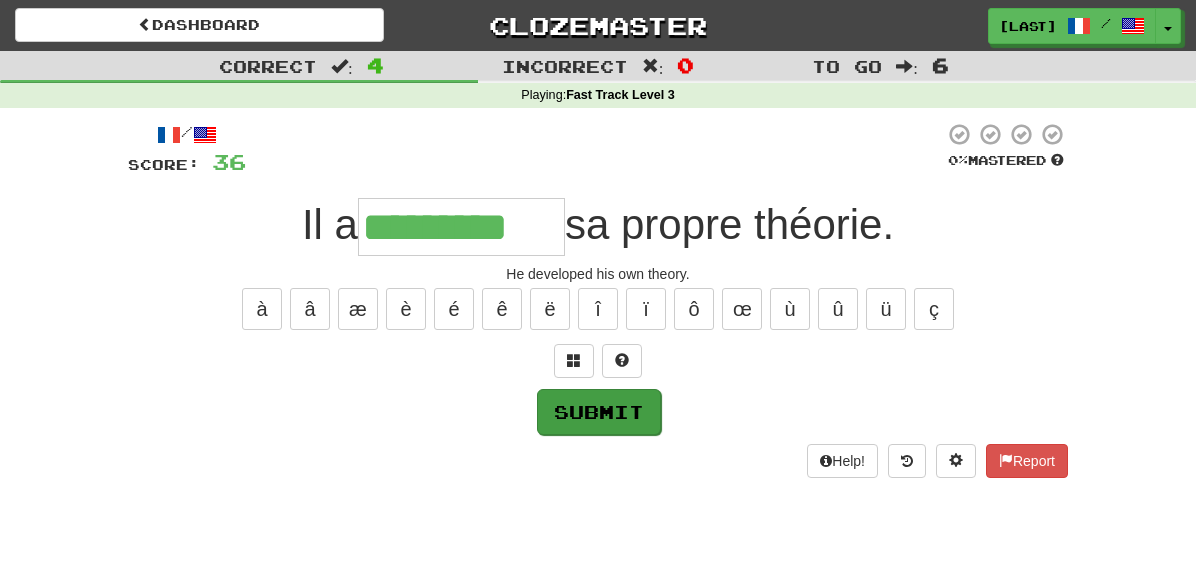 type on "*********" 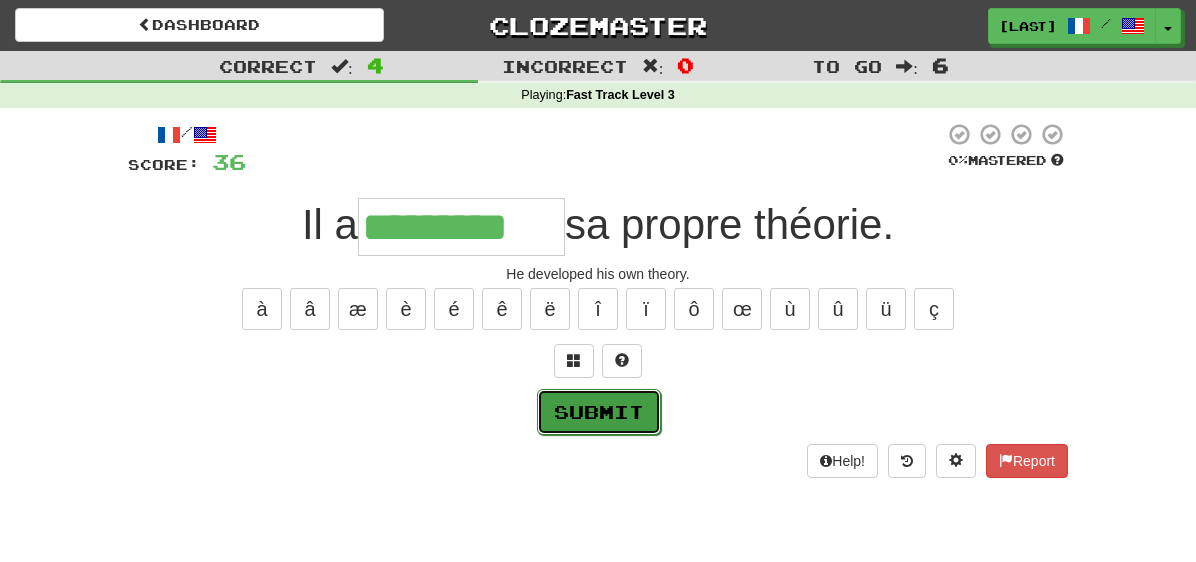 click on "Submit" at bounding box center [599, 412] 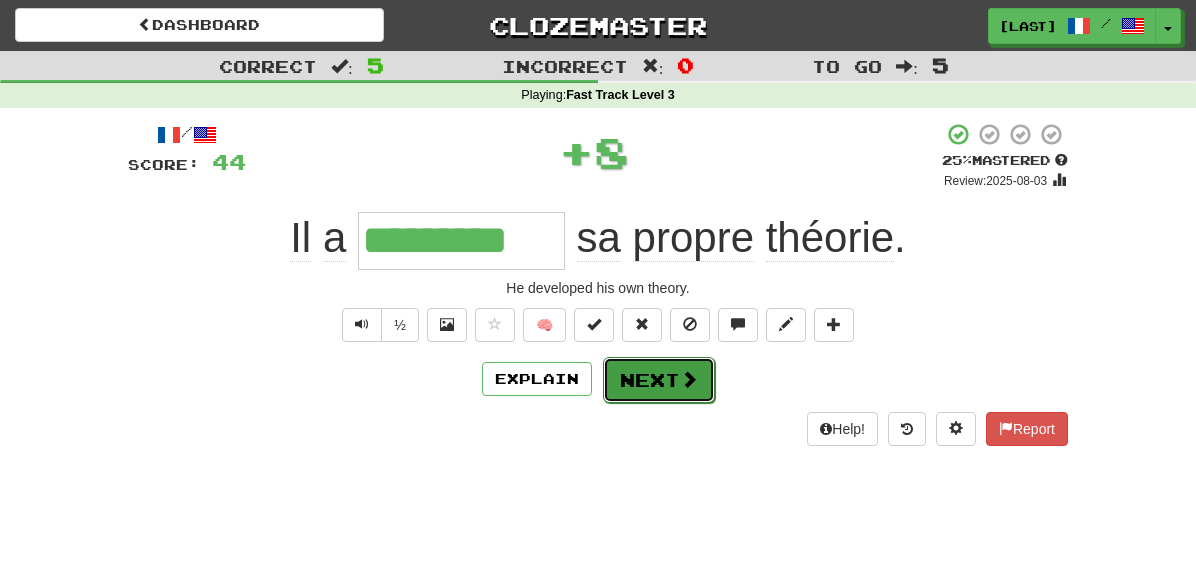 click on "Next" at bounding box center (659, 380) 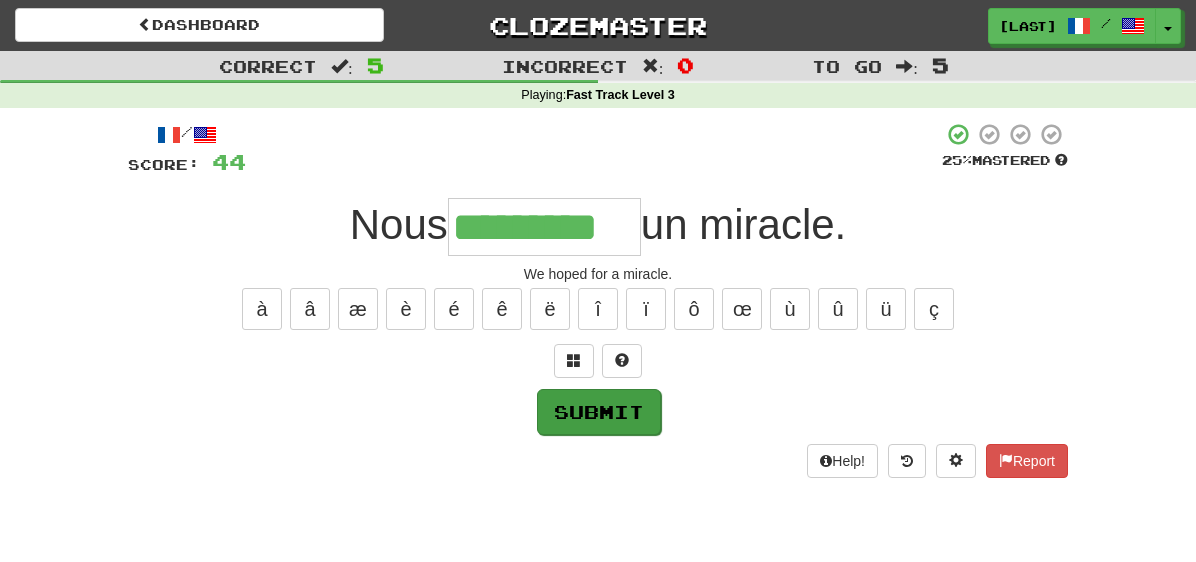 type on "*********" 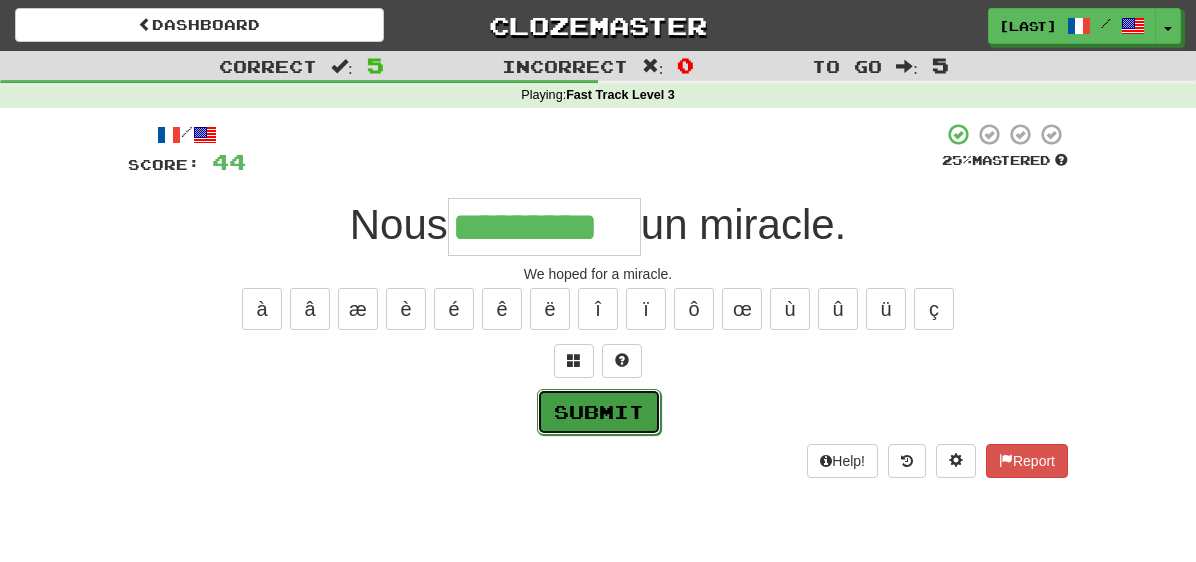 click on "Submit" at bounding box center [599, 412] 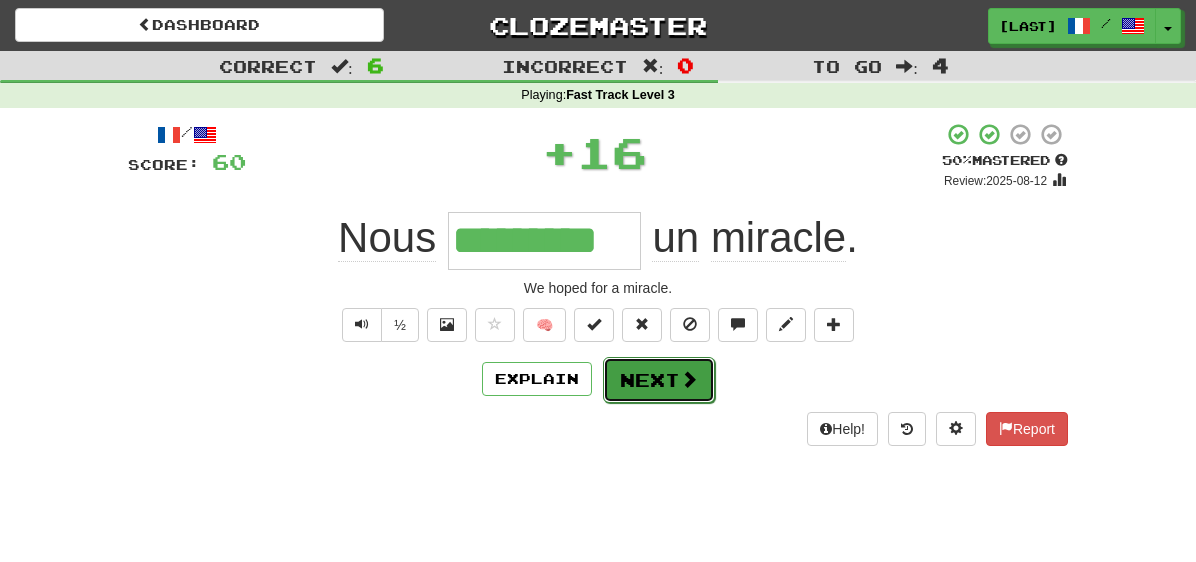 click on "Next" at bounding box center [659, 380] 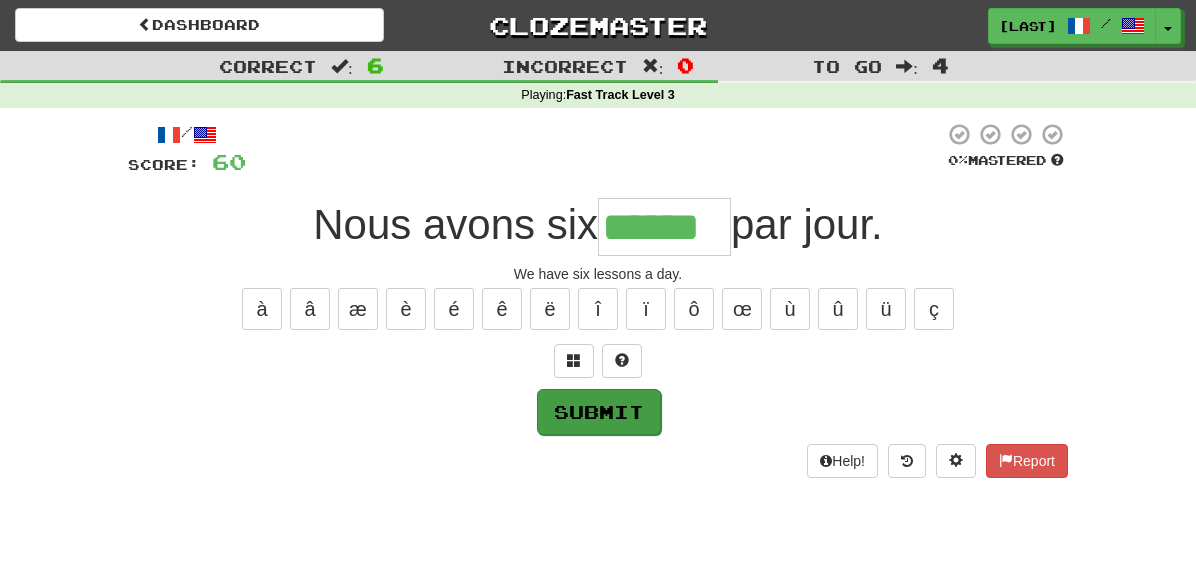 type on "******" 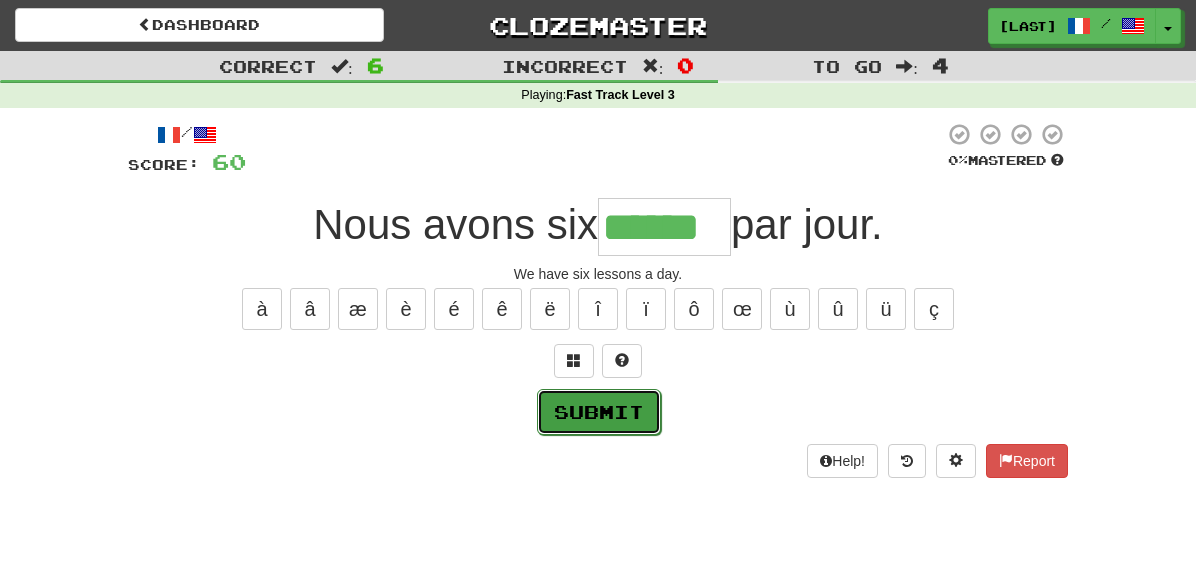 click on "Submit" at bounding box center [599, 412] 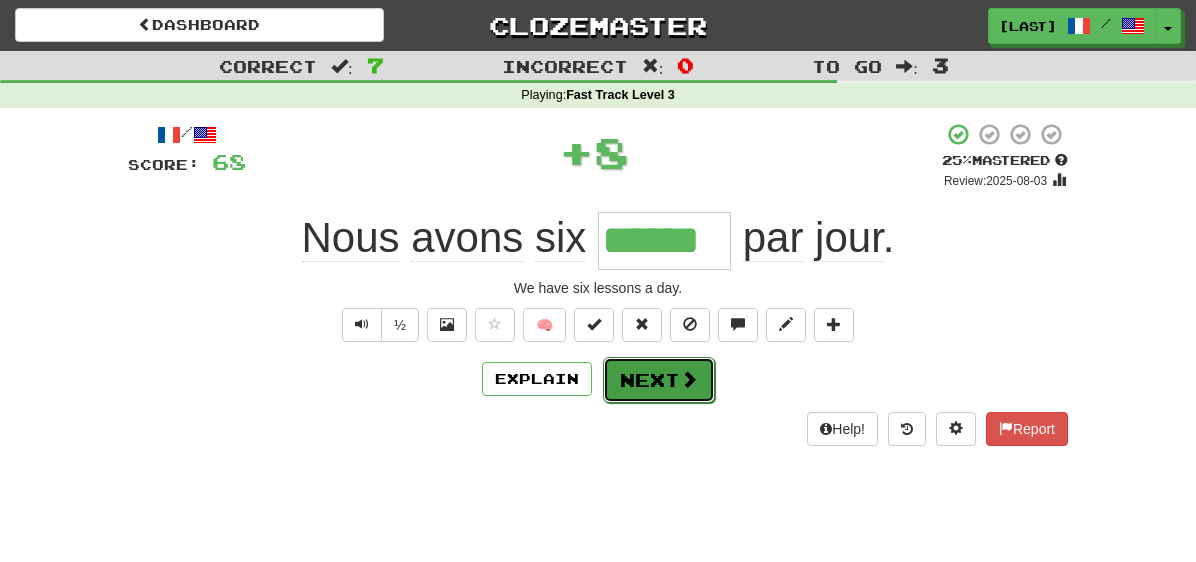 click on "Next" at bounding box center (659, 380) 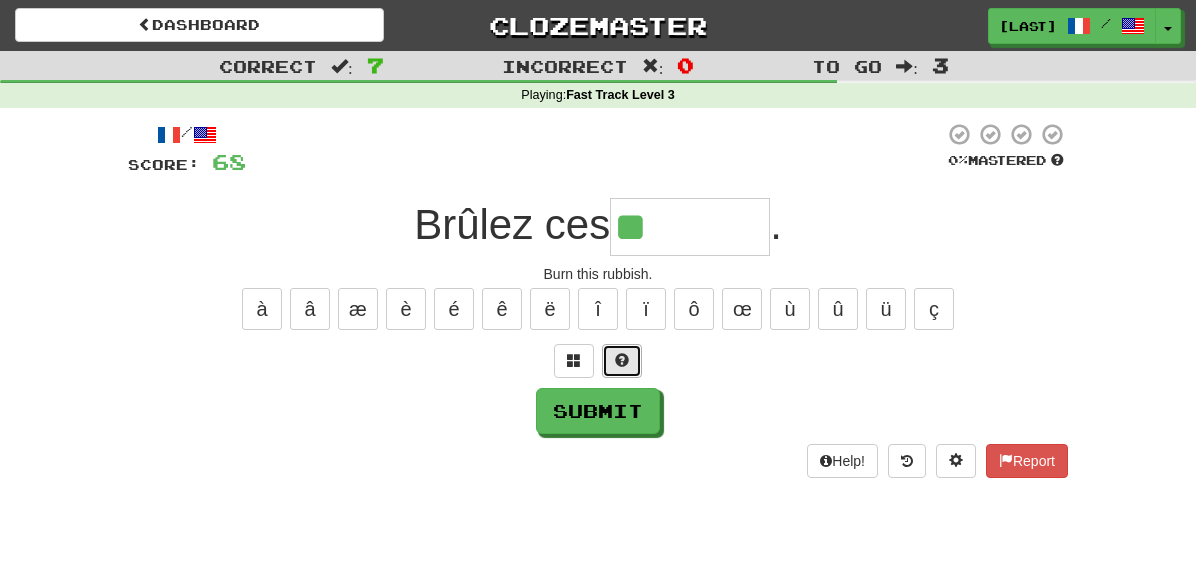 click at bounding box center [622, 360] 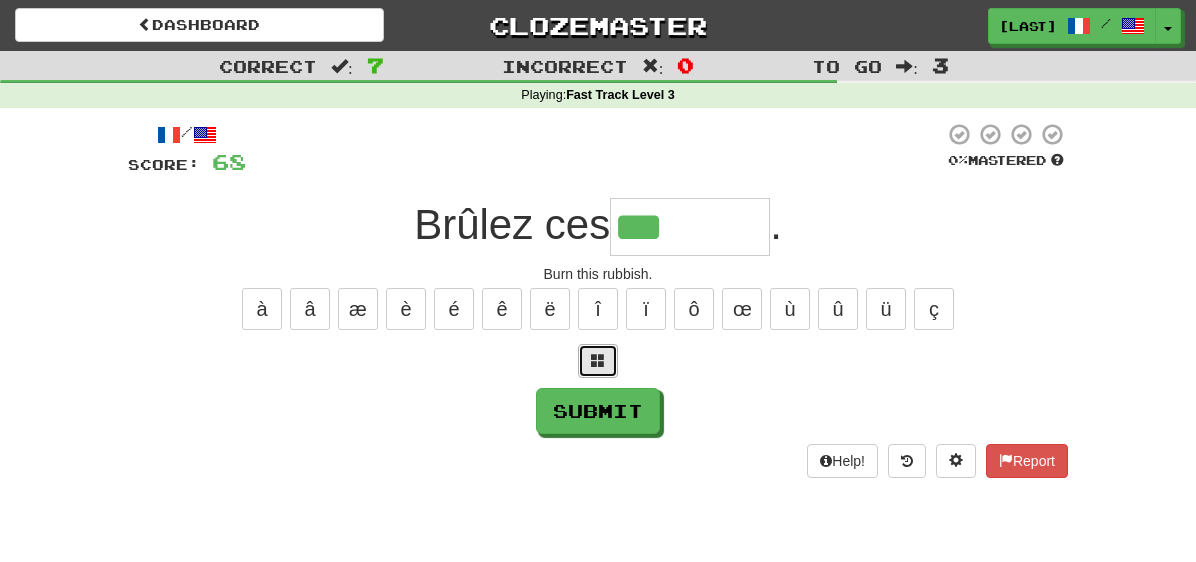 click at bounding box center [598, 361] 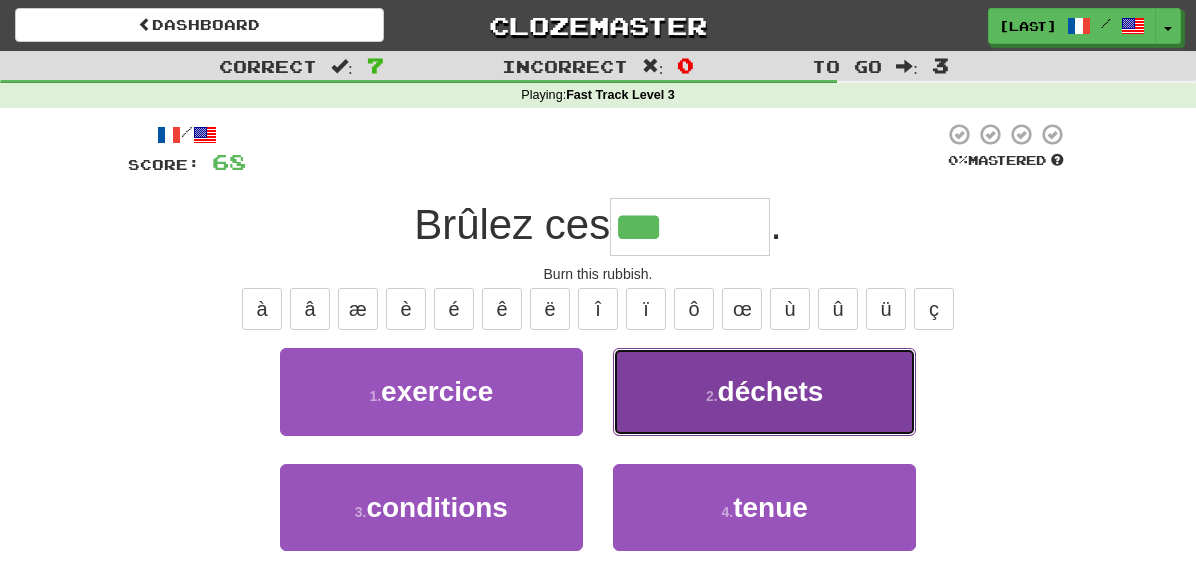 click on "2 .  déchets" at bounding box center [764, 391] 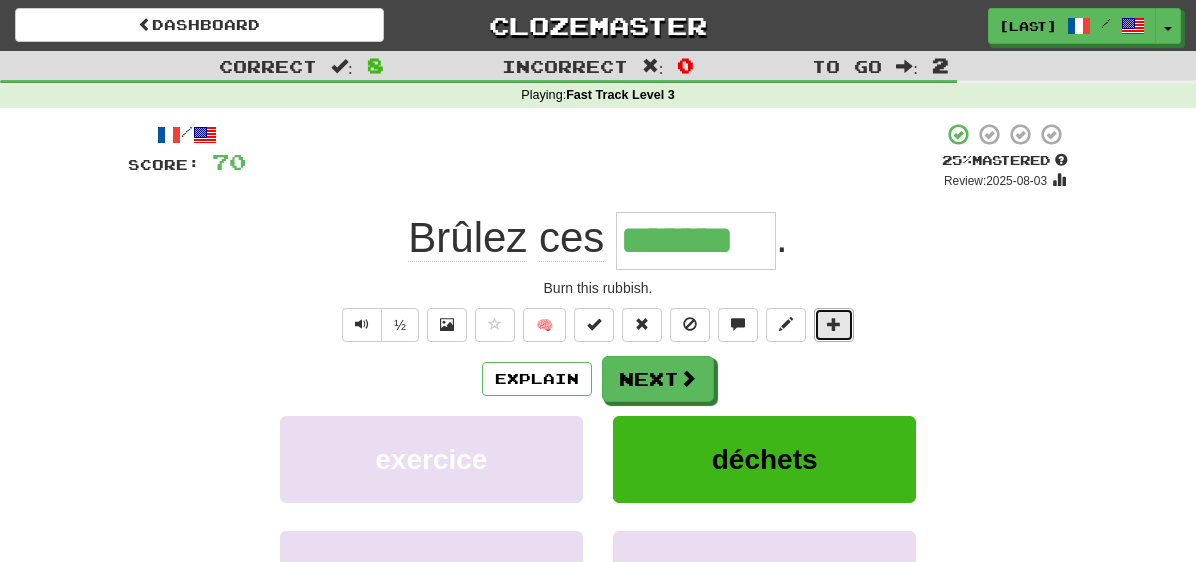 click at bounding box center (834, 324) 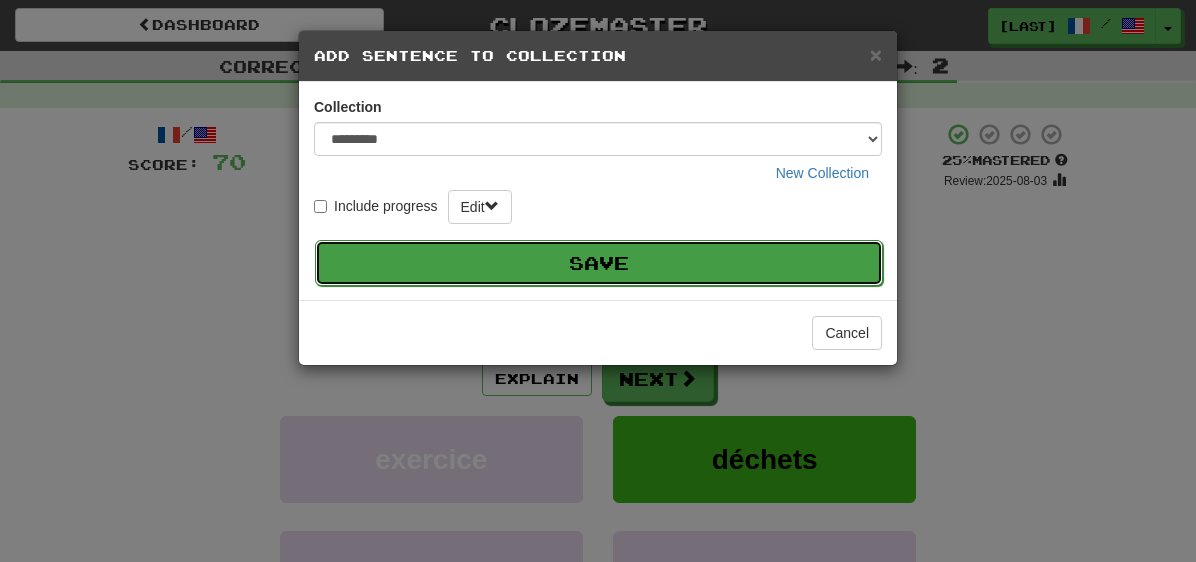 click on "Save" at bounding box center (599, 263) 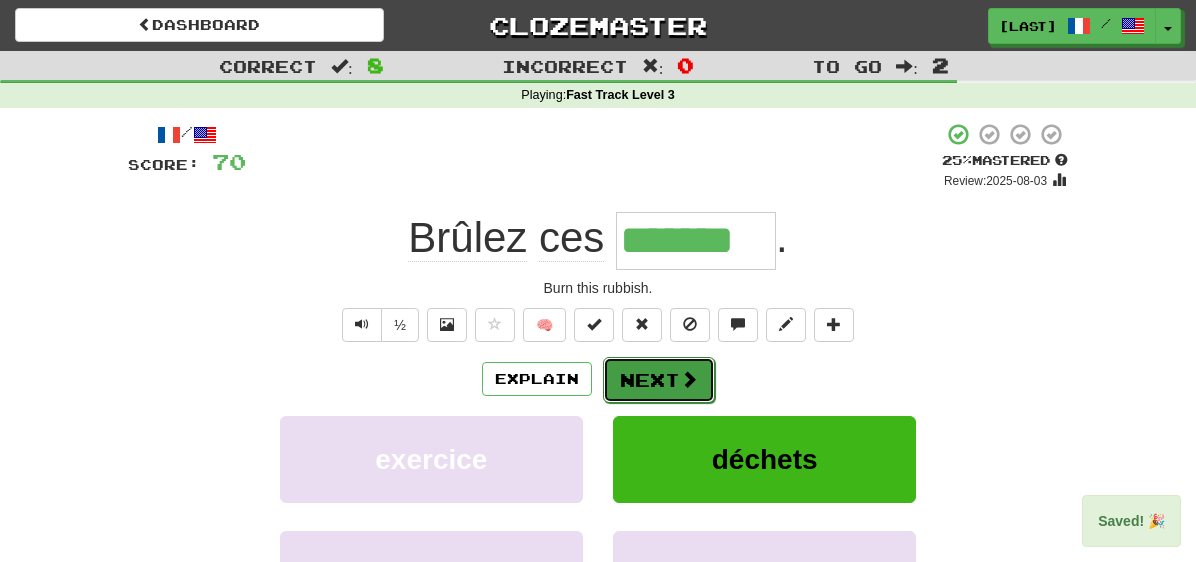 click on "Next" at bounding box center [659, 380] 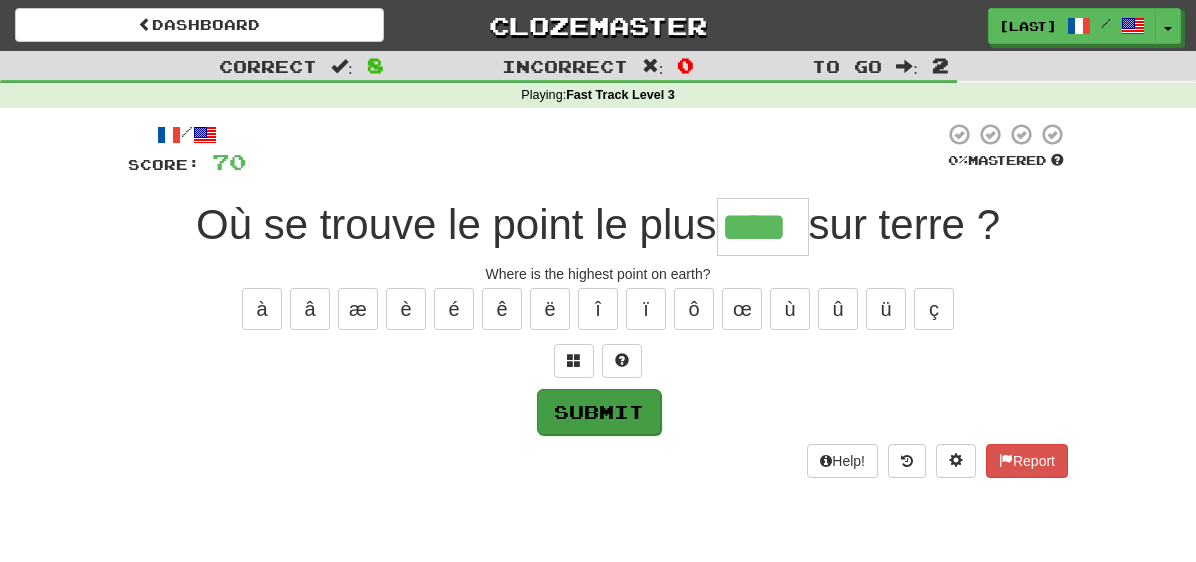 type on "****" 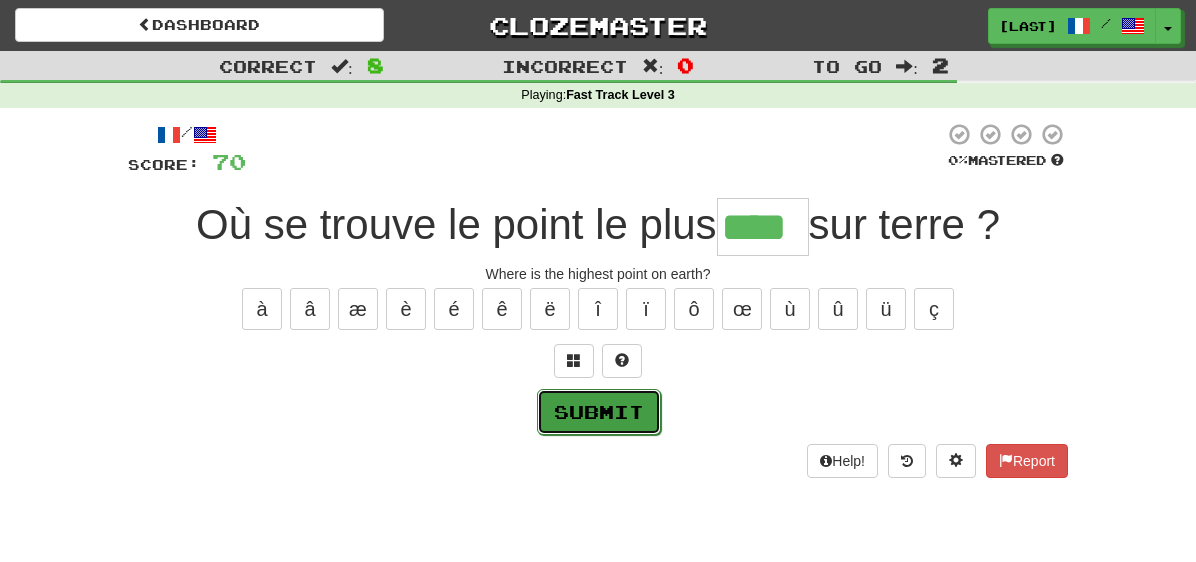 click on "Submit" at bounding box center [599, 412] 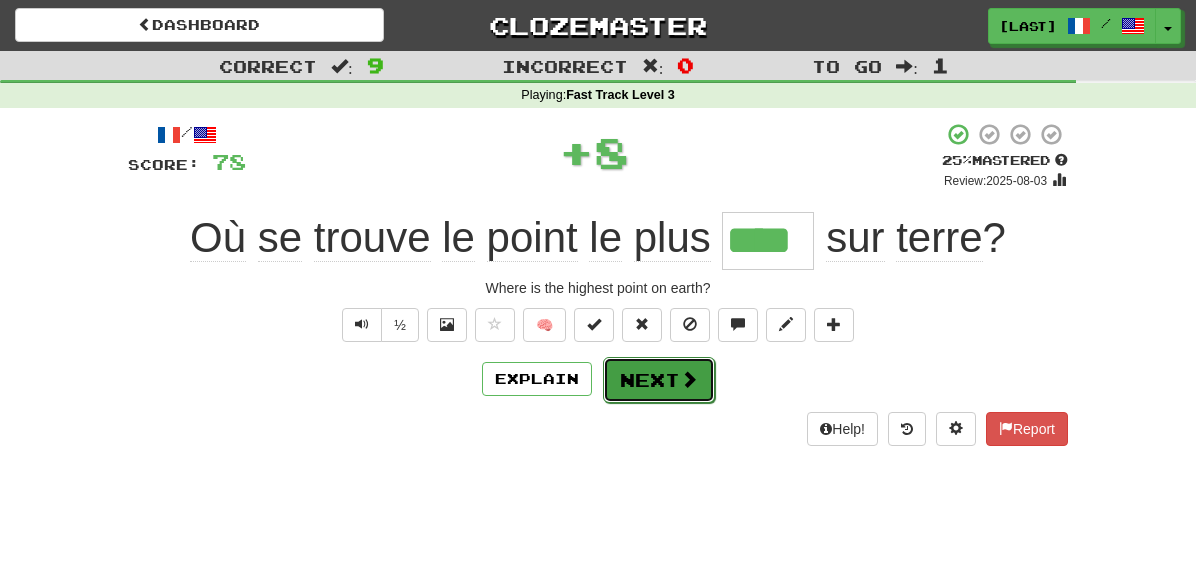click on "Next" at bounding box center [659, 380] 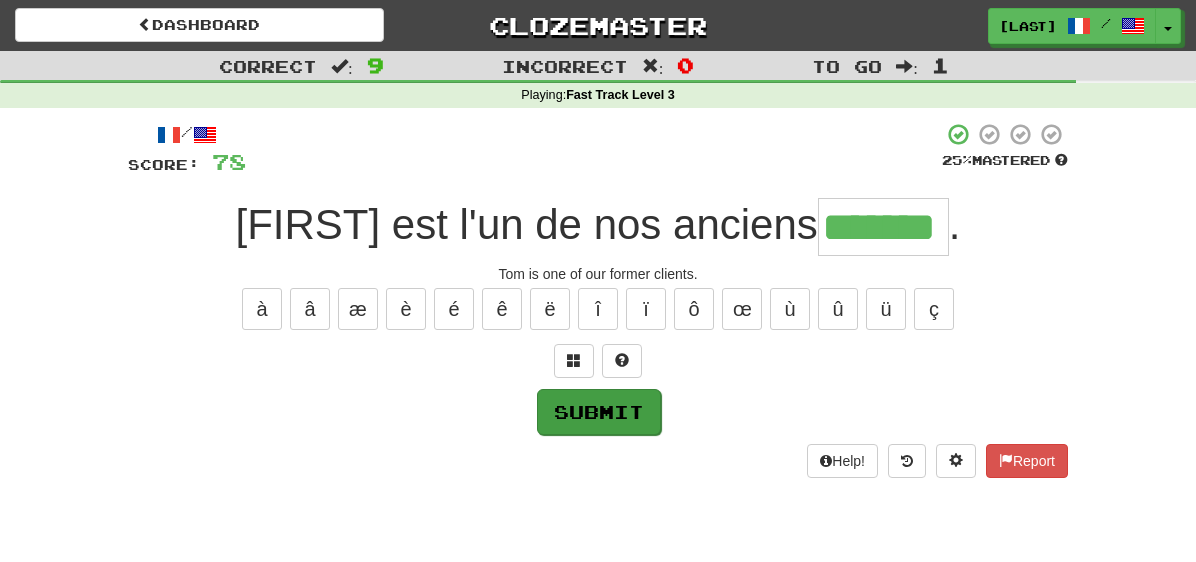 type on "*******" 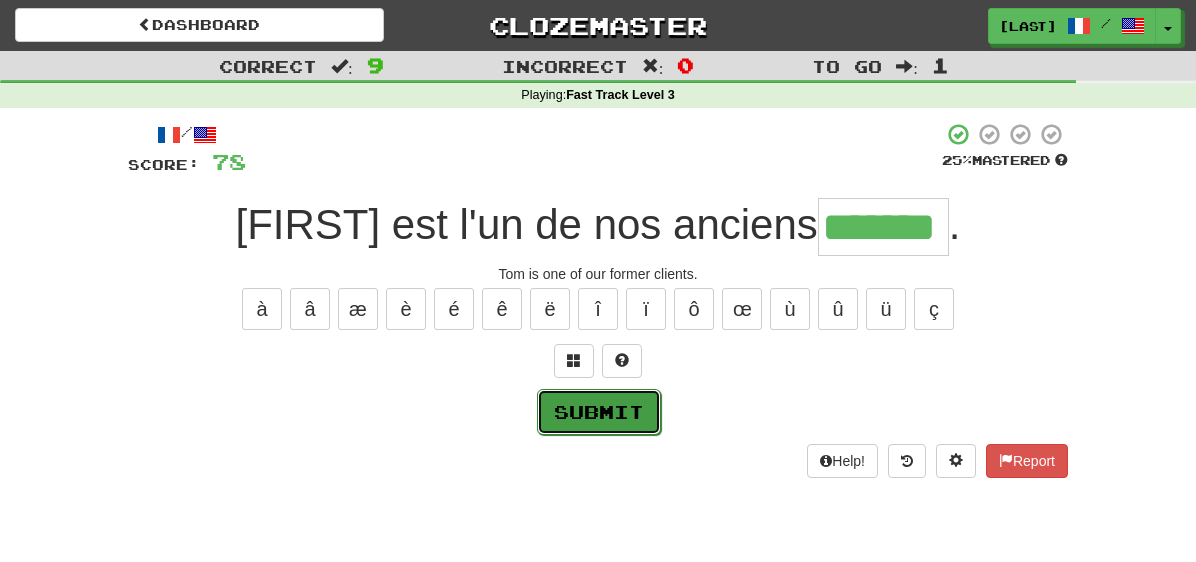 click on "Submit" at bounding box center [599, 412] 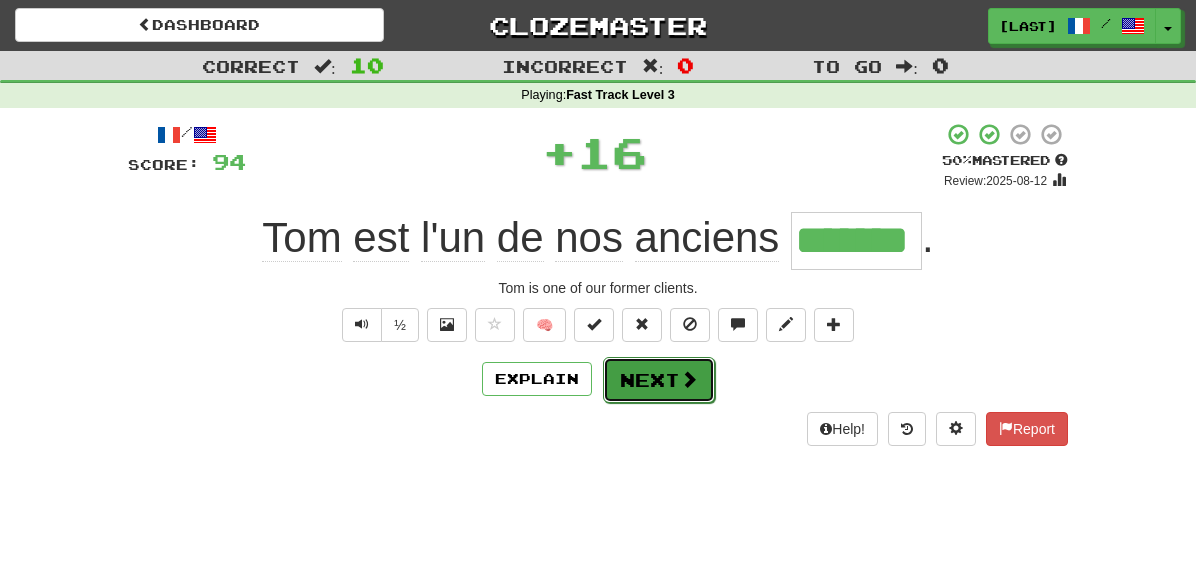 click on "Next" at bounding box center [659, 380] 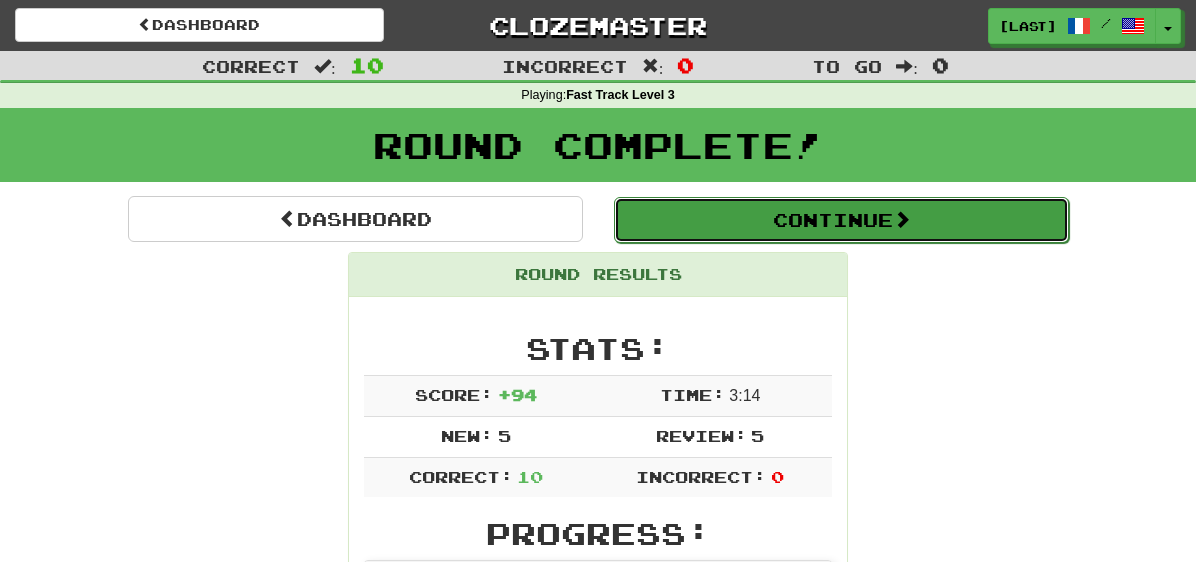 click on "Continue" at bounding box center (841, 220) 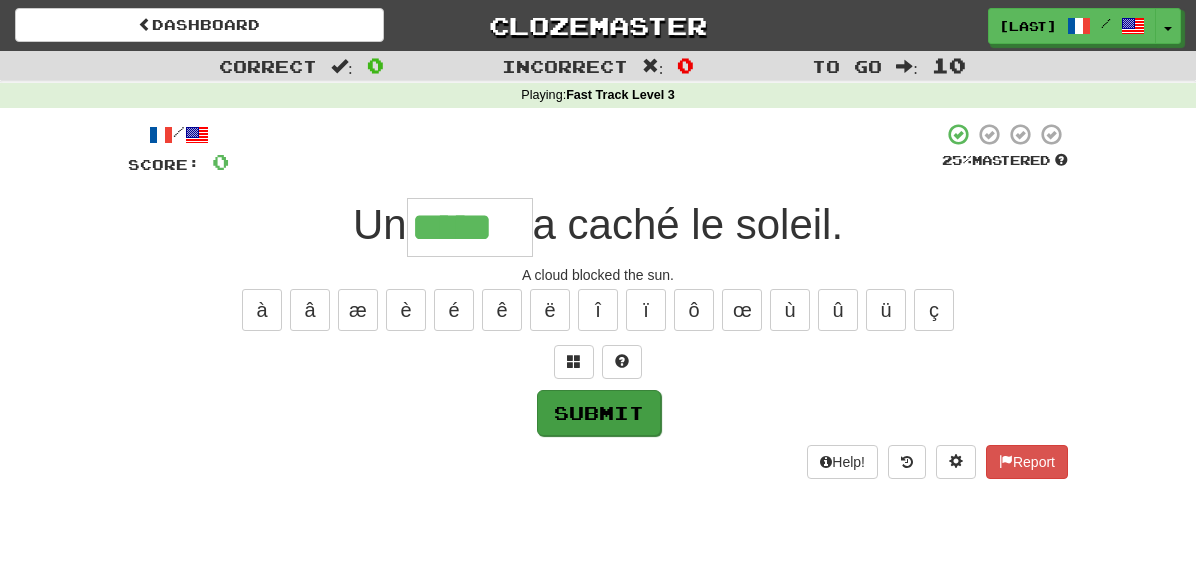 type on "*****" 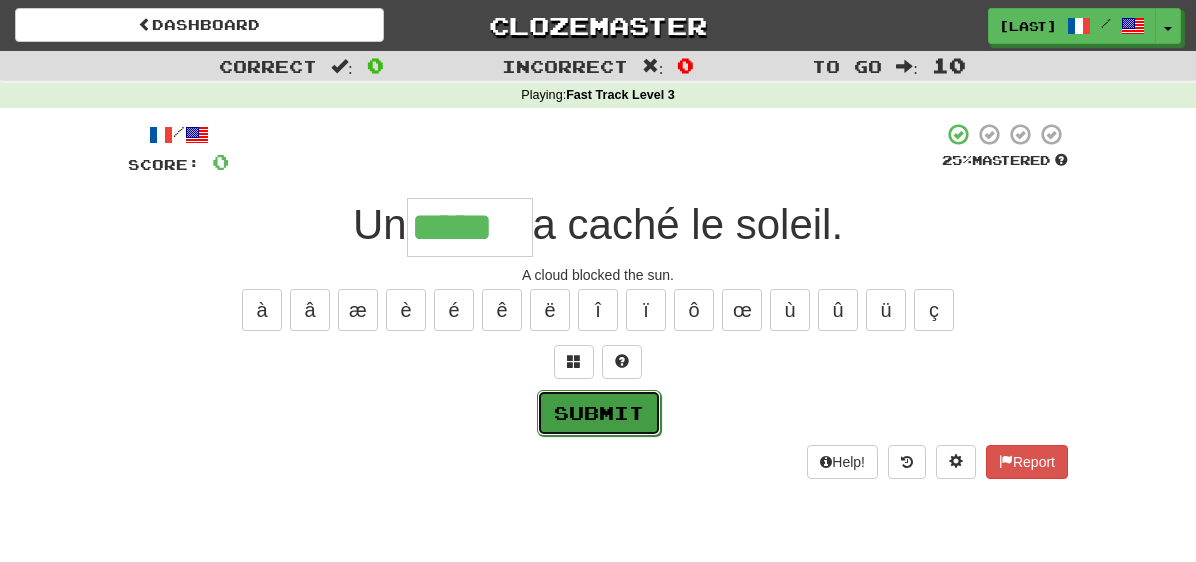 click on "Submit" at bounding box center [599, 413] 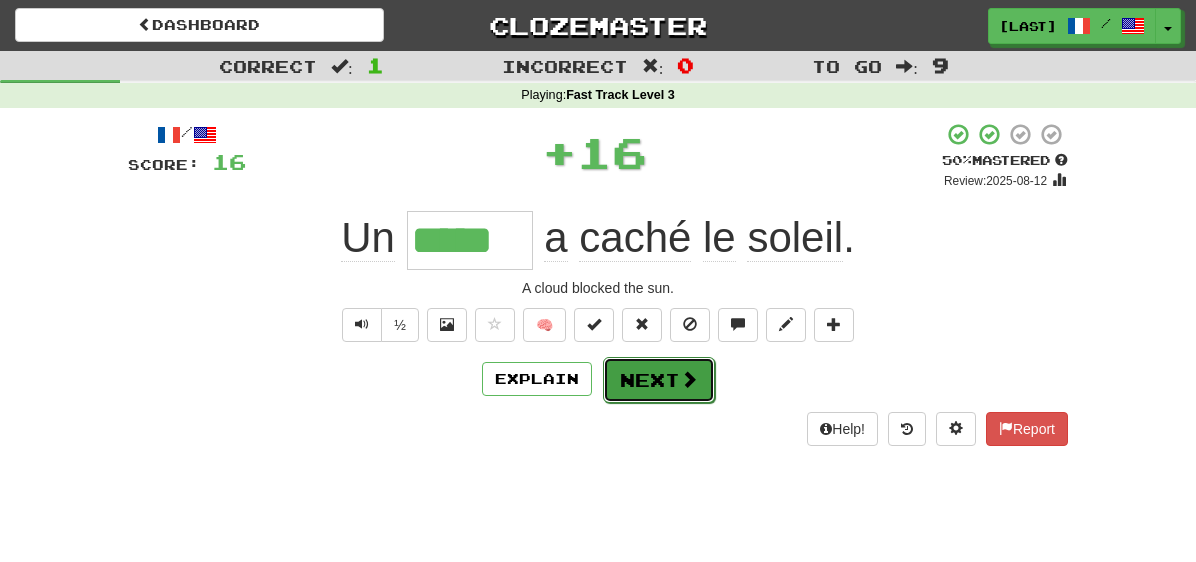 click on "Next" at bounding box center (659, 380) 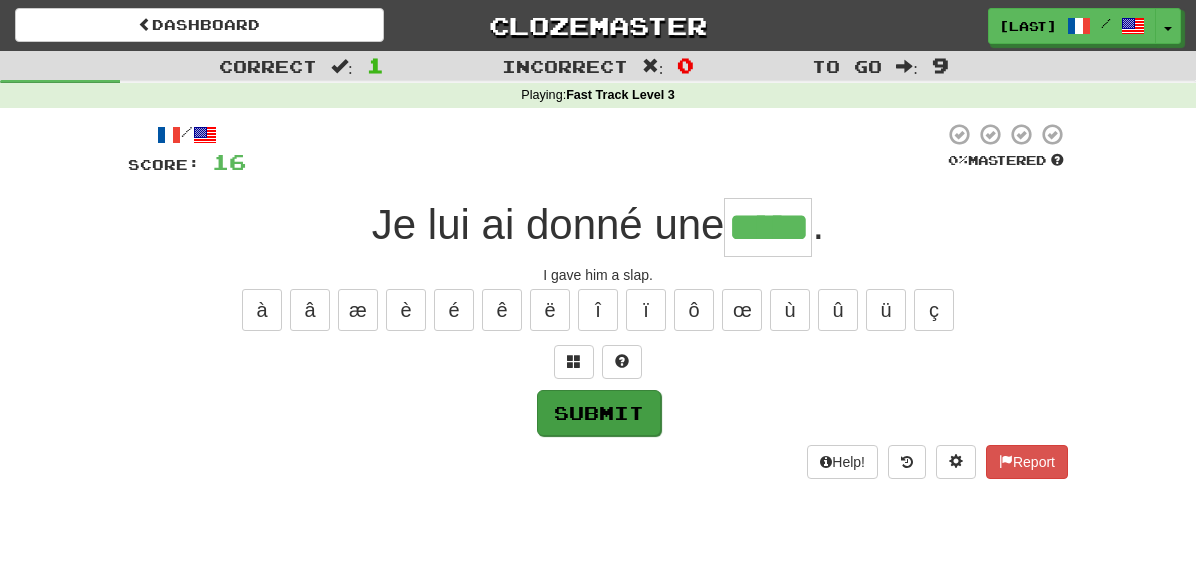 type on "*****" 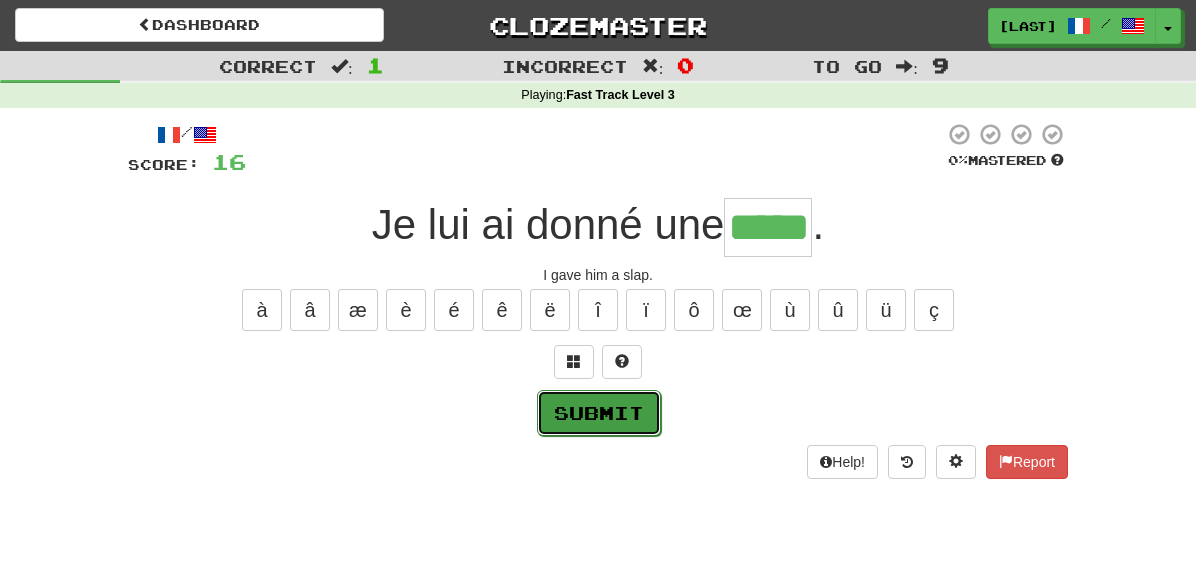 click on "Submit" at bounding box center [599, 413] 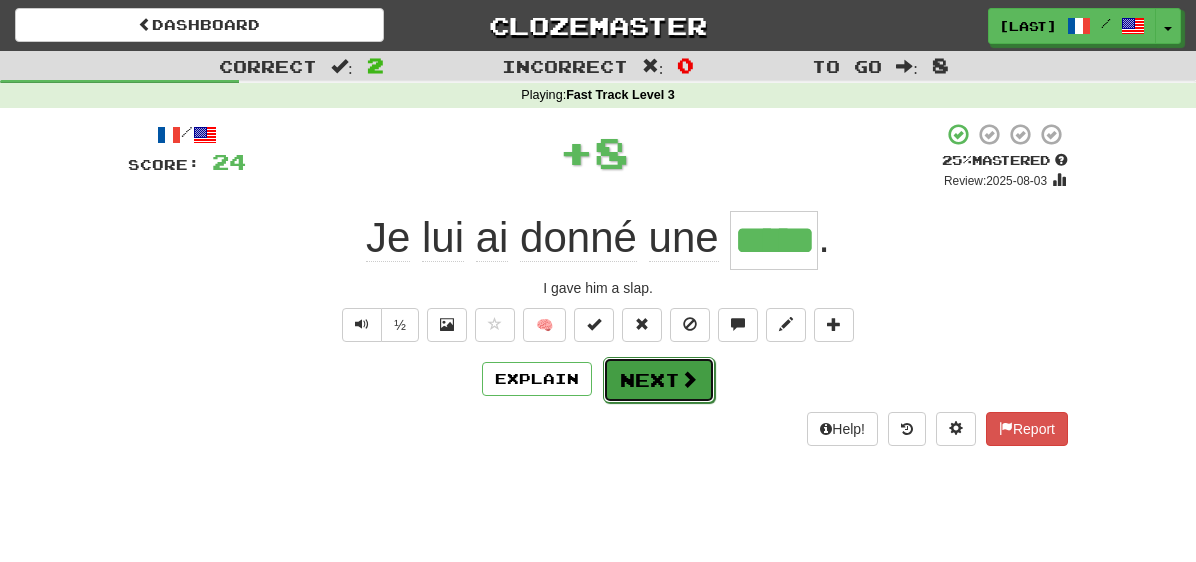 click on "Next" at bounding box center [659, 380] 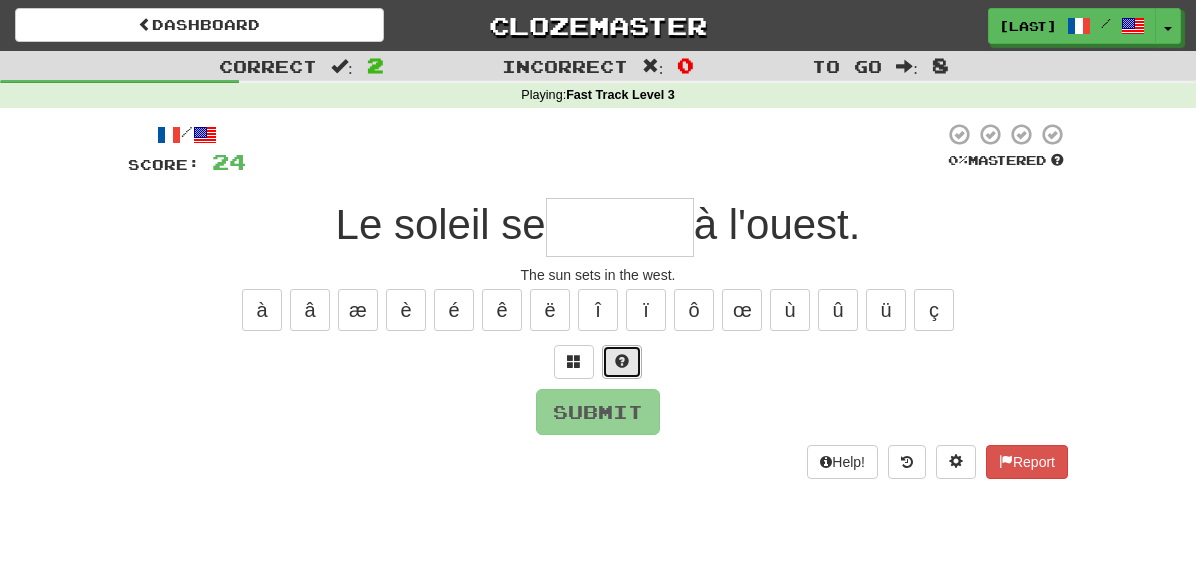 click at bounding box center [622, 361] 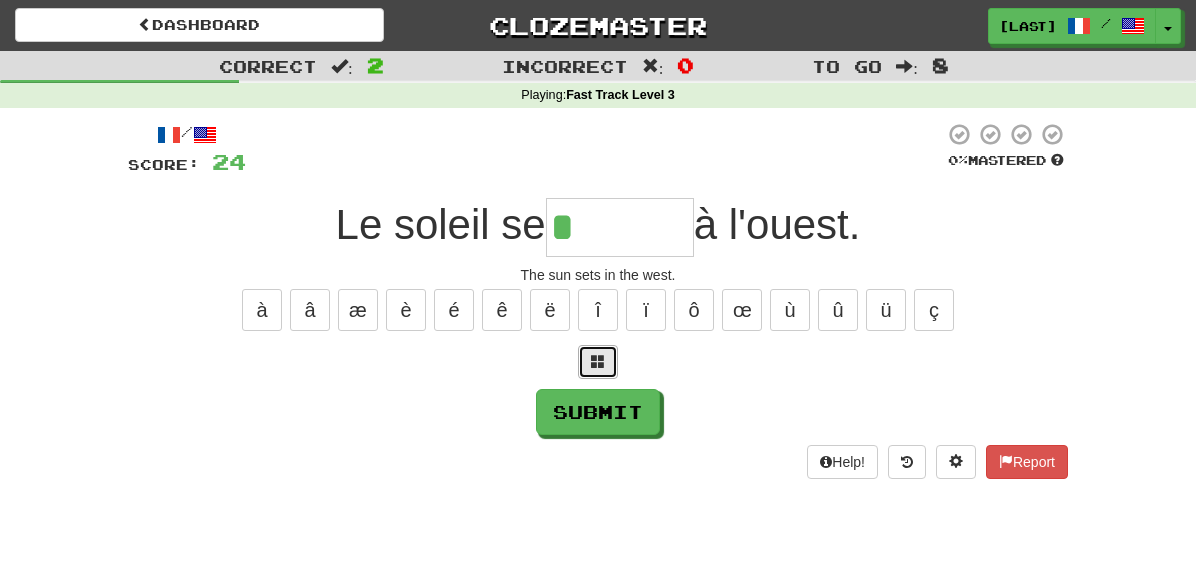 click at bounding box center [598, 361] 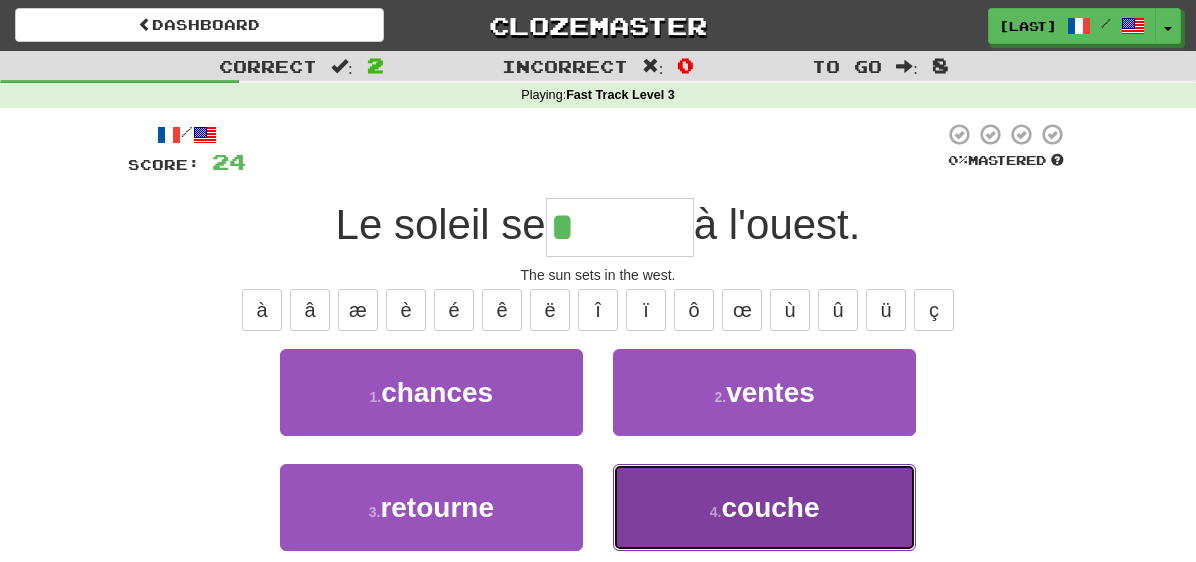 click on "4 .  couche" at bounding box center (764, 507) 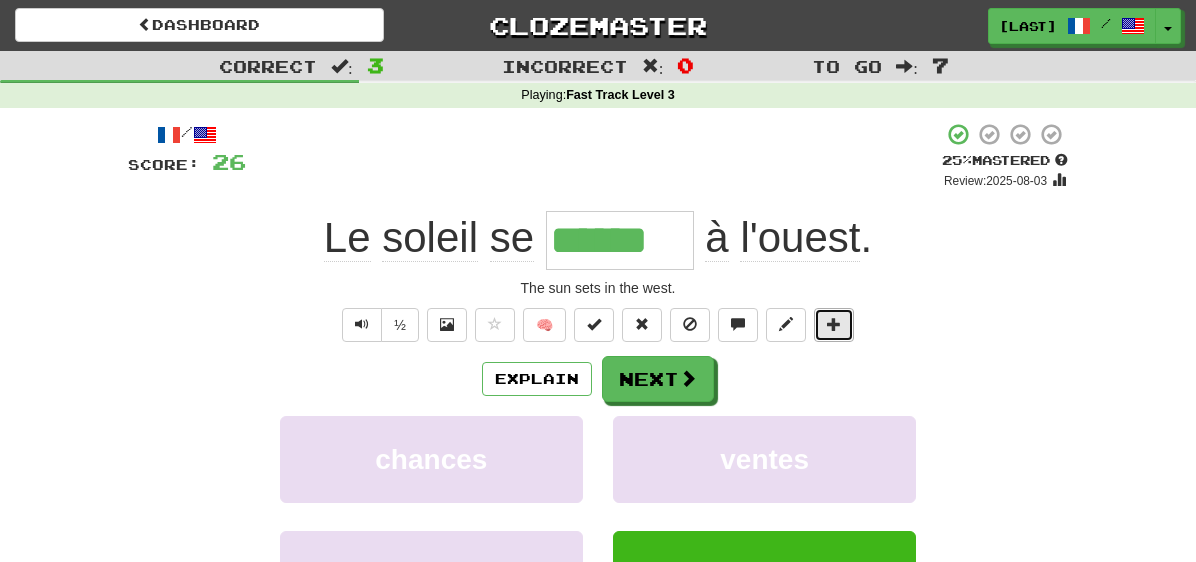 click at bounding box center [834, 324] 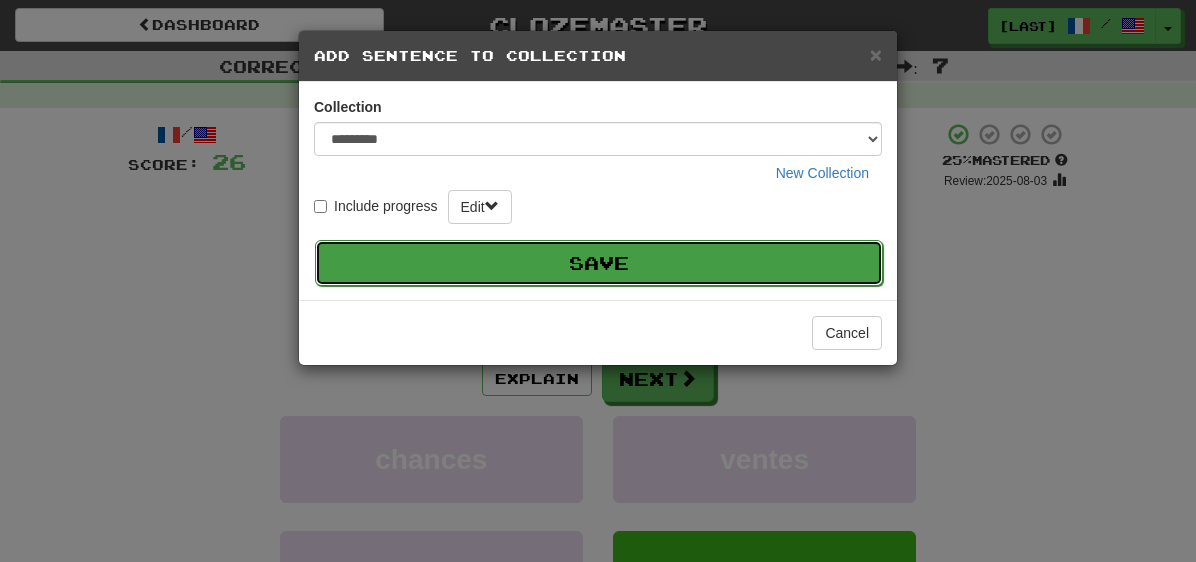 click on "Save" at bounding box center (599, 263) 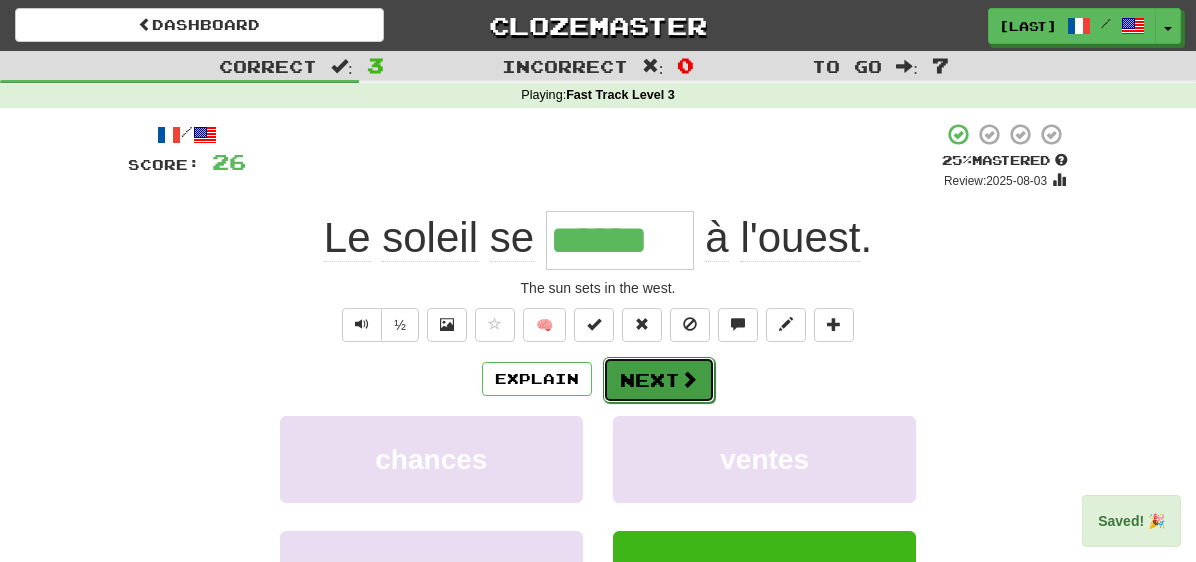 click on "Next" at bounding box center [659, 380] 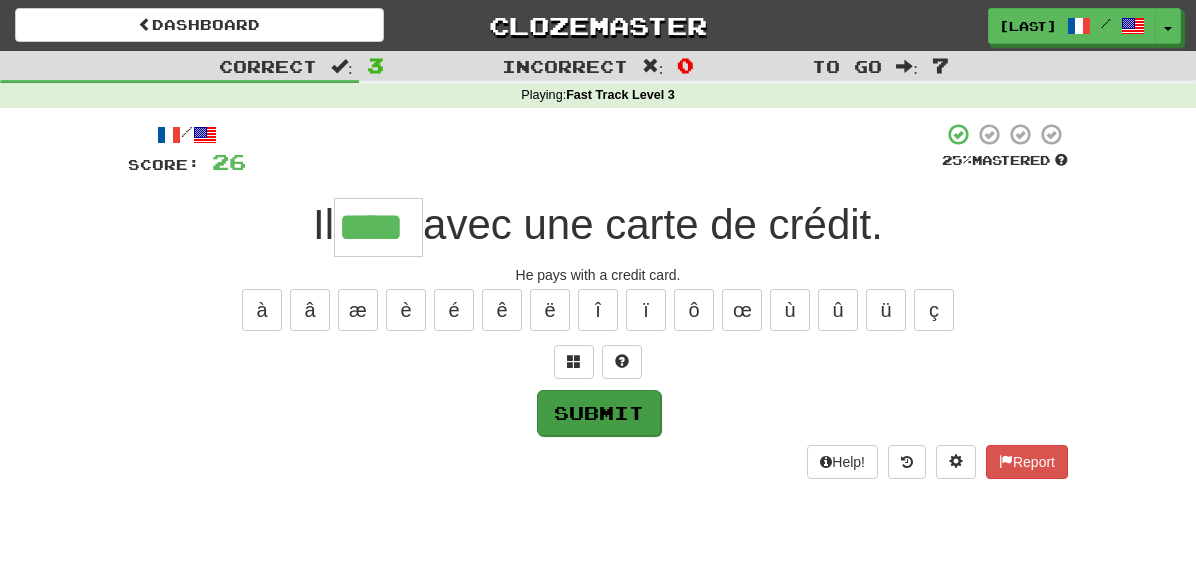 type on "****" 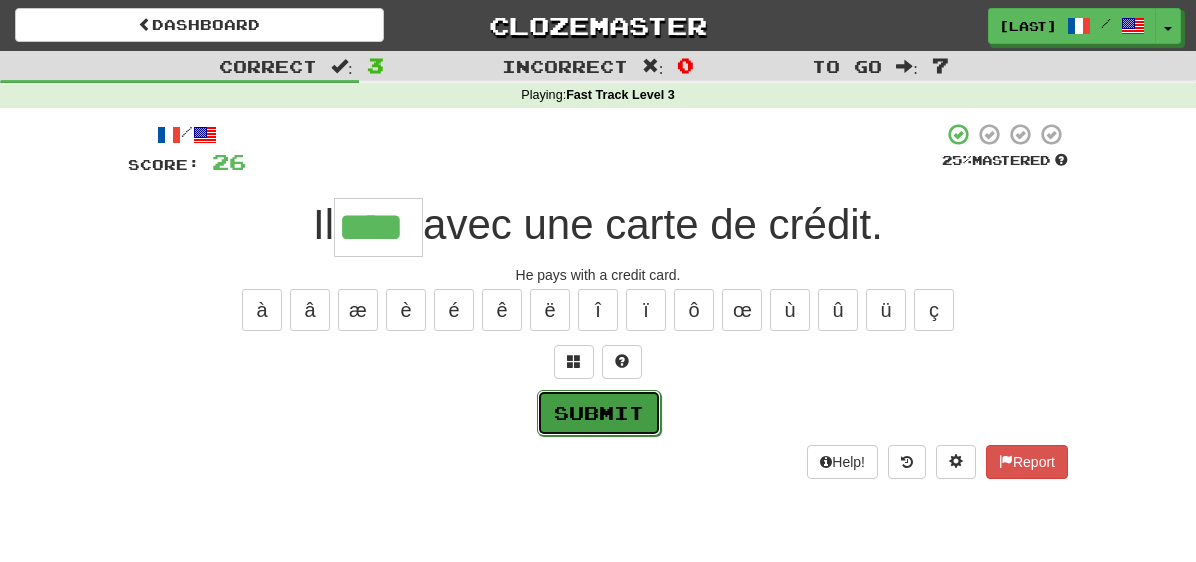 click on "Submit" at bounding box center [599, 413] 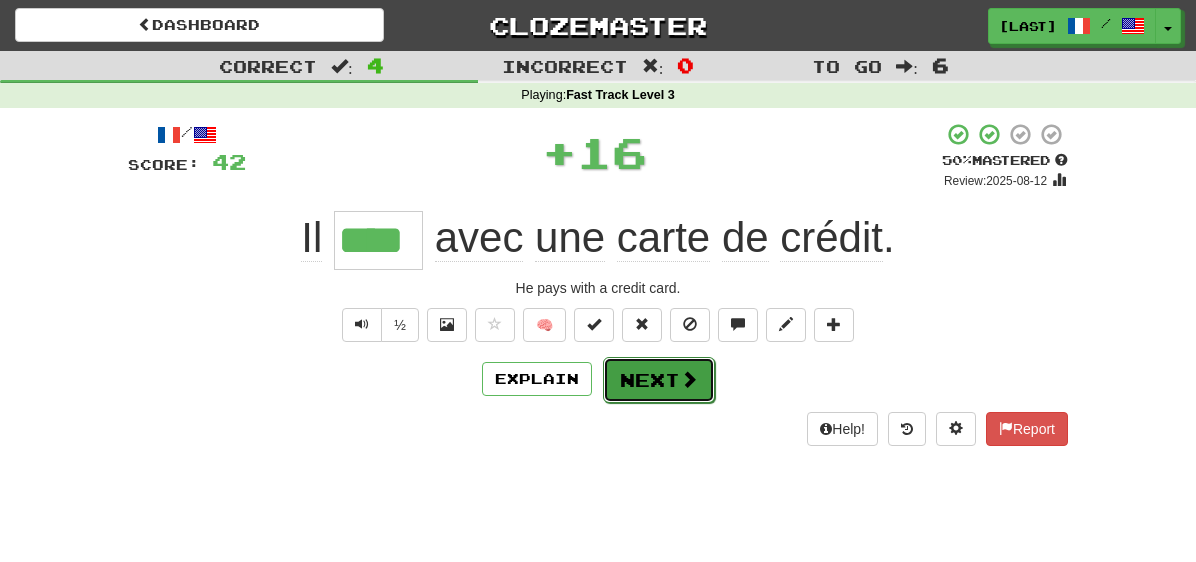 click on "Next" at bounding box center [659, 380] 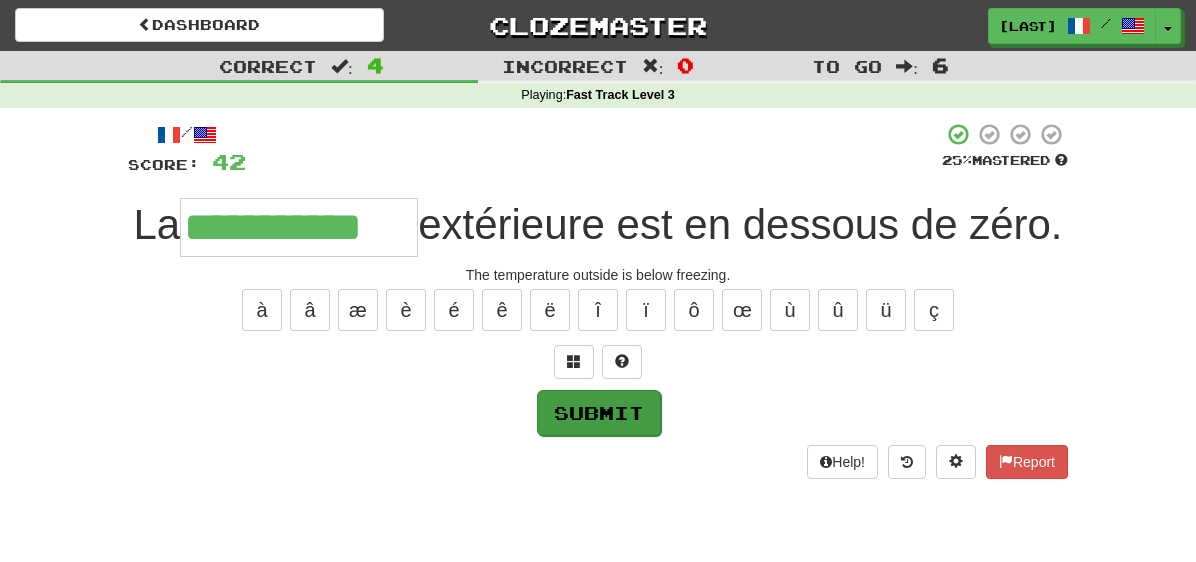 type on "**********" 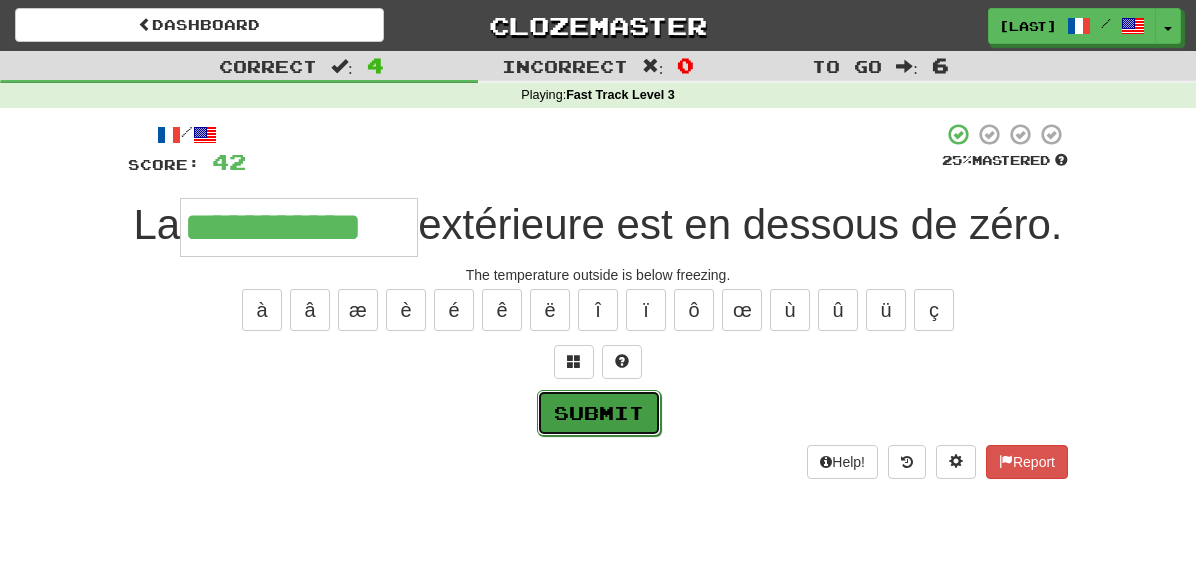 click on "Submit" at bounding box center [599, 413] 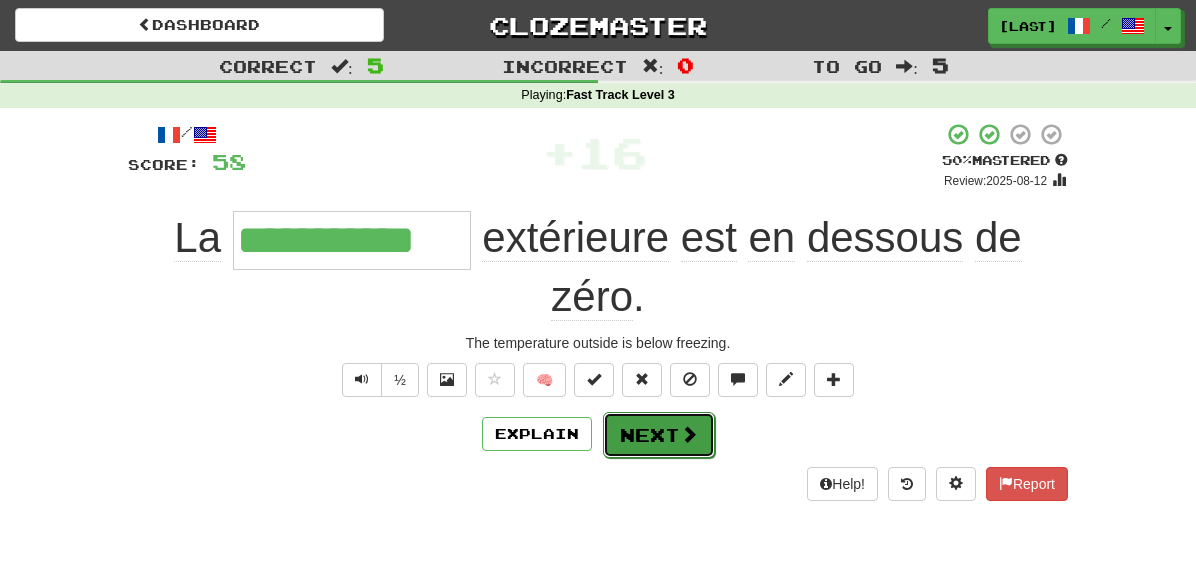 click on "Next" at bounding box center [659, 435] 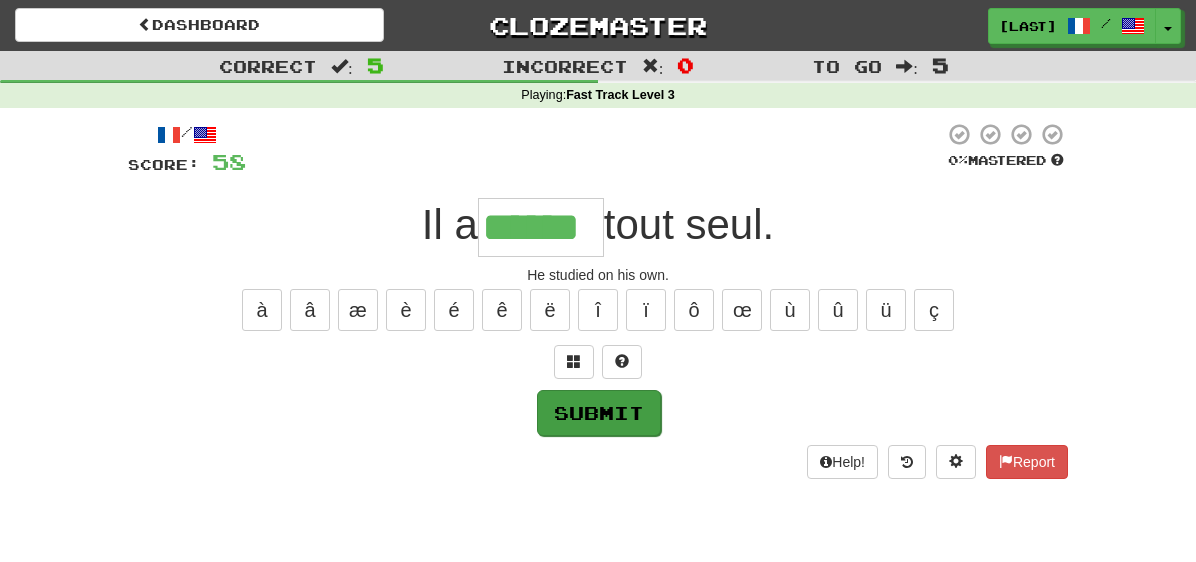 type on "******" 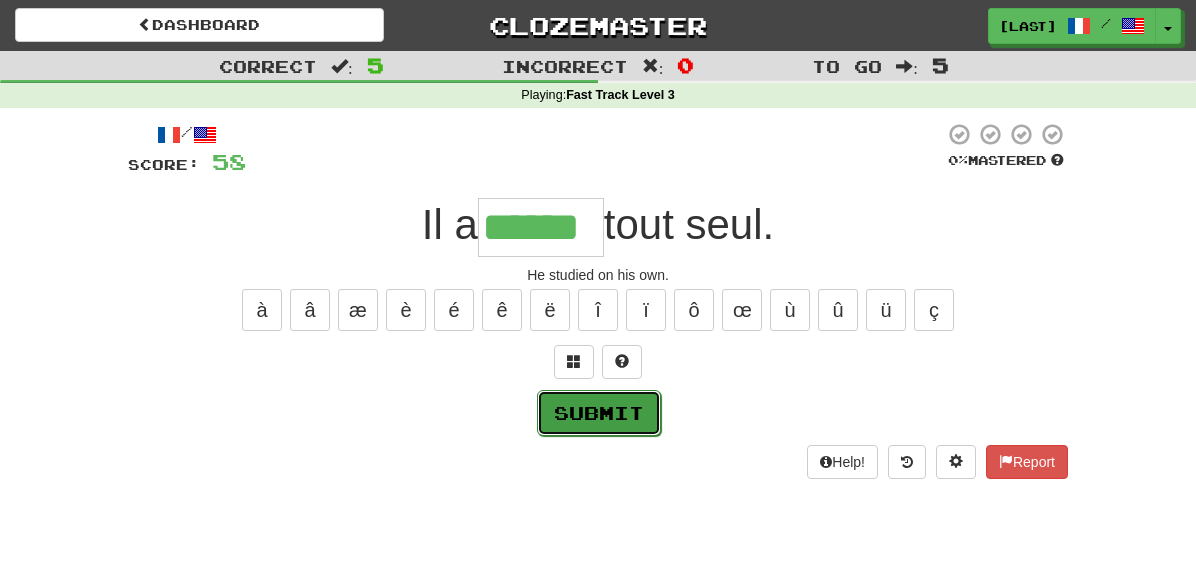 click on "Submit" at bounding box center [599, 413] 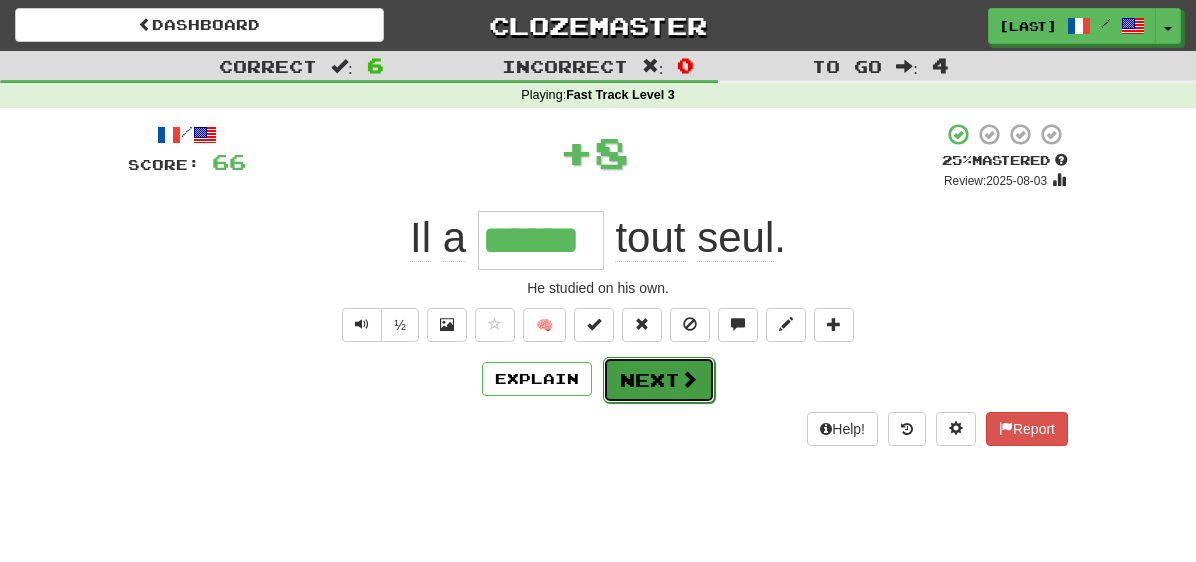click on "Next" at bounding box center (659, 380) 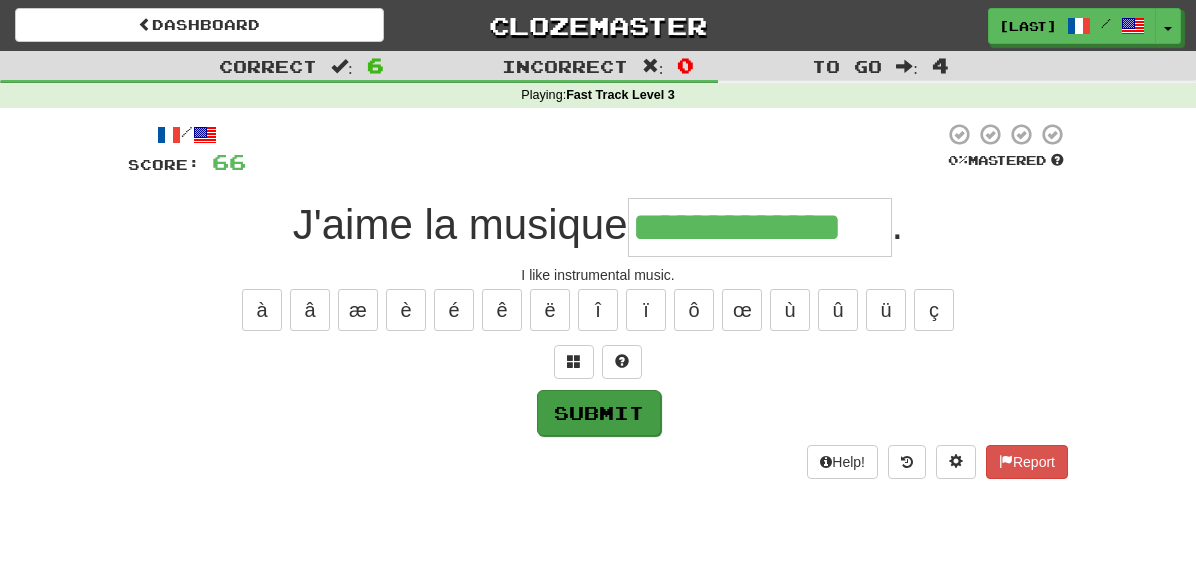 type on "**********" 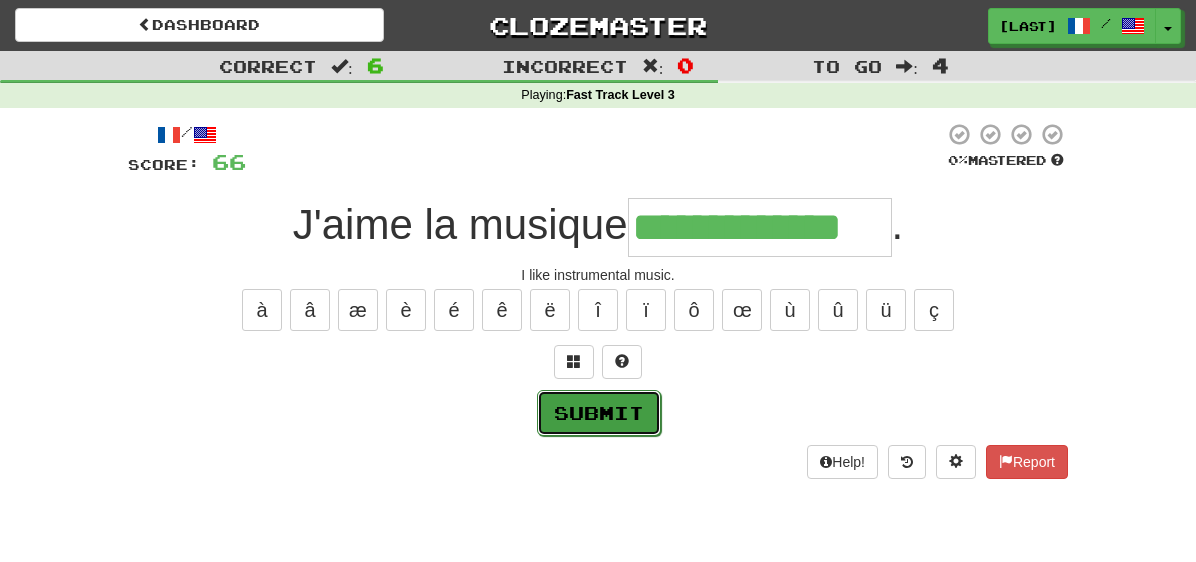 click on "Submit" at bounding box center [599, 413] 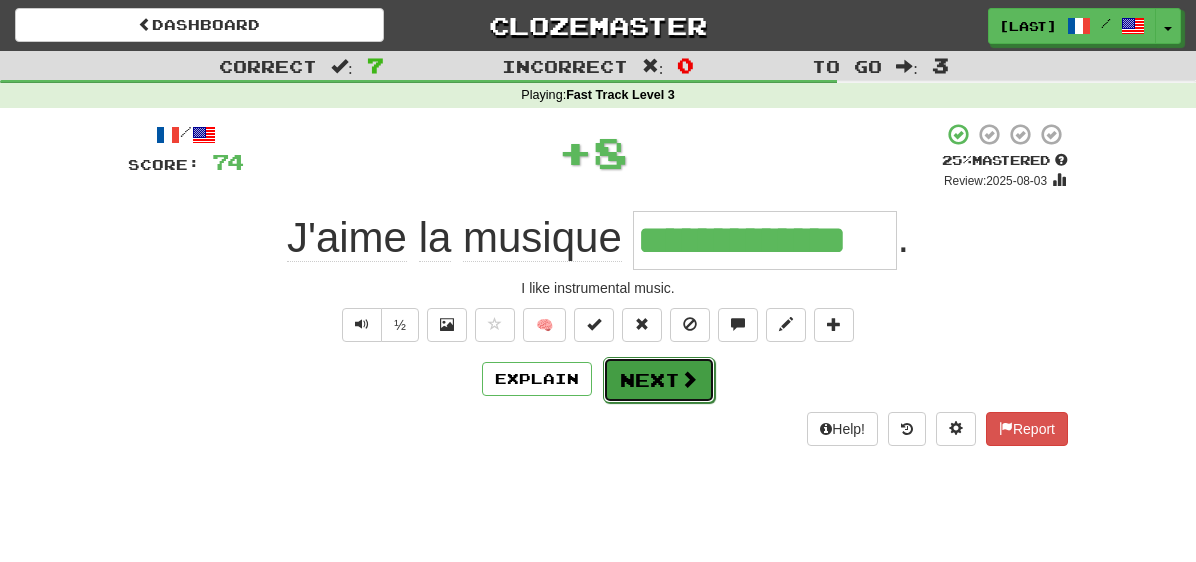 click on "Next" at bounding box center [659, 380] 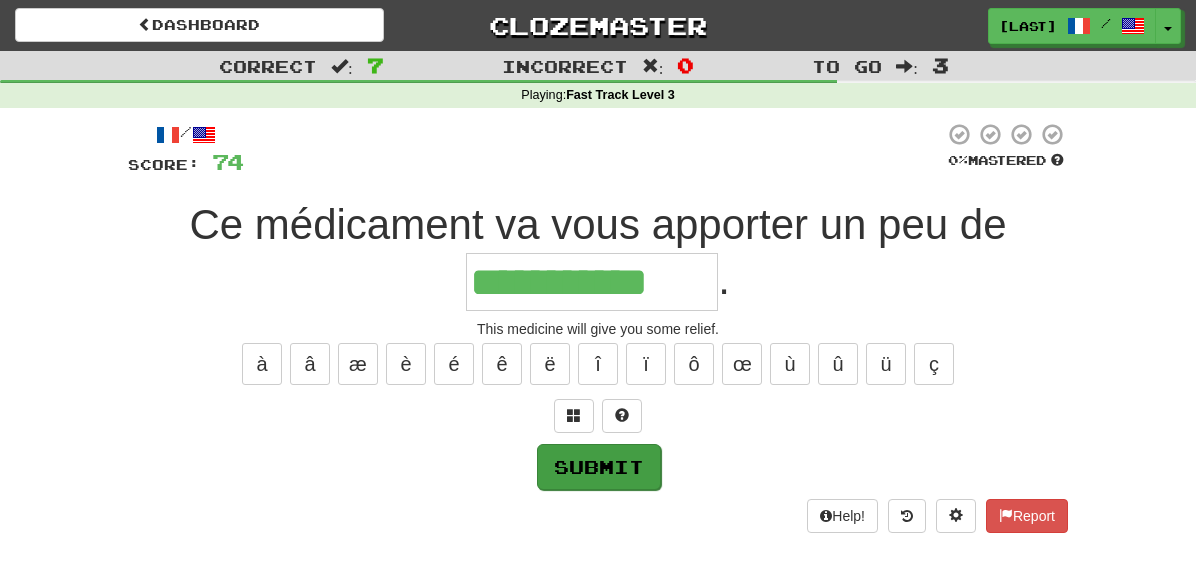 type on "**********" 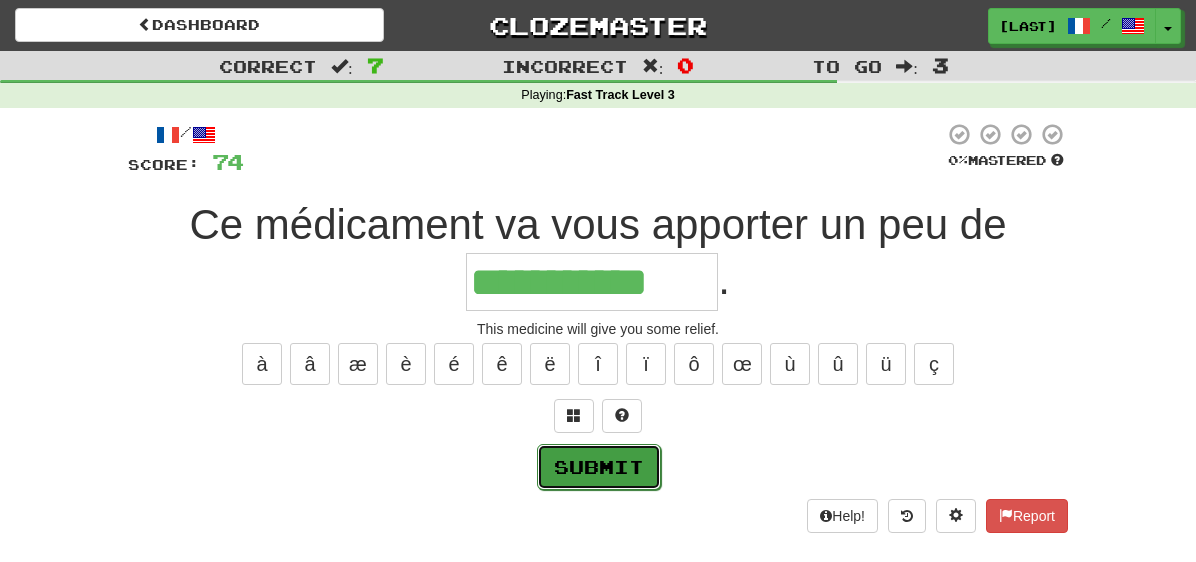 click on "Submit" at bounding box center [599, 467] 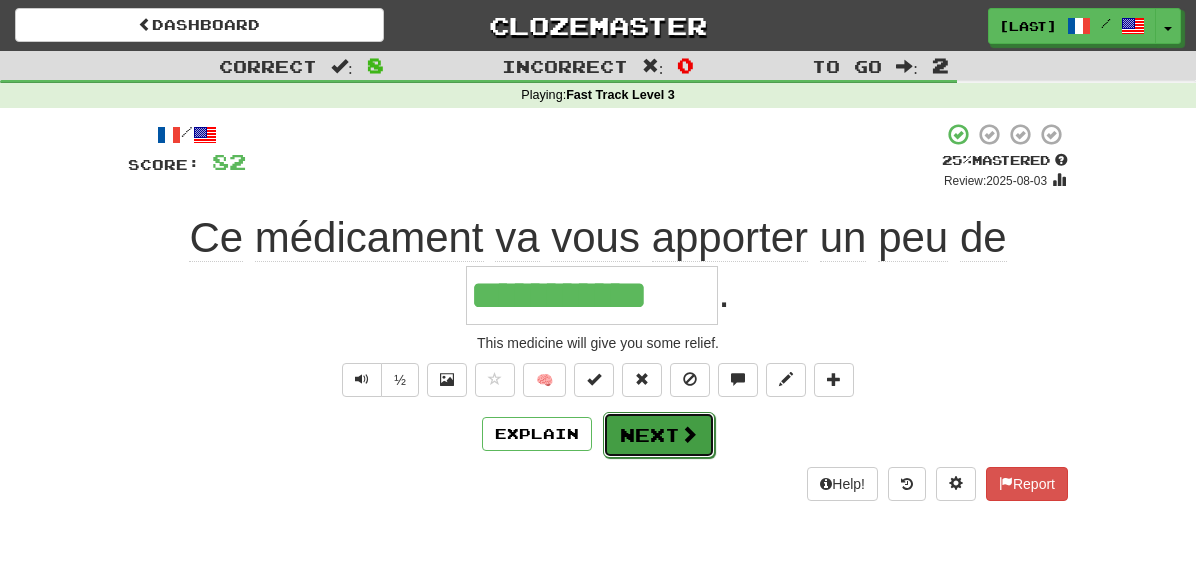 click on "Next" at bounding box center (659, 435) 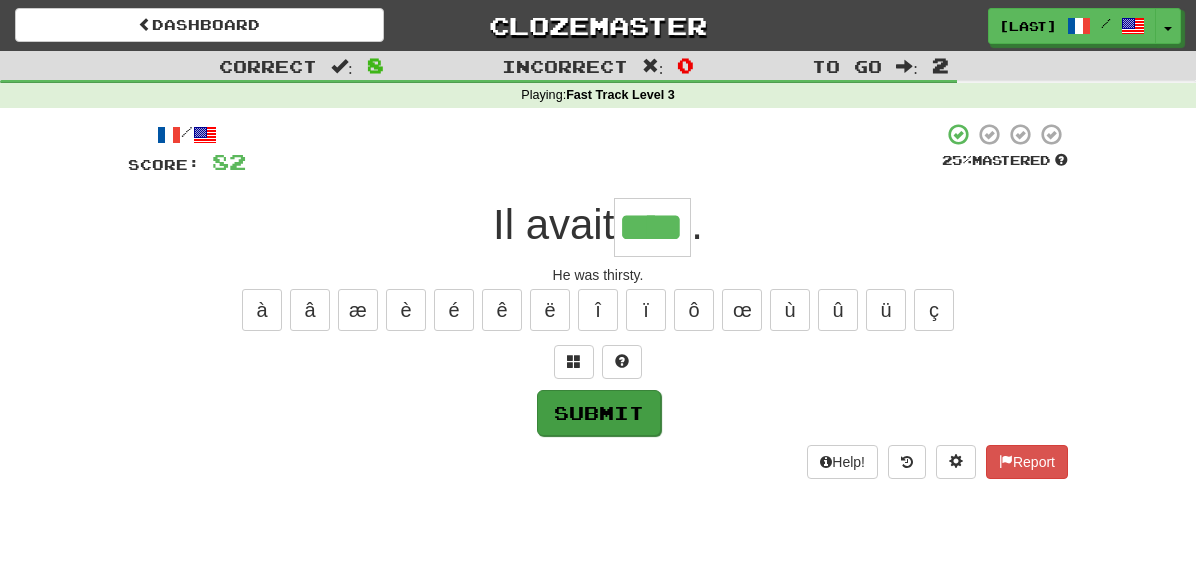 type on "****" 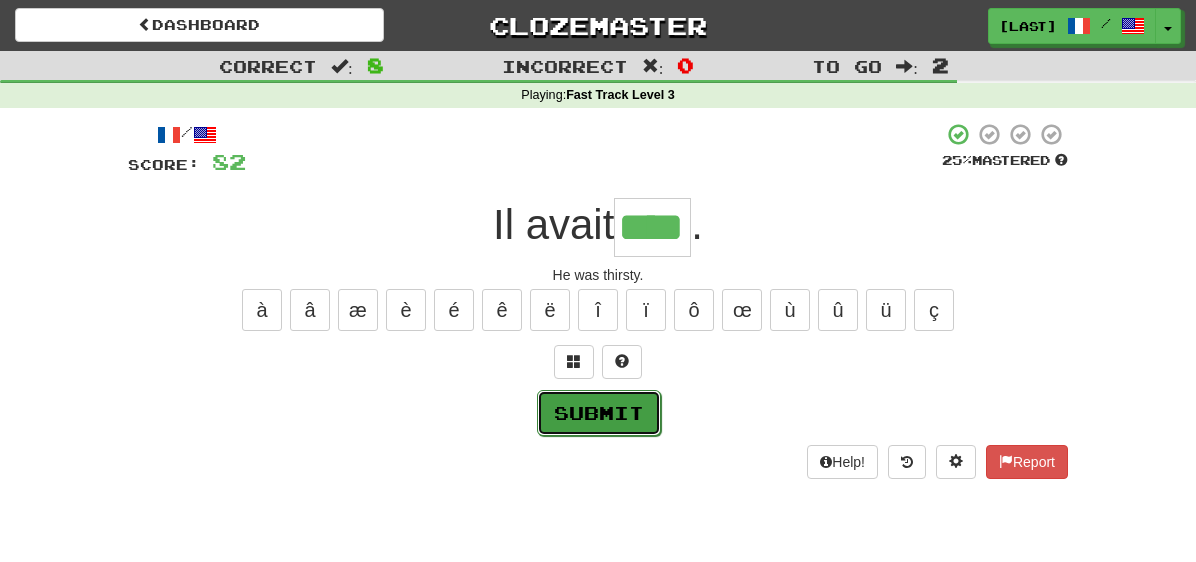 click on "Submit" at bounding box center [599, 413] 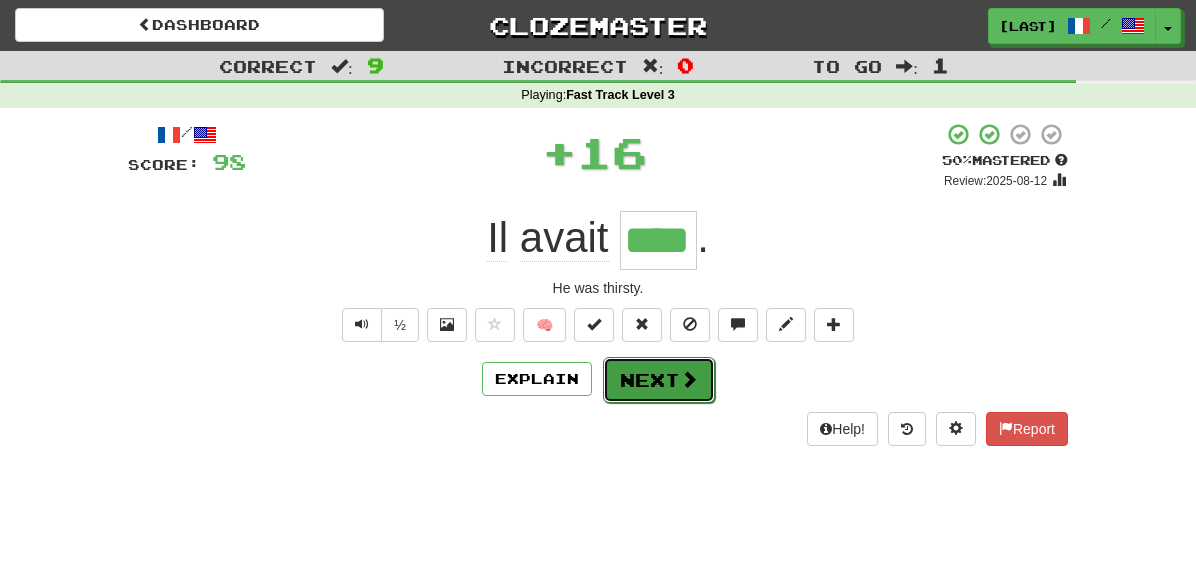 click on "Next" at bounding box center (659, 380) 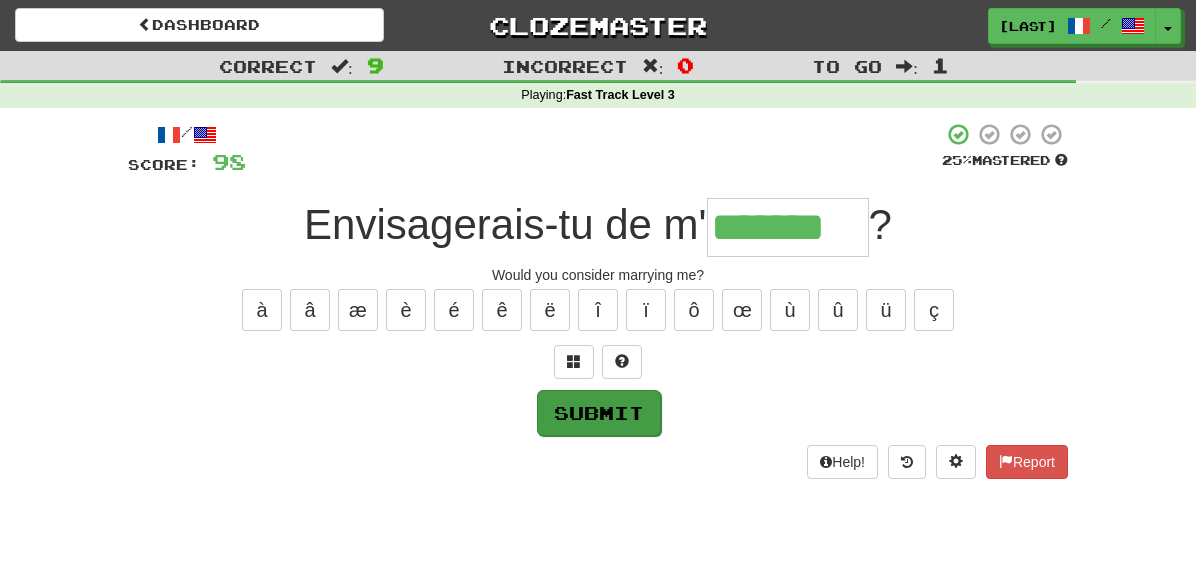 type on "*******" 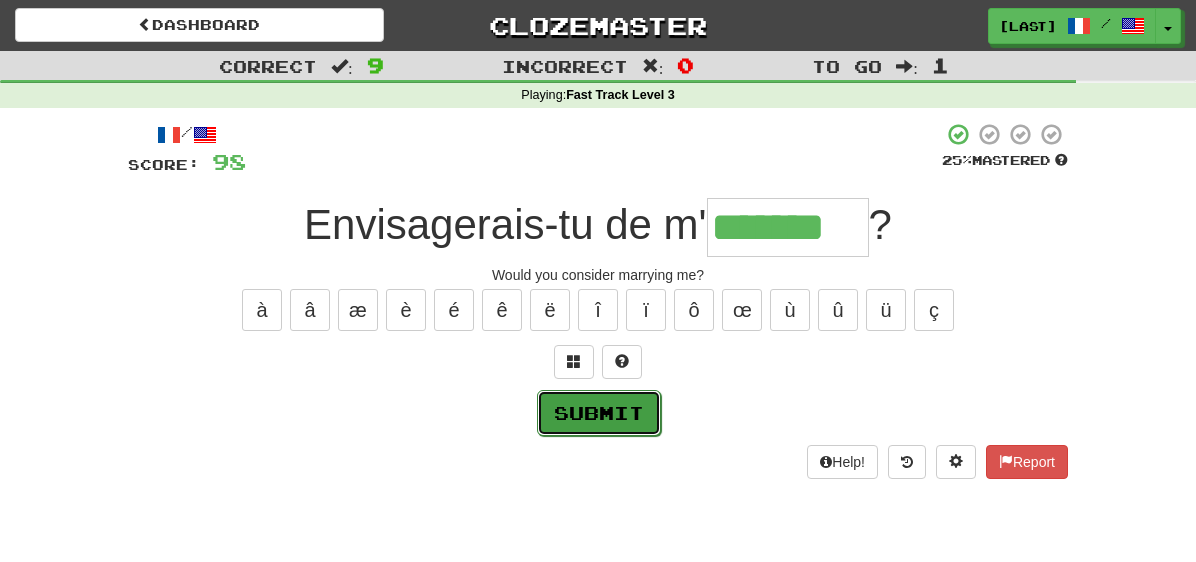 click on "Submit" at bounding box center [599, 413] 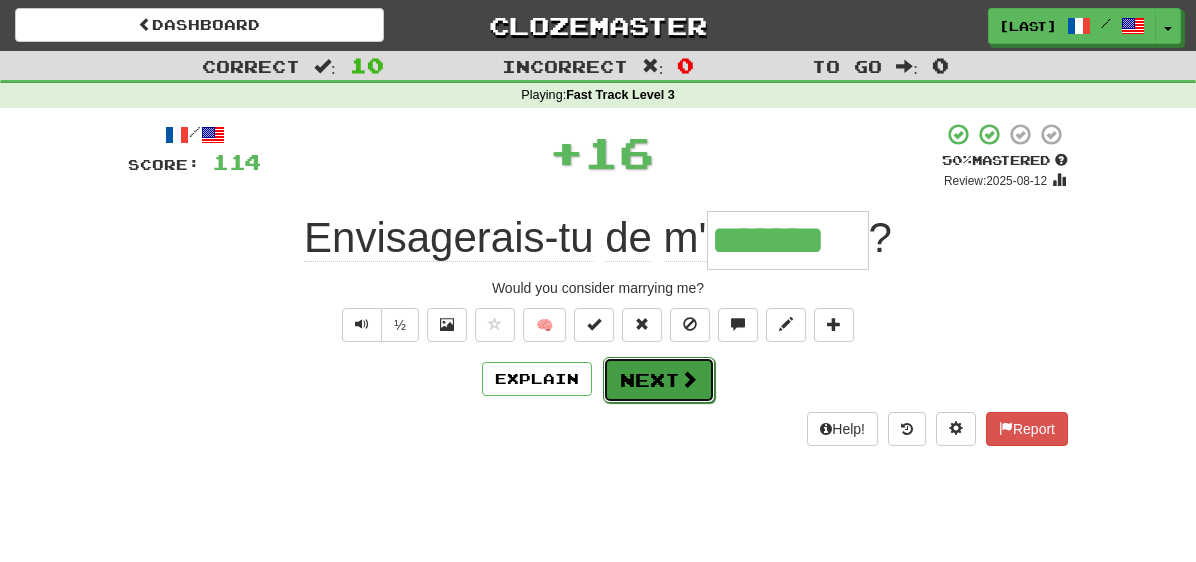 click on "Next" at bounding box center [659, 380] 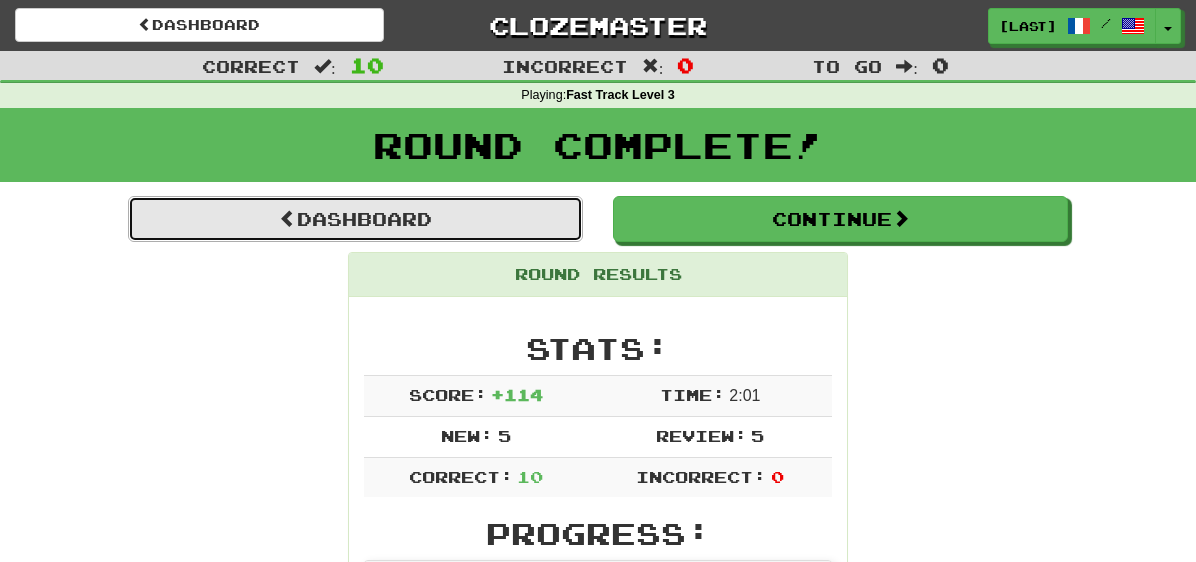 click on "Dashboard" at bounding box center [355, 219] 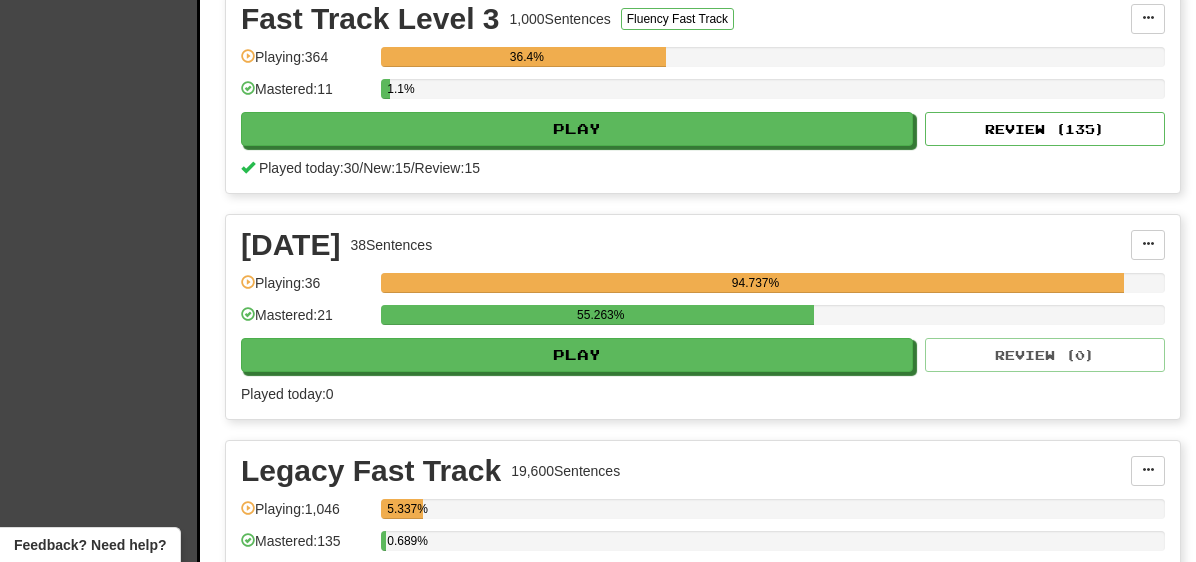 scroll, scrollTop: 513, scrollLeft: 0, axis: vertical 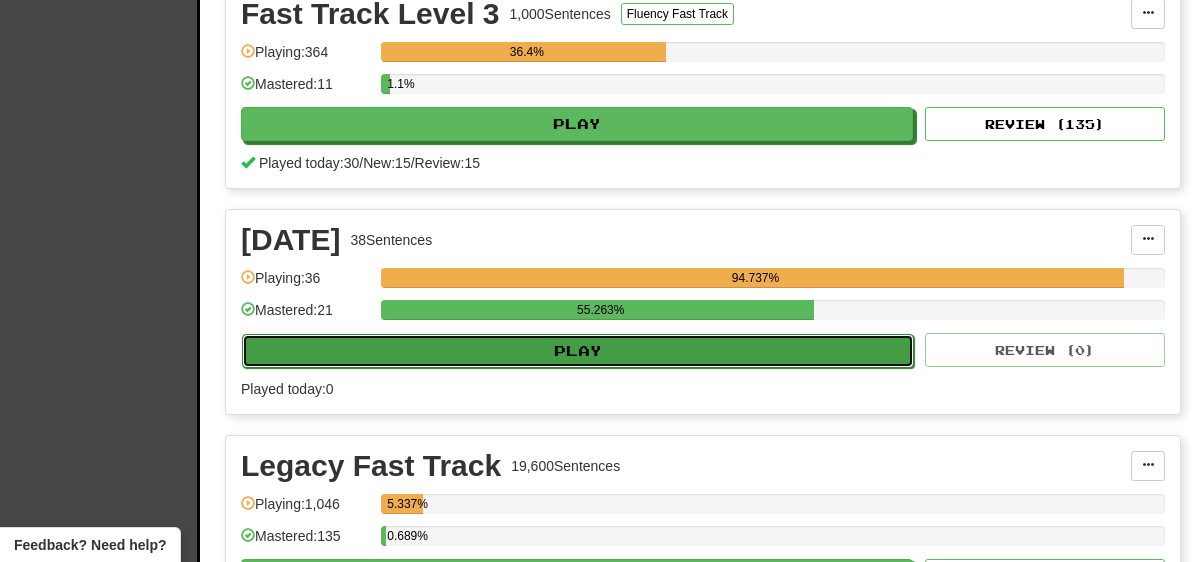click on "Play" at bounding box center (578, 351) 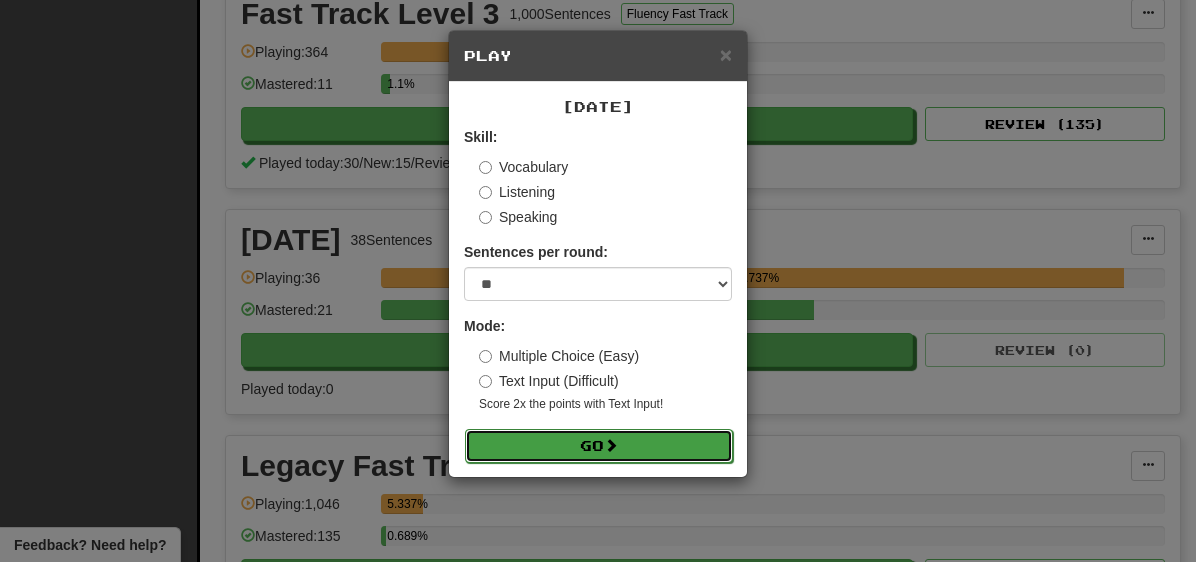 click on "Go" at bounding box center [599, 446] 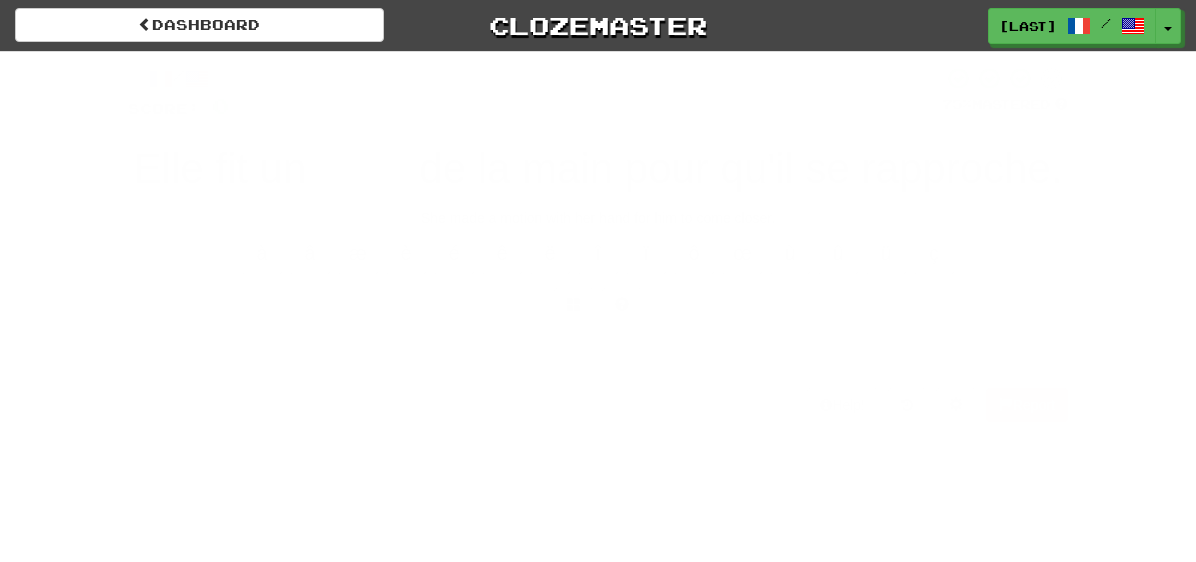 scroll, scrollTop: 0, scrollLeft: 0, axis: both 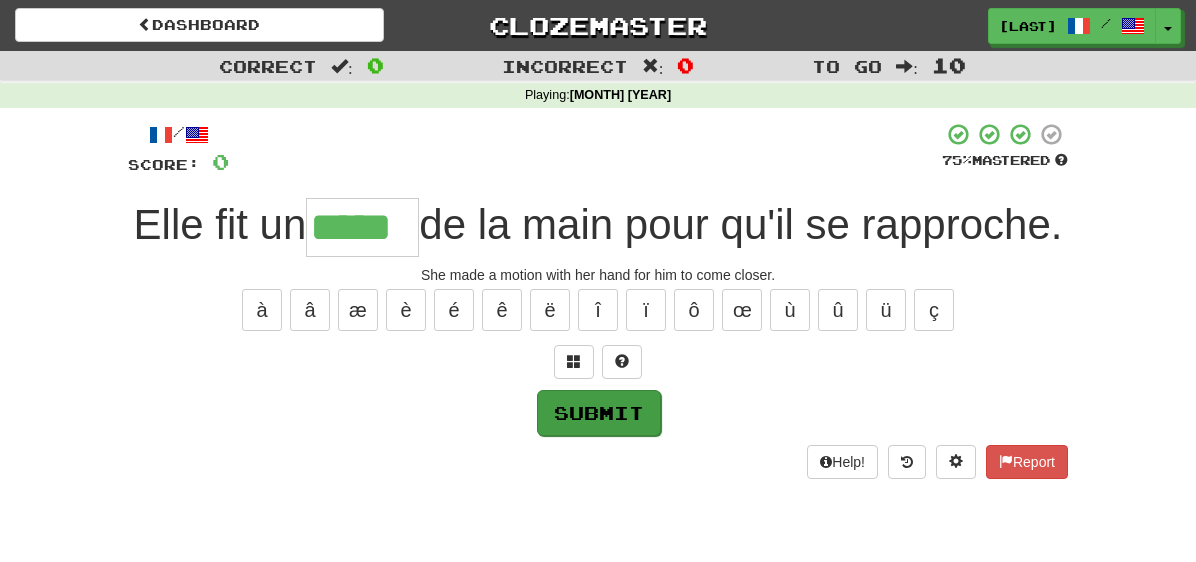 type on "*****" 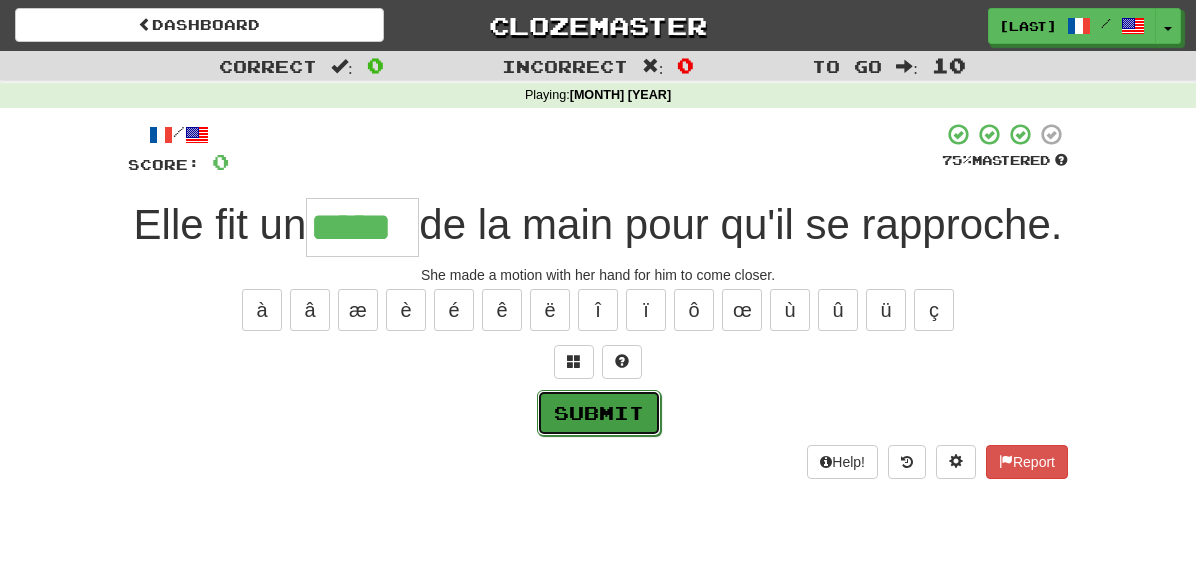 click on "Submit" at bounding box center [599, 413] 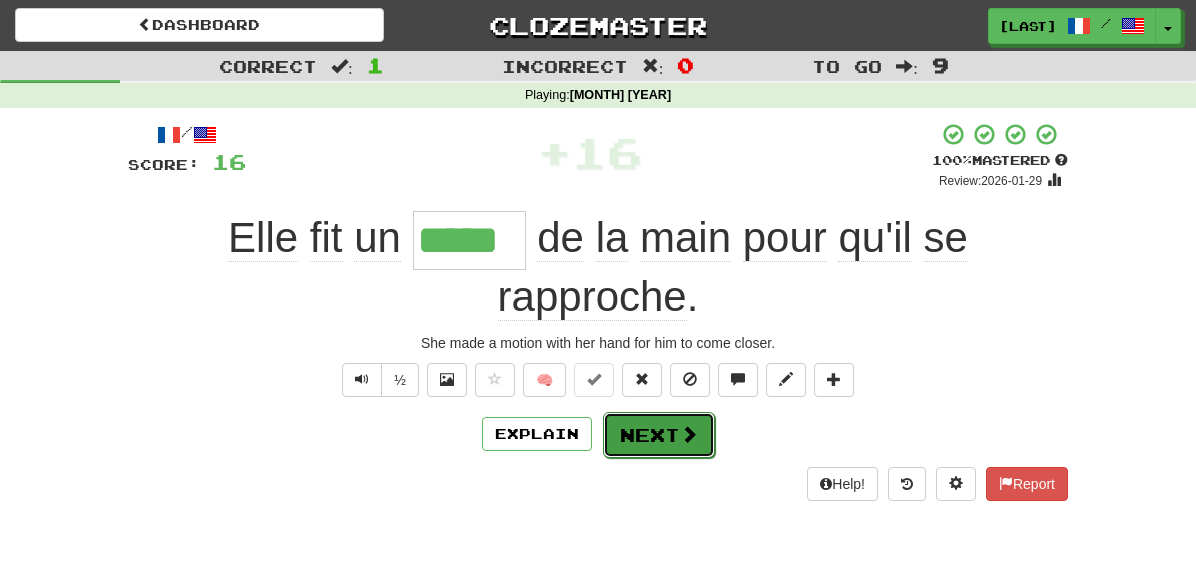 click on "Next" at bounding box center [659, 435] 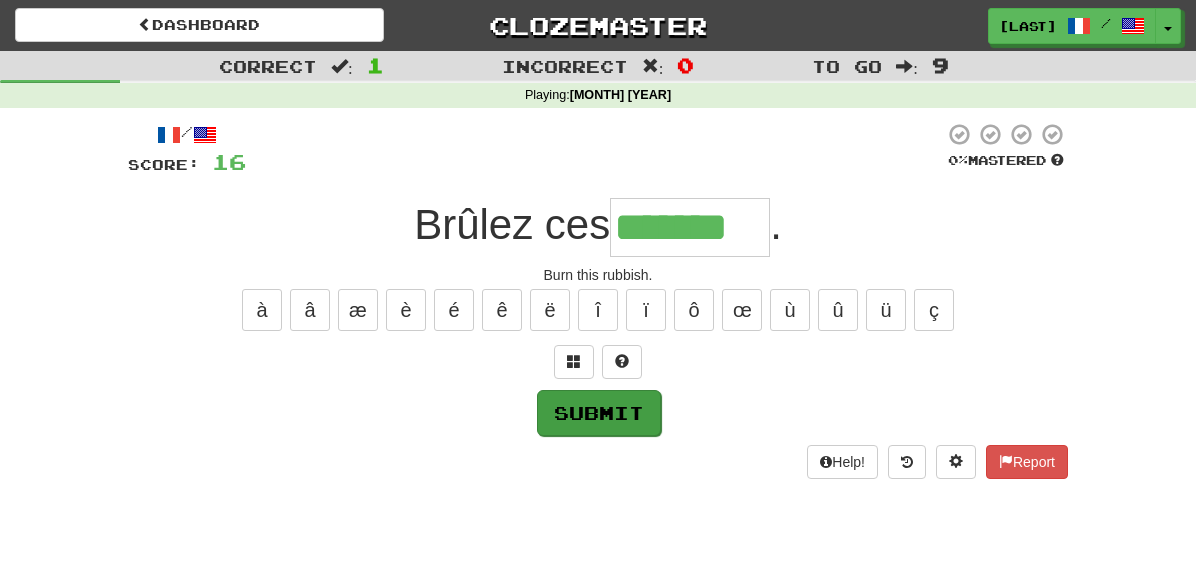 type on "*******" 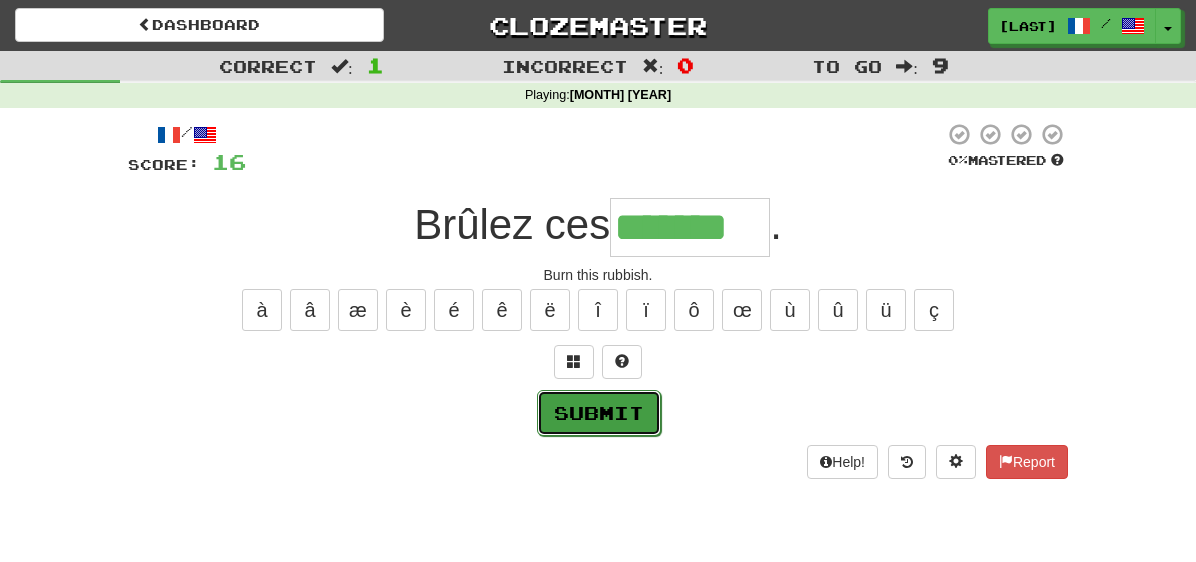 click on "Submit" at bounding box center [599, 413] 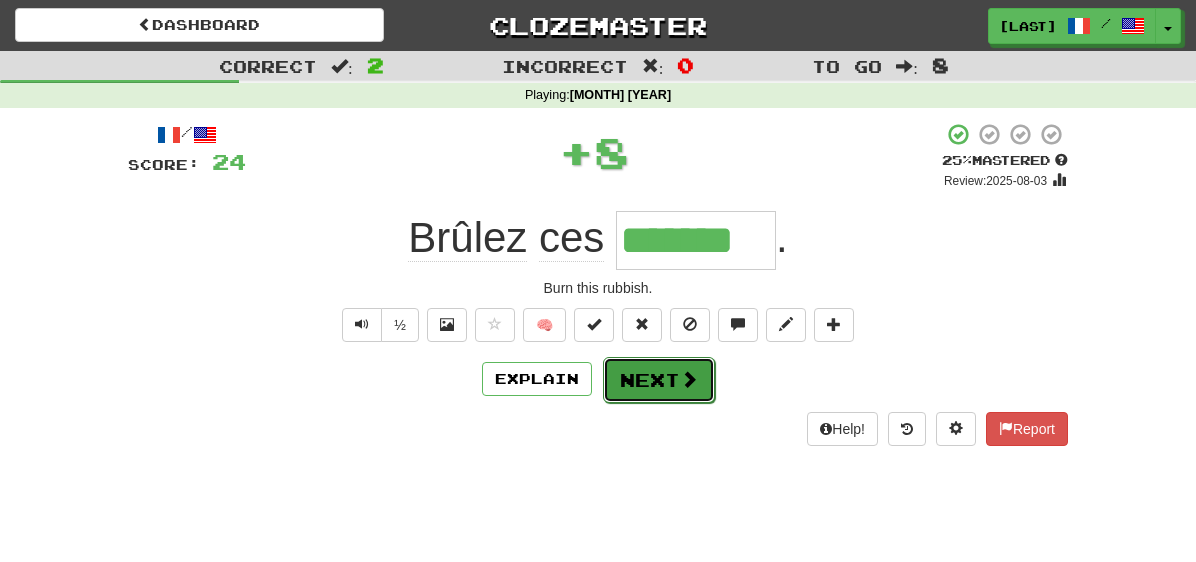 click on "Next" at bounding box center [659, 380] 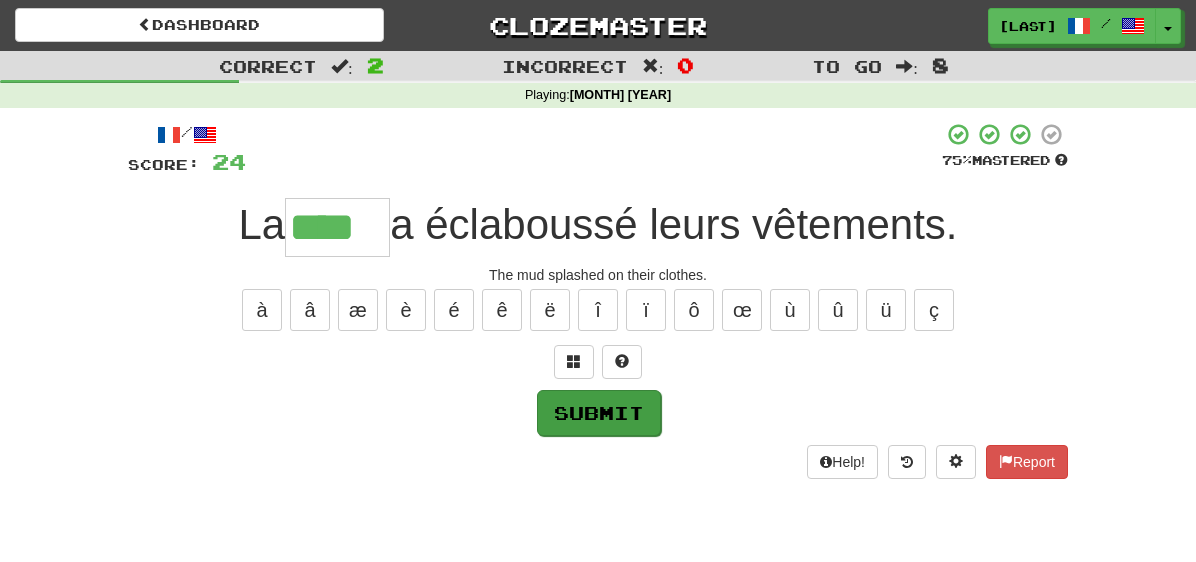 type on "****" 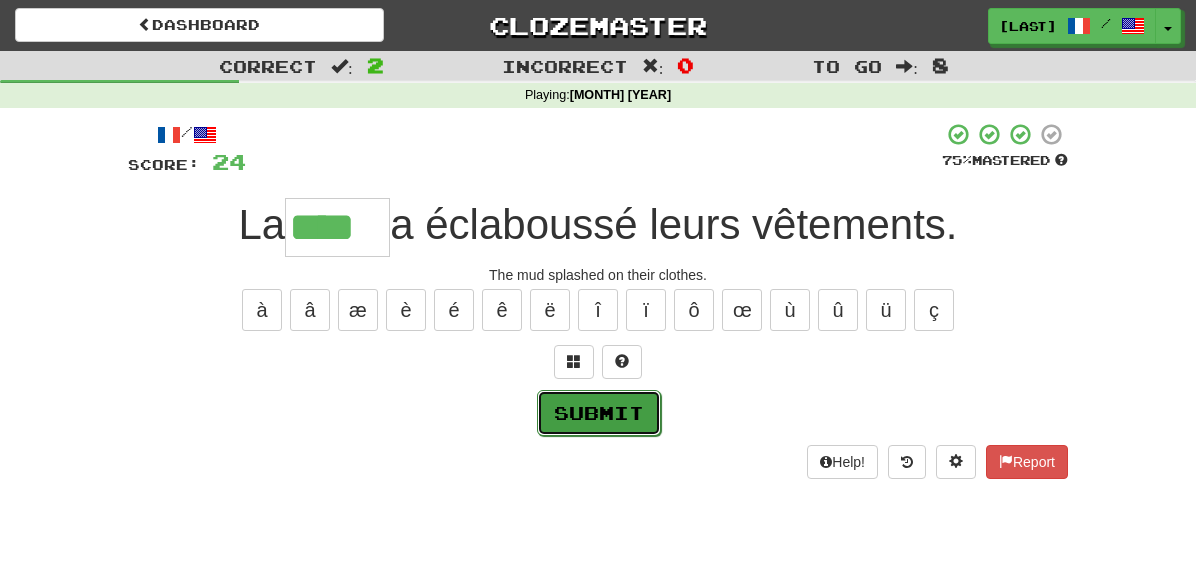 click on "Submit" at bounding box center [599, 413] 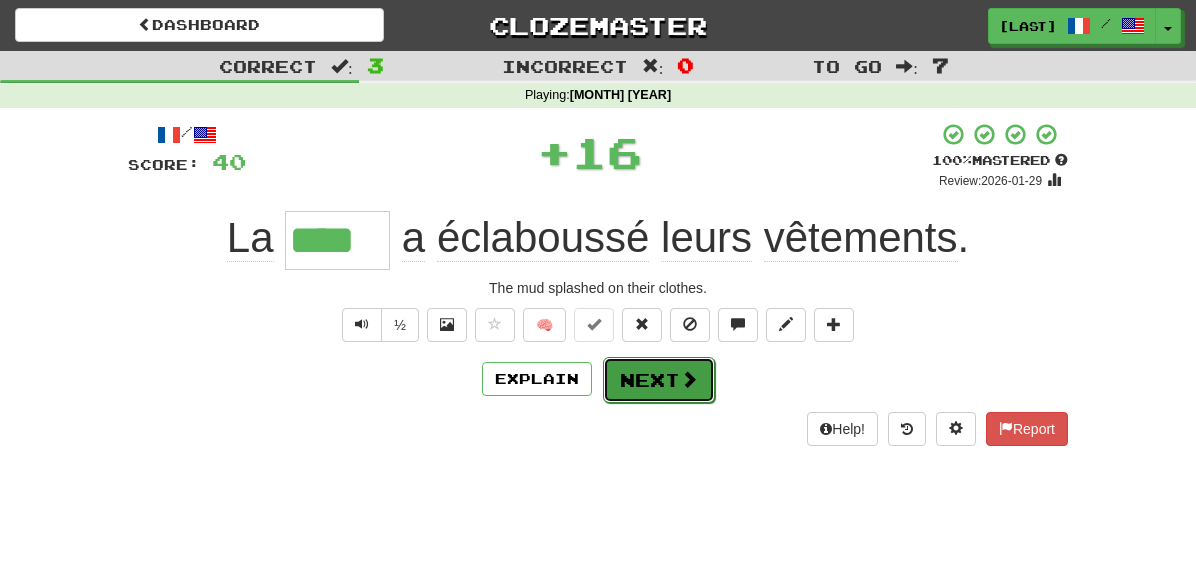 click on "Next" at bounding box center [659, 380] 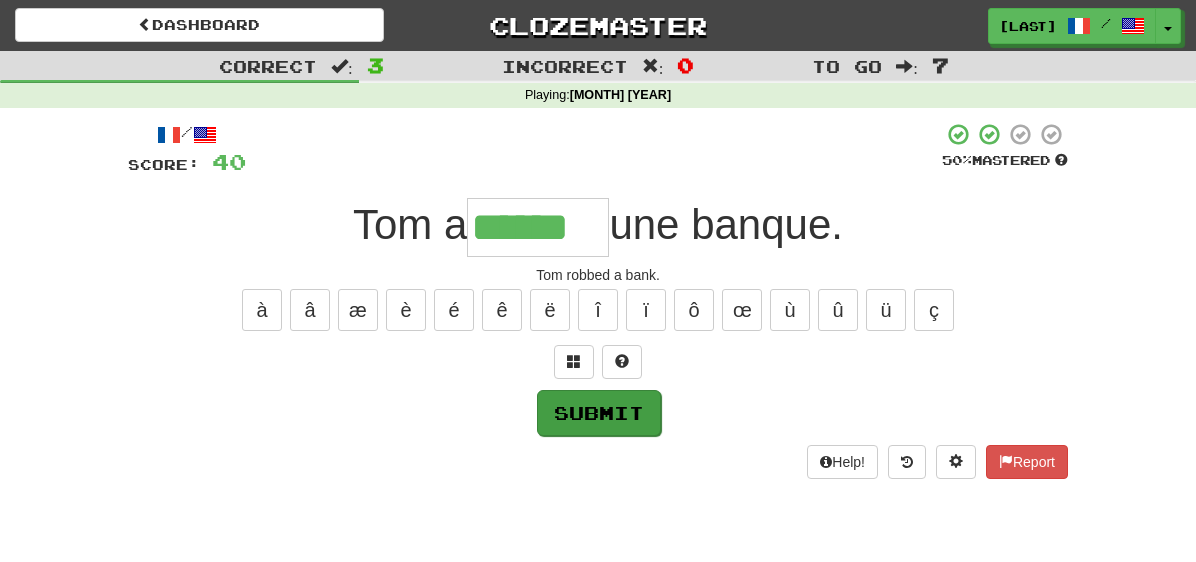 type on "******" 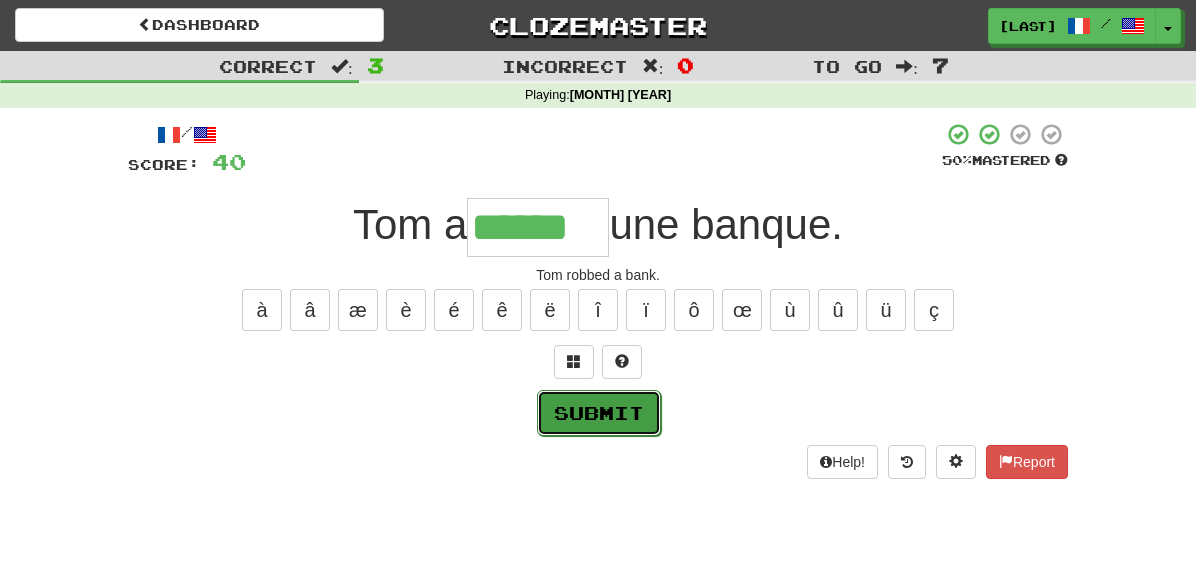click on "Submit" at bounding box center (599, 413) 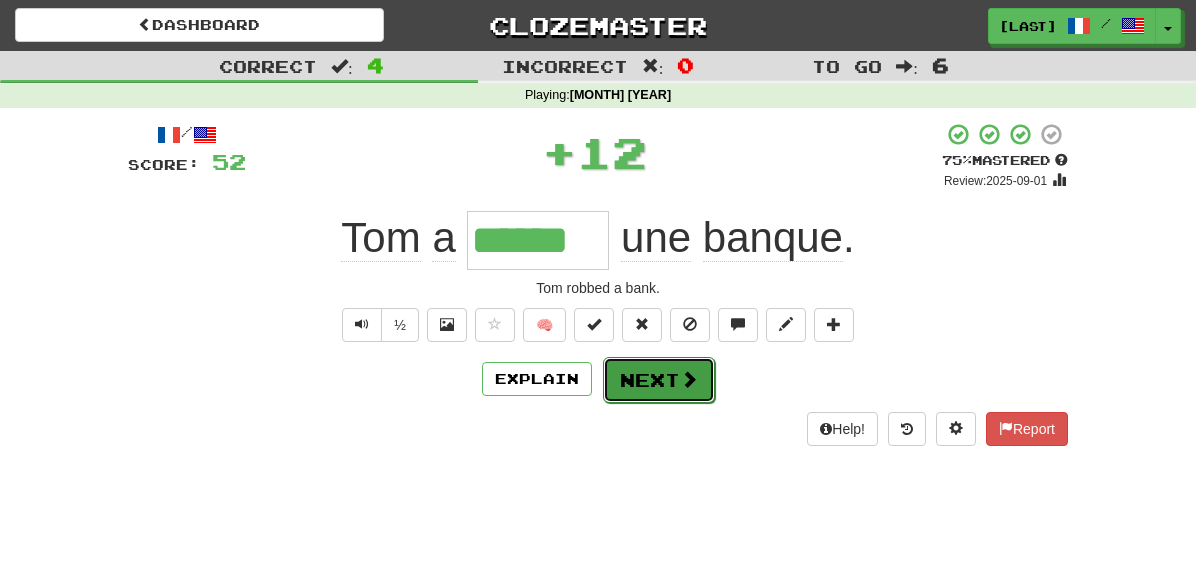 click on "Next" at bounding box center [659, 380] 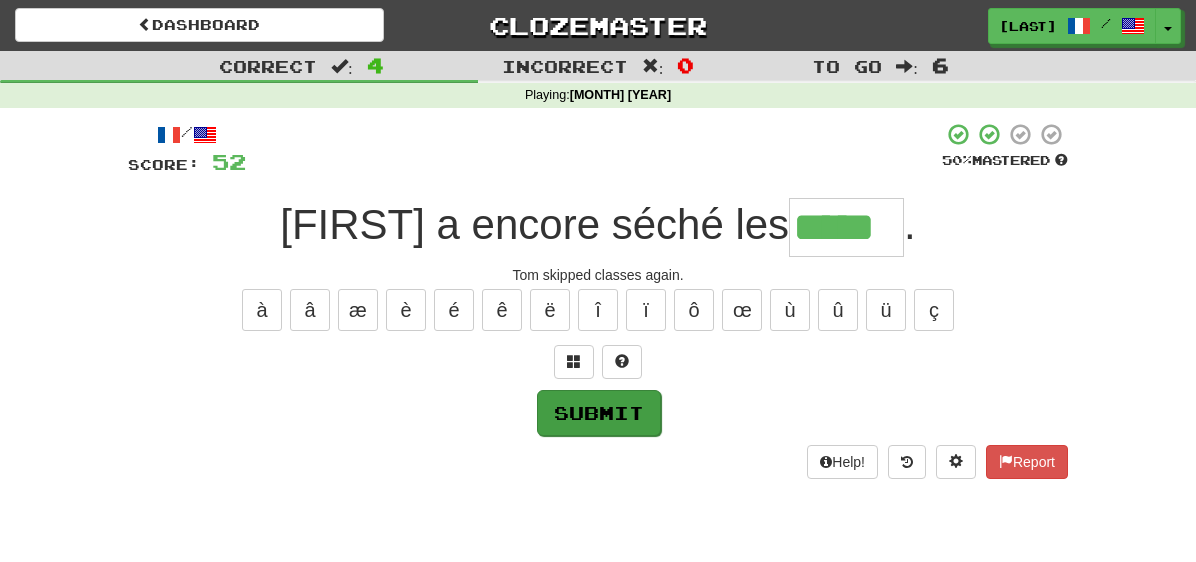 type on "*****" 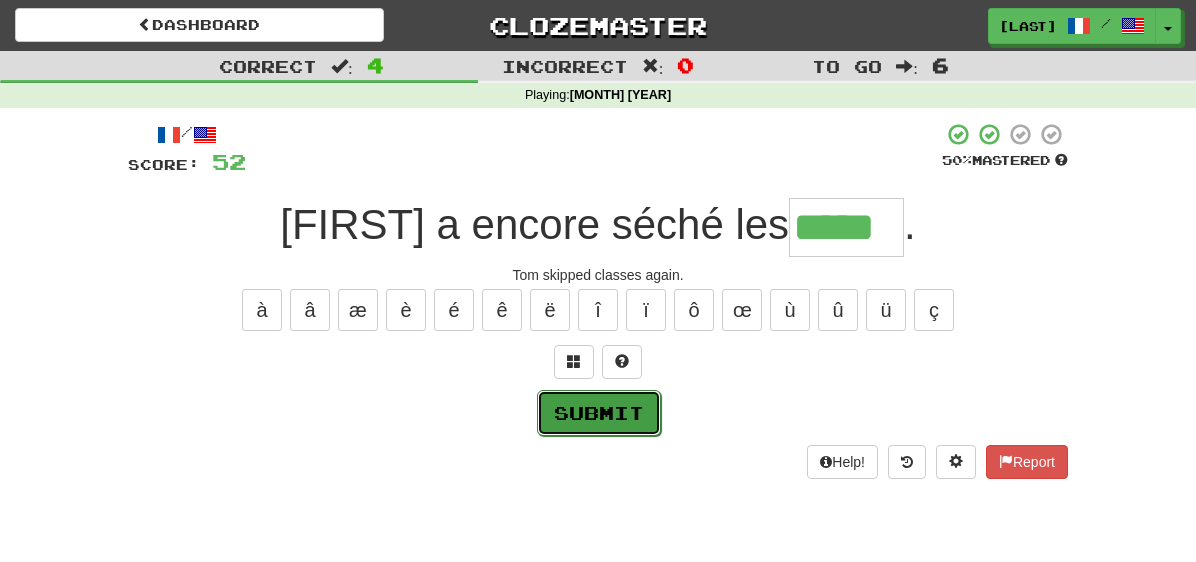 click on "Submit" at bounding box center [599, 413] 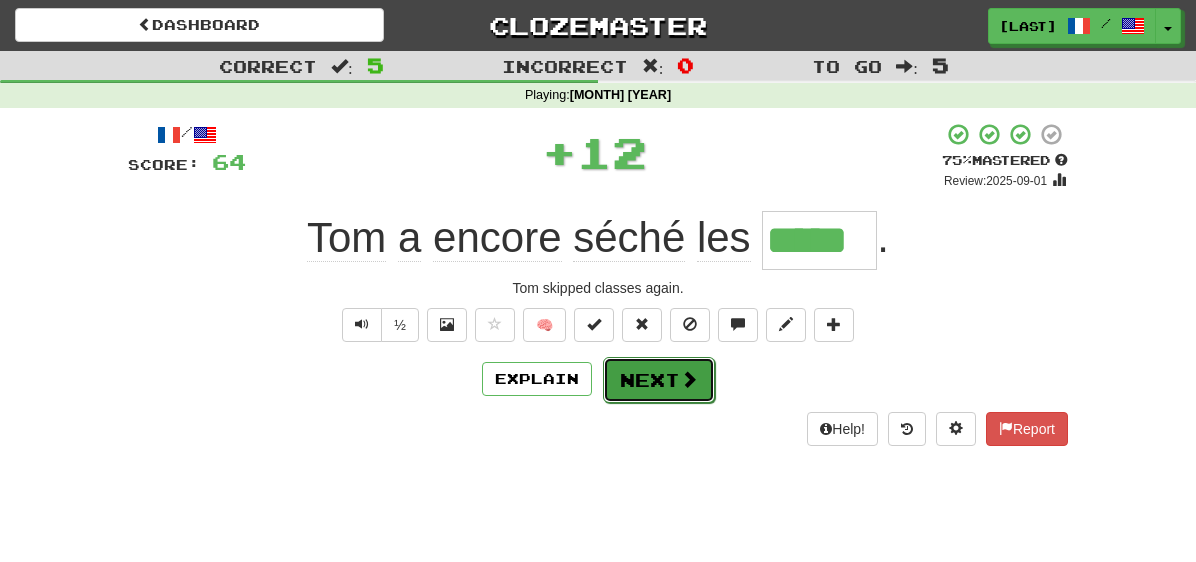 click on "Next" at bounding box center (659, 380) 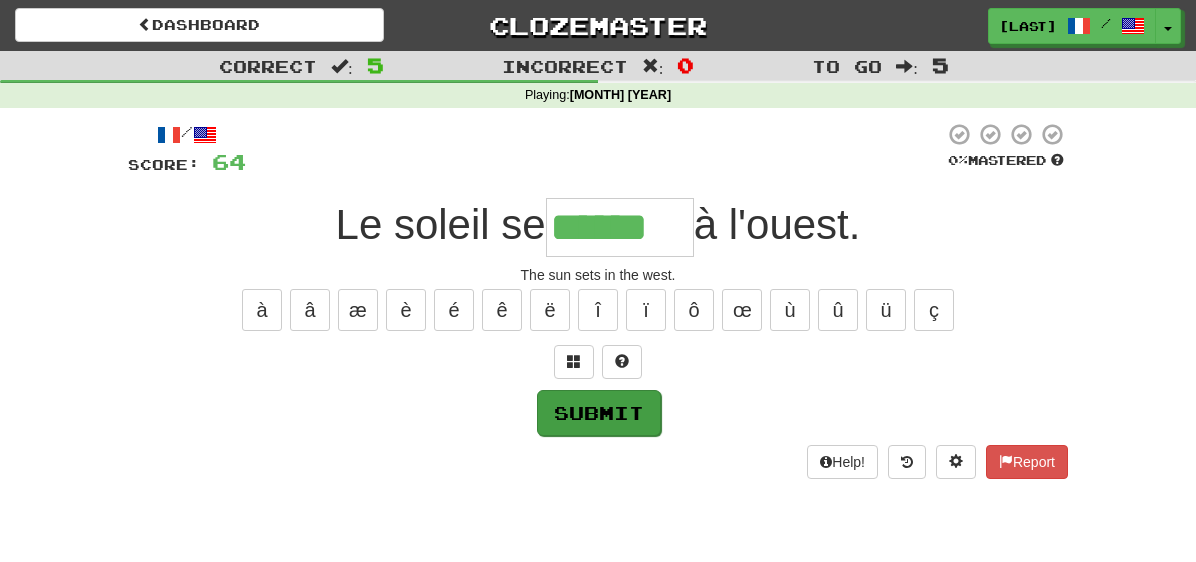type on "******" 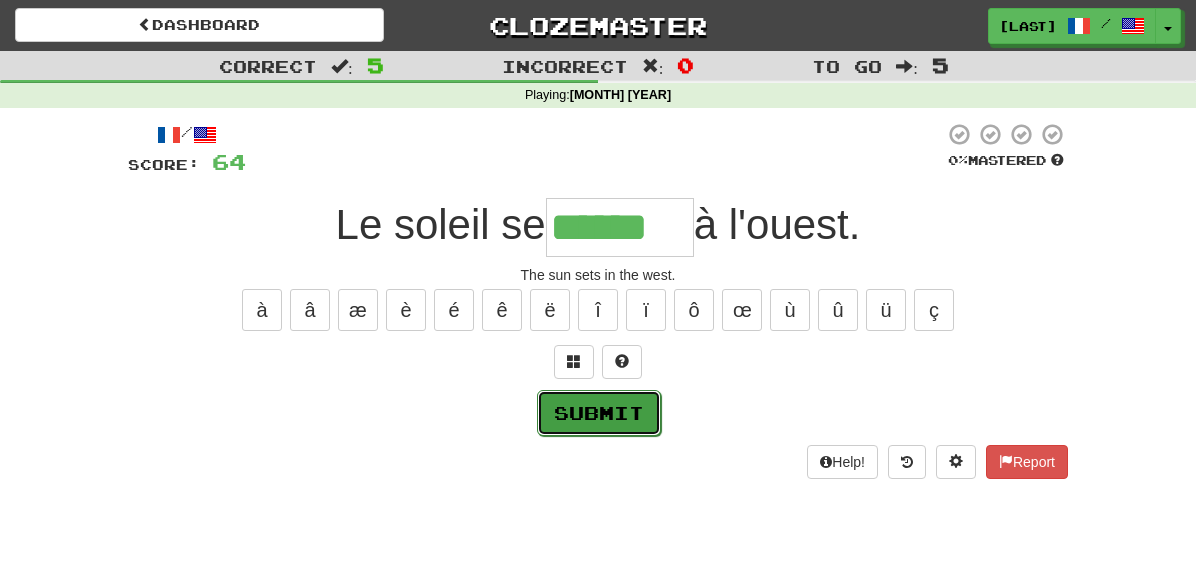 click on "Submit" at bounding box center (599, 413) 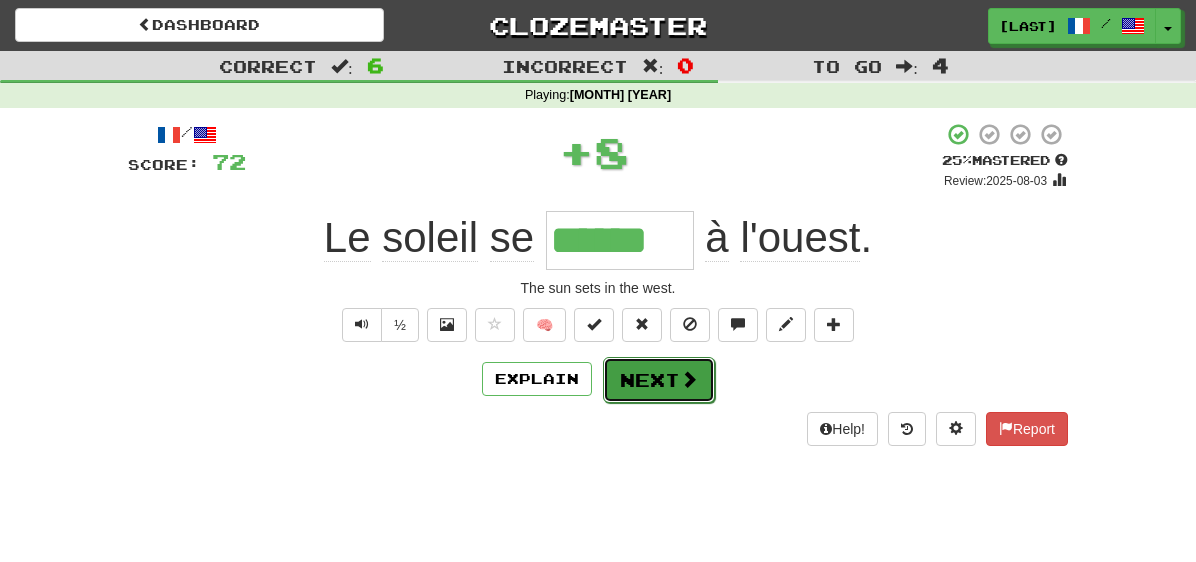 click on "Next" at bounding box center (659, 380) 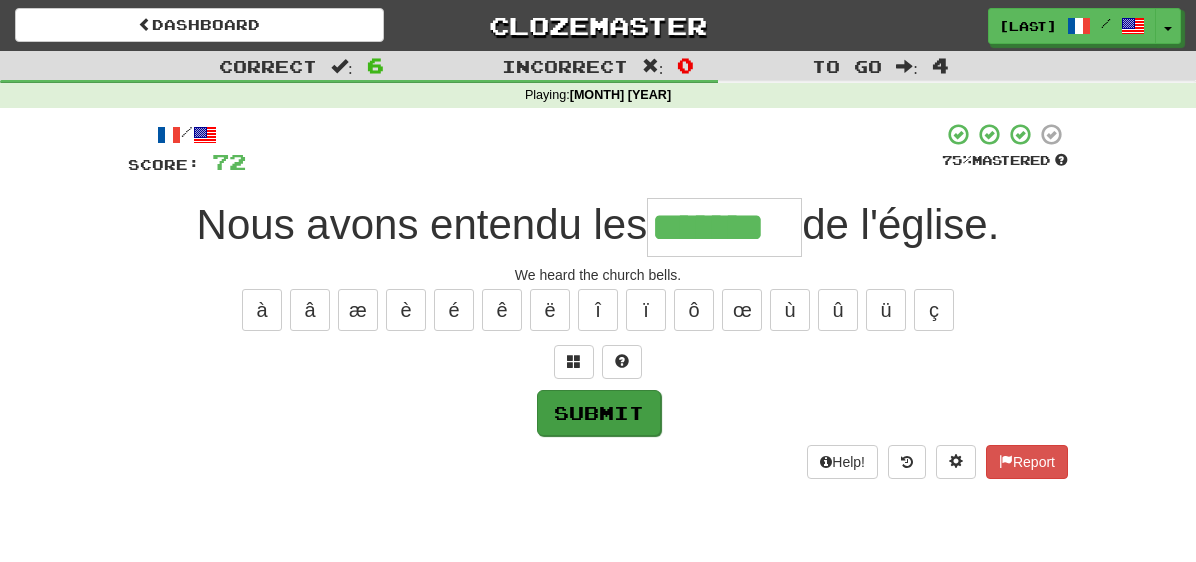 type on "*******" 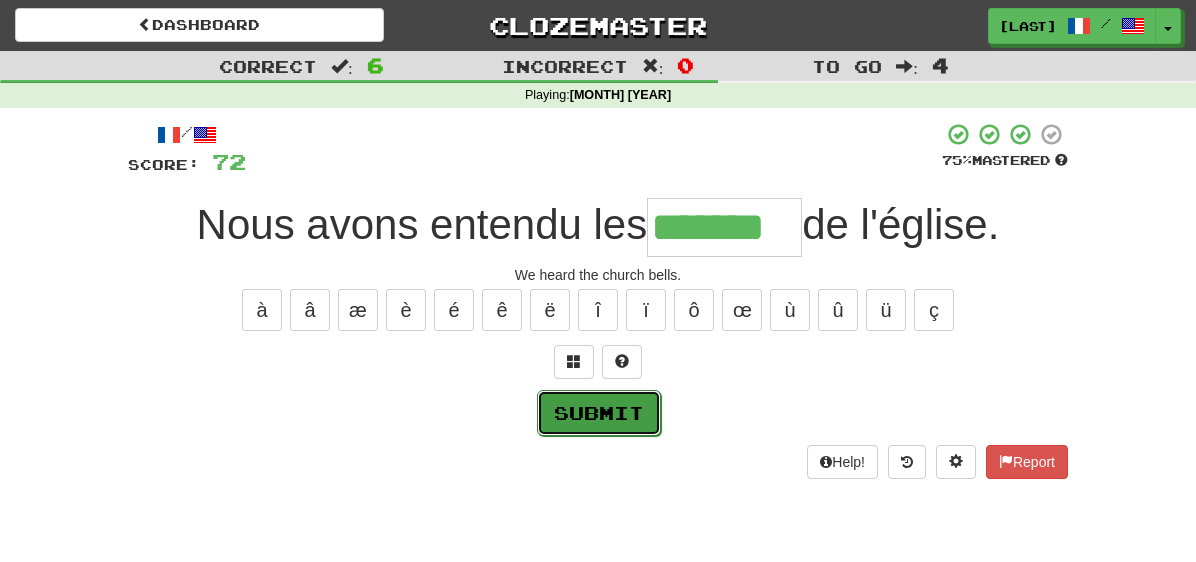 click on "Submit" at bounding box center (599, 413) 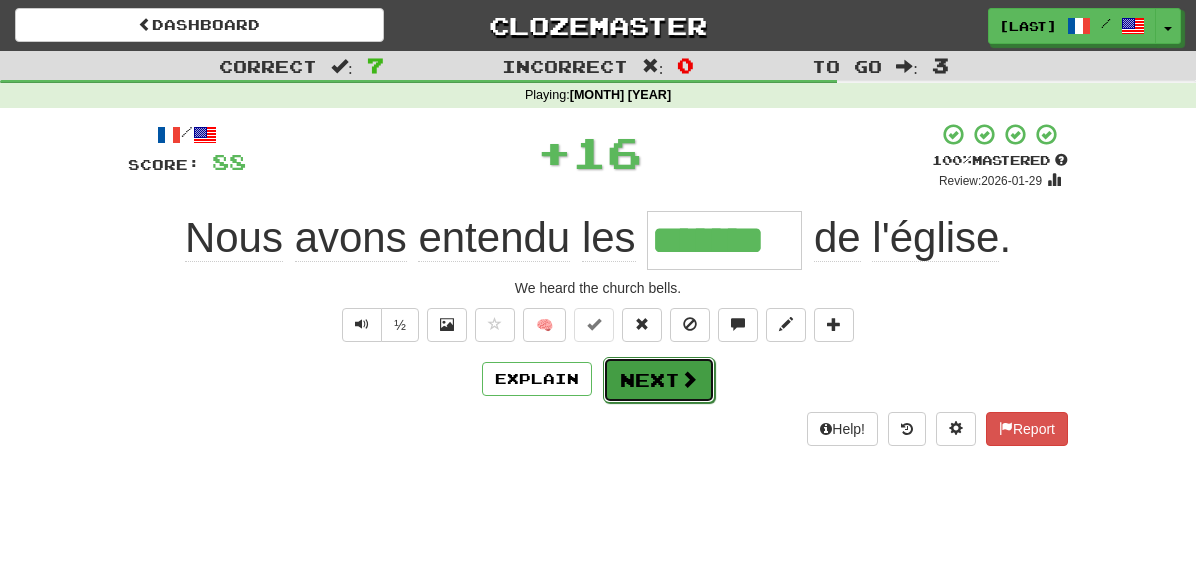 click on "Next" at bounding box center (659, 380) 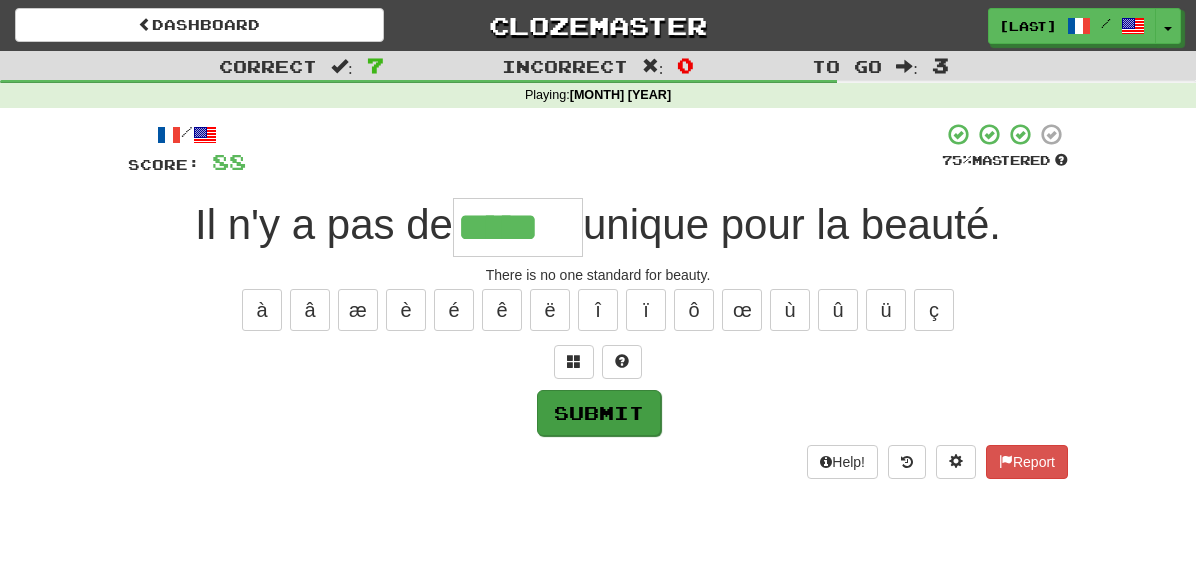 type on "*****" 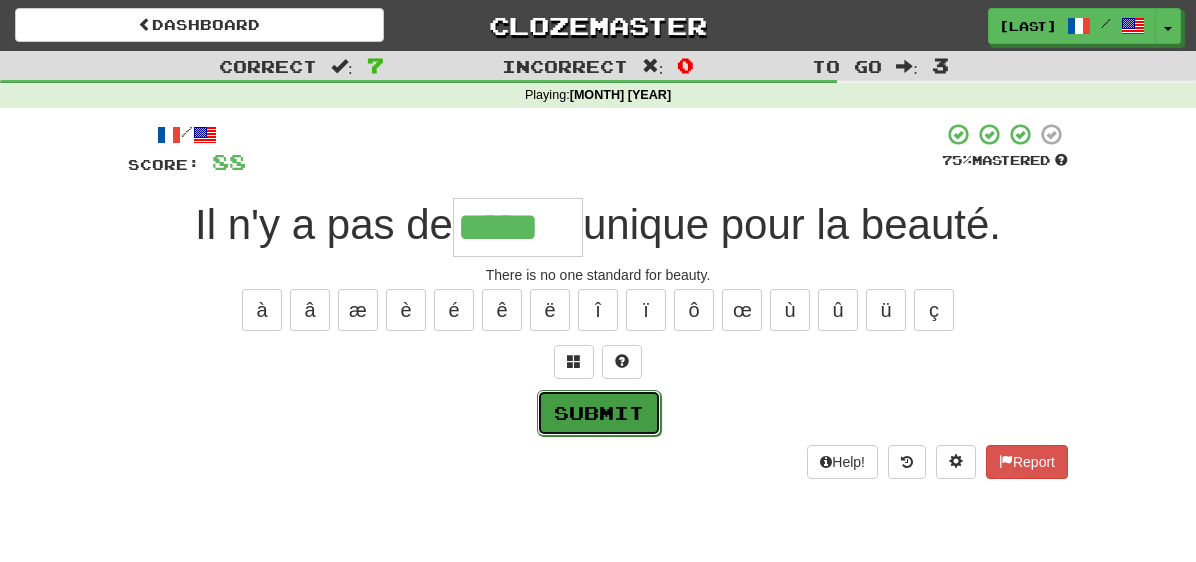 click on "Submit" at bounding box center (599, 413) 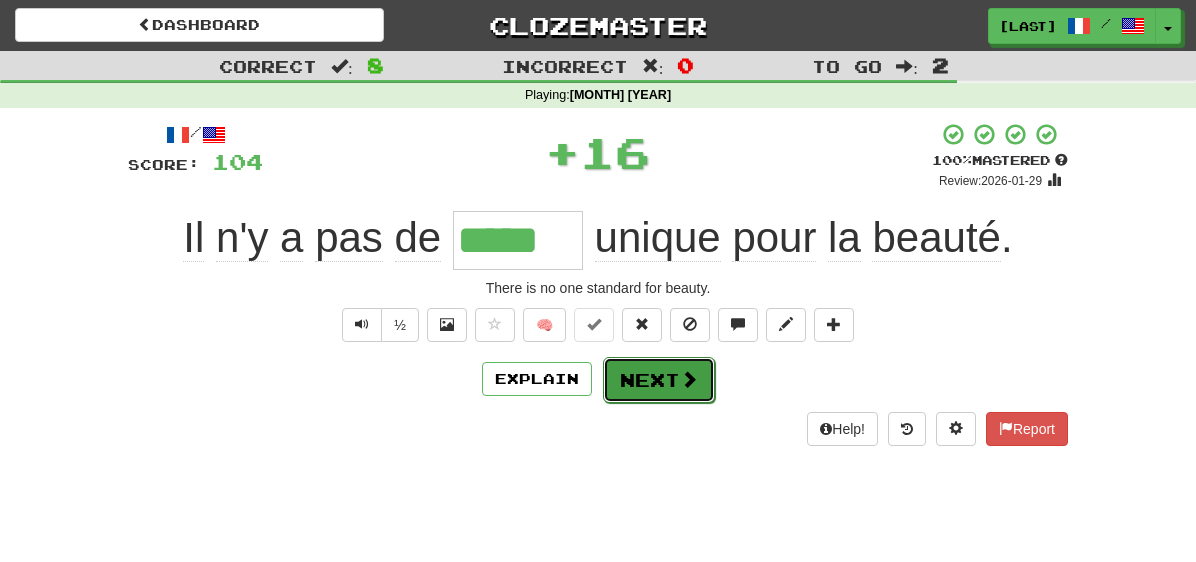 click on "Next" at bounding box center [659, 380] 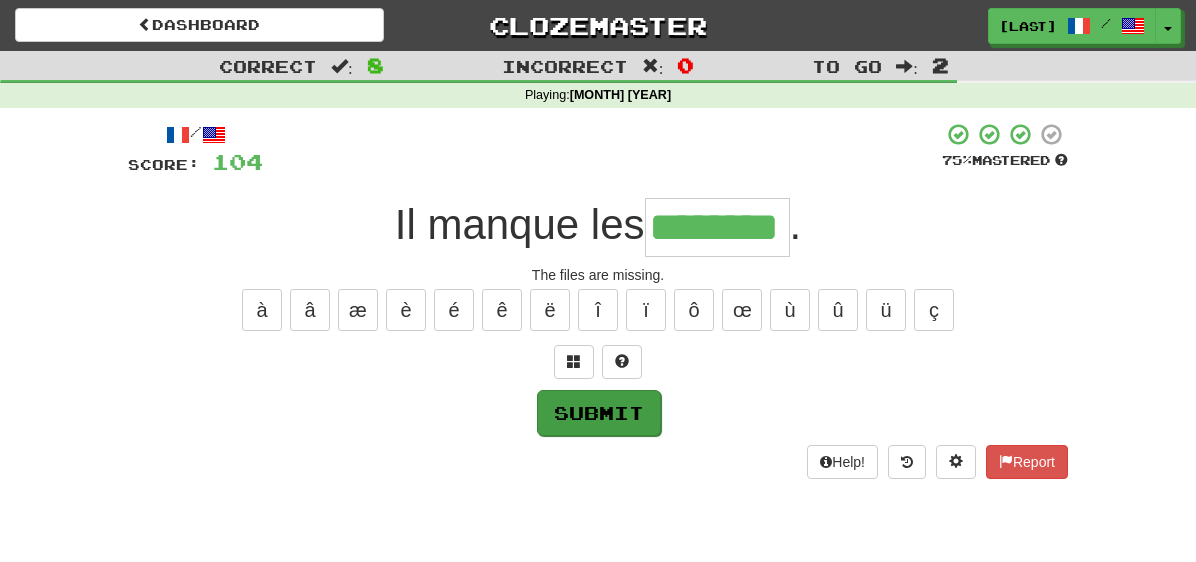 type on "********" 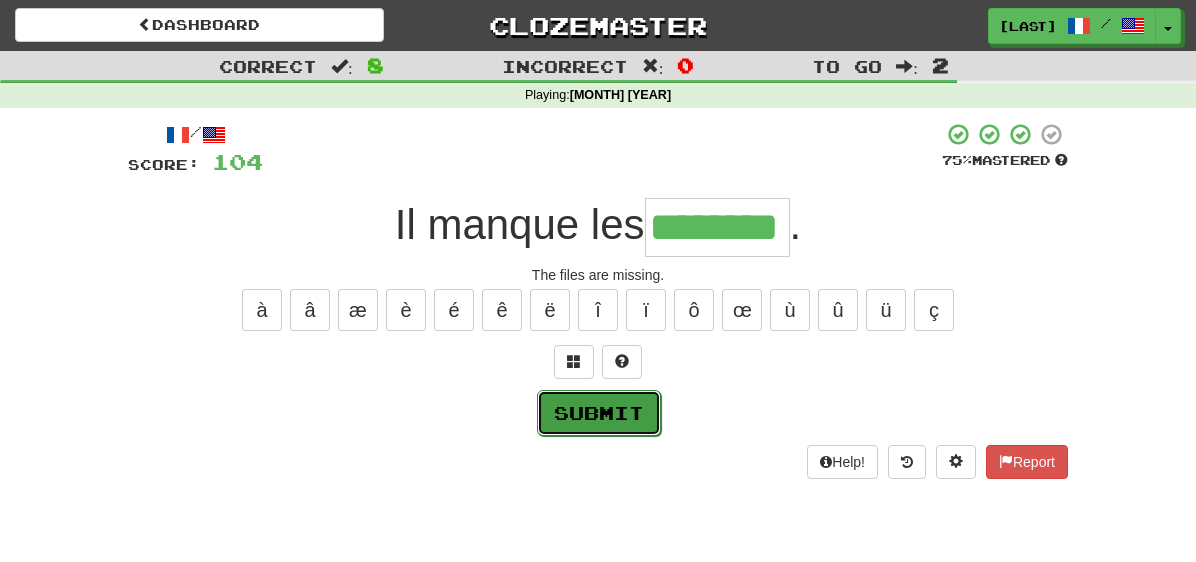 click on "Submit" at bounding box center [599, 413] 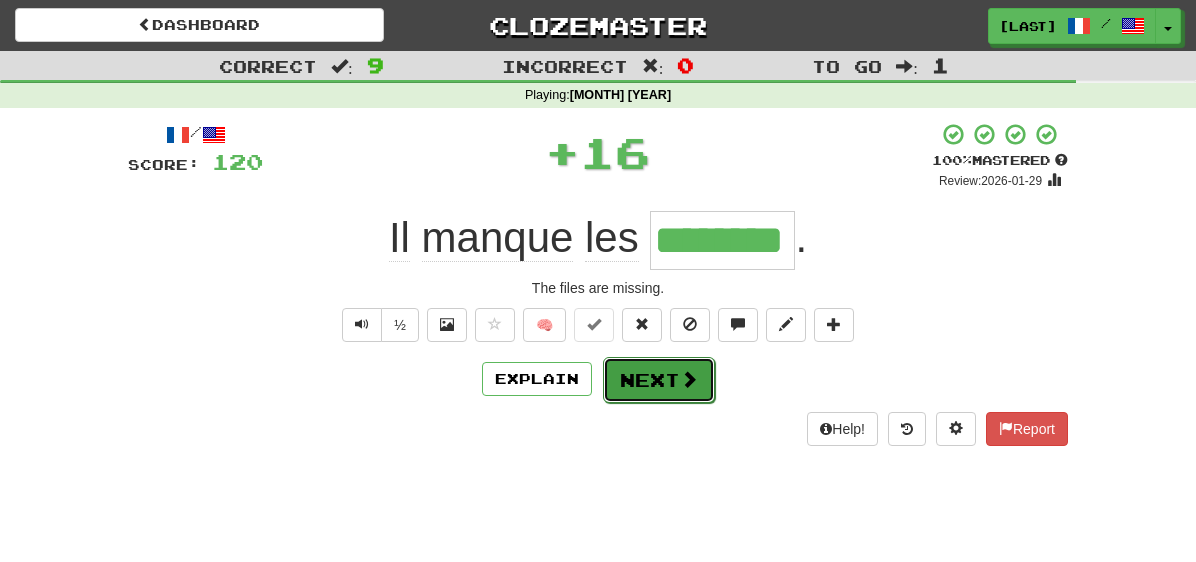 click on "Next" at bounding box center [659, 380] 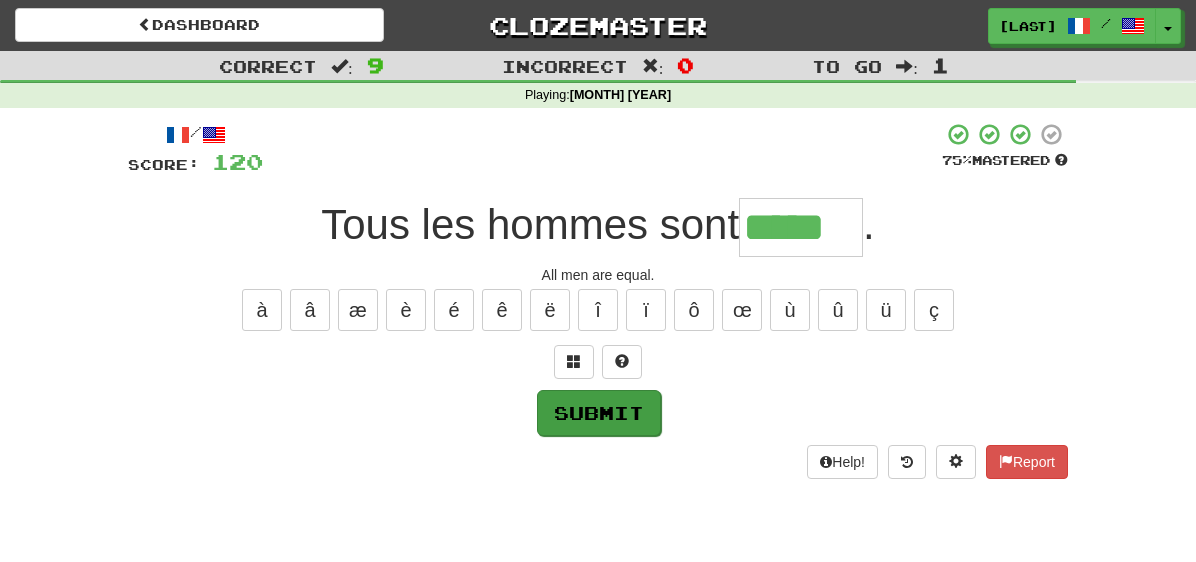 type on "*****" 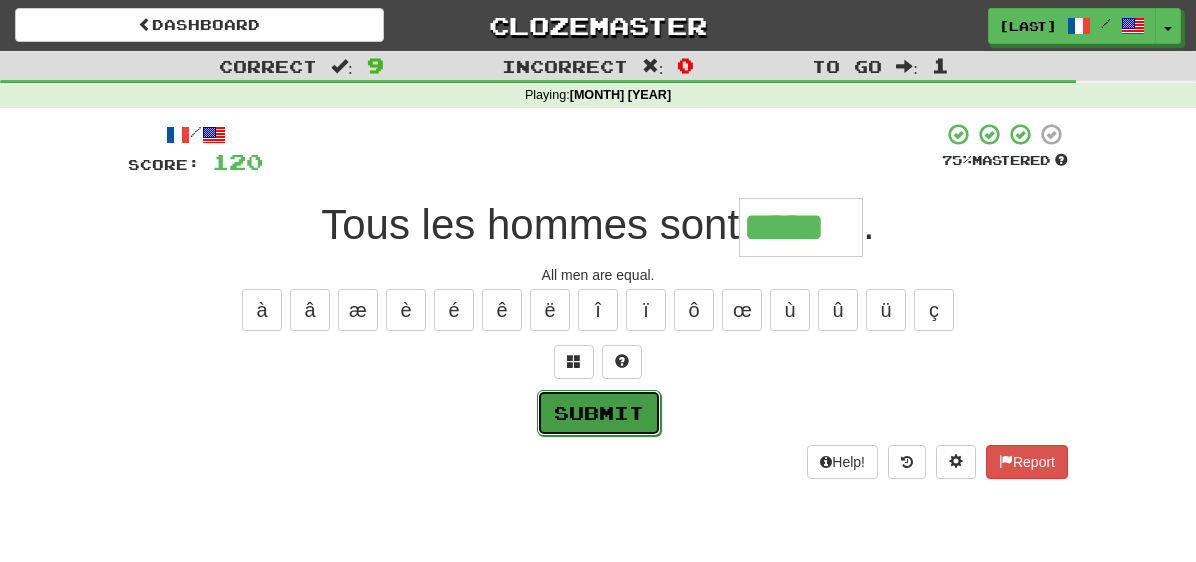 click on "Submit" at bounding box center (599, 413) 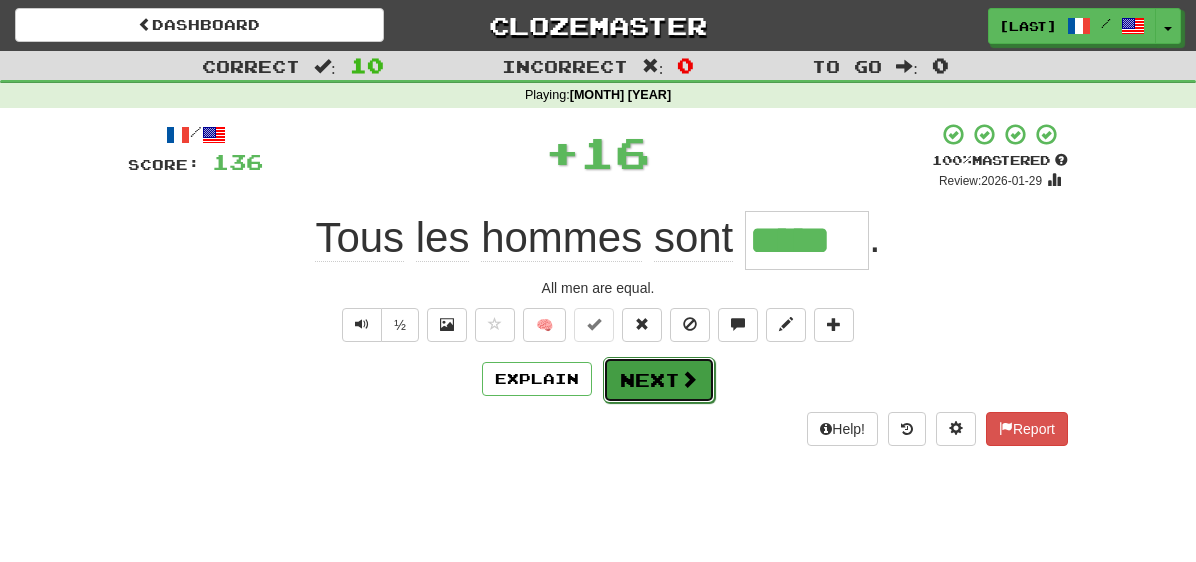 click on "Next" at bounding box center [659, 380] 